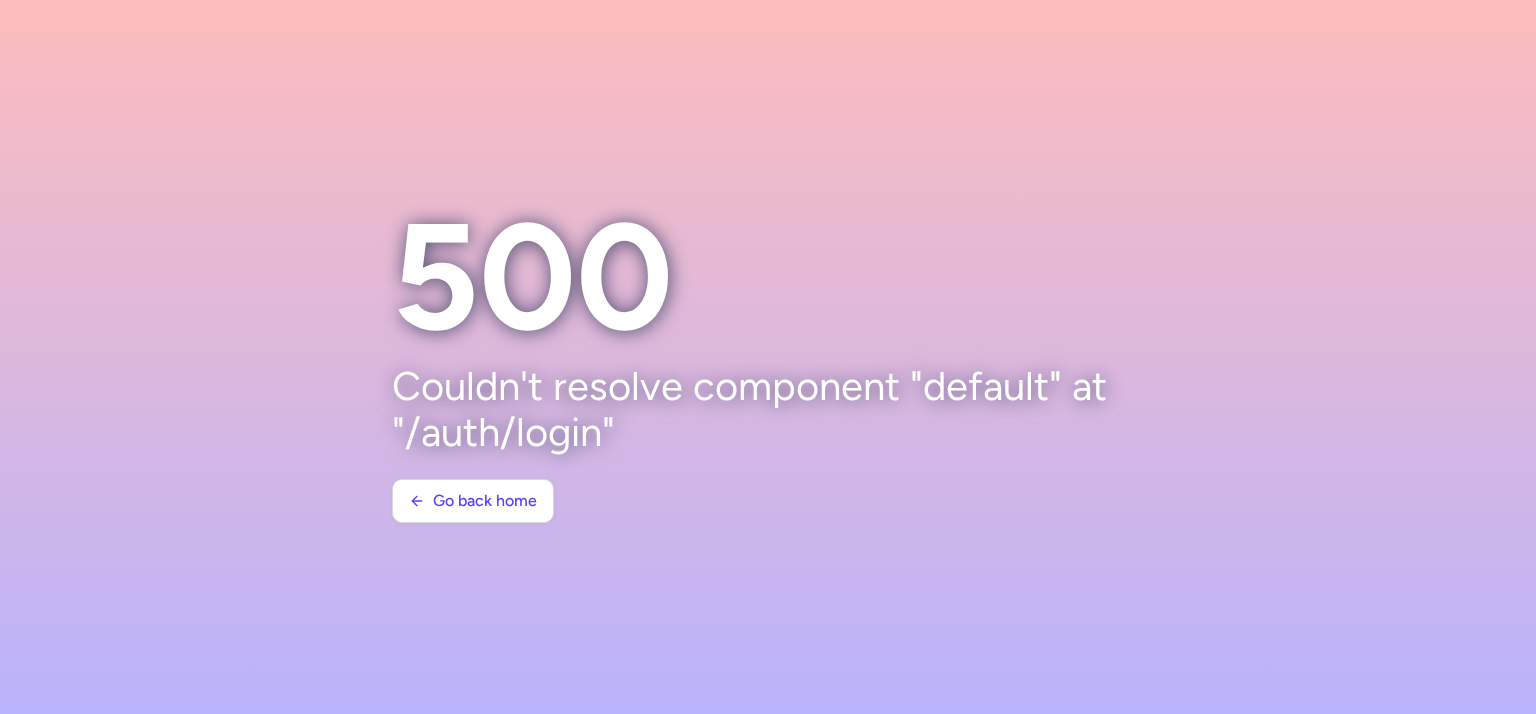 scroll, scrollTop: 0, scrollLeft: 0, axis: both 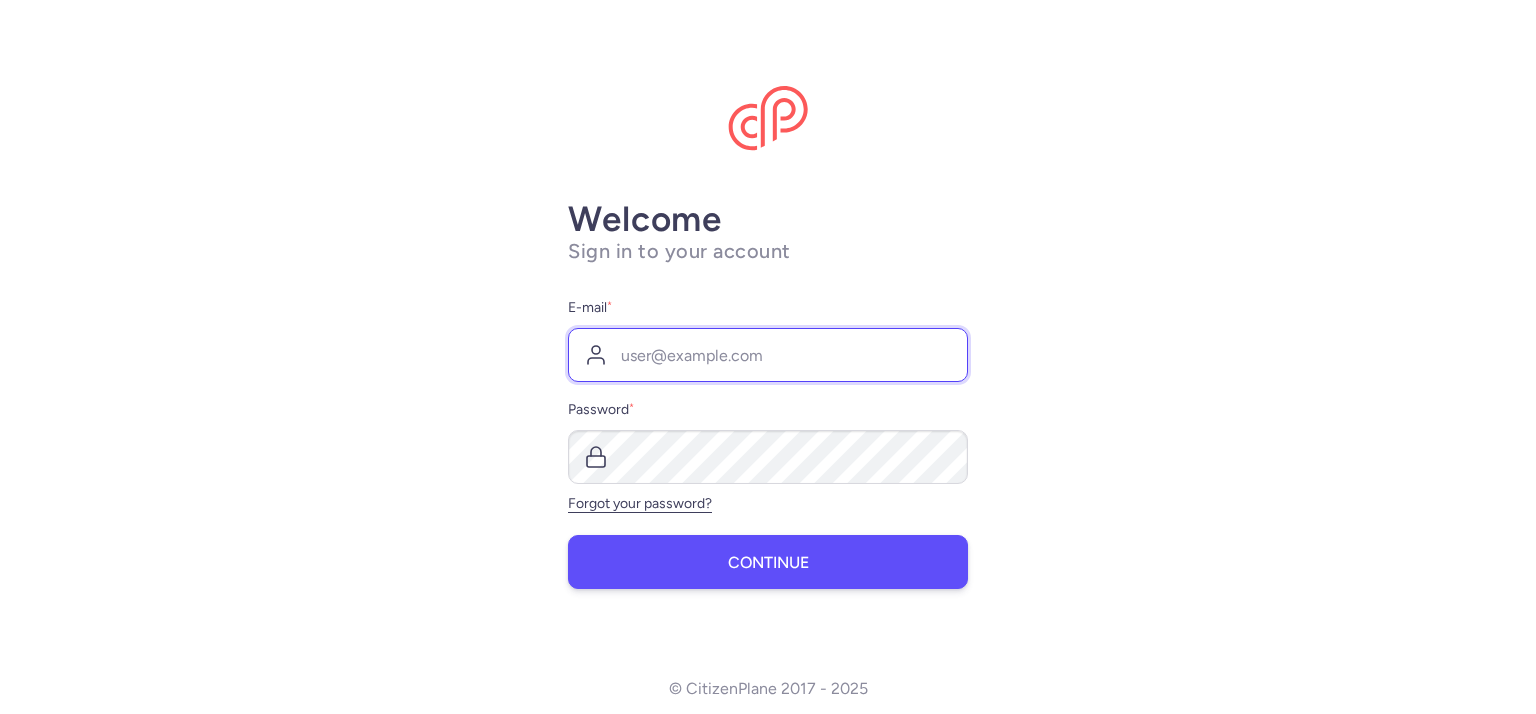 type on "[EMAIL]" 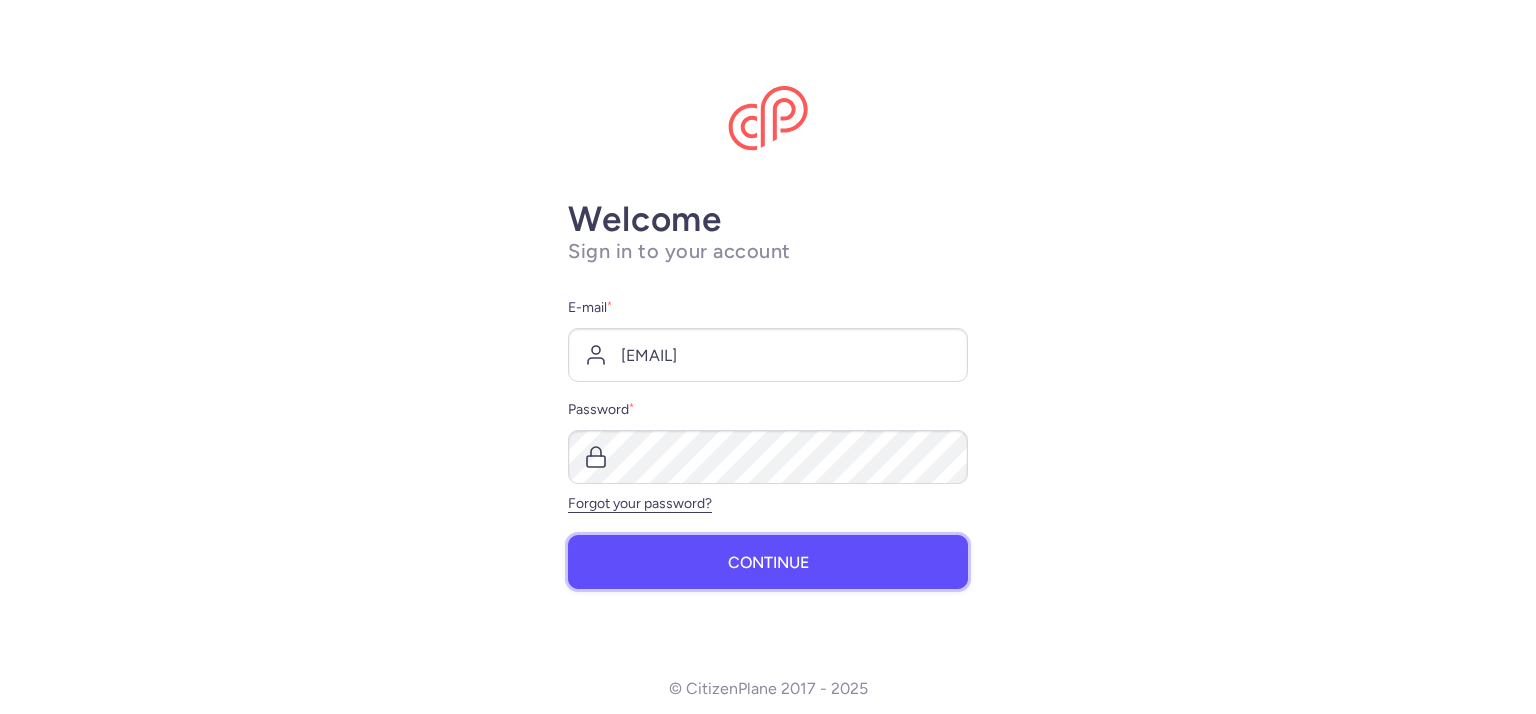click on "Continue" at bounding box center (768, 563) 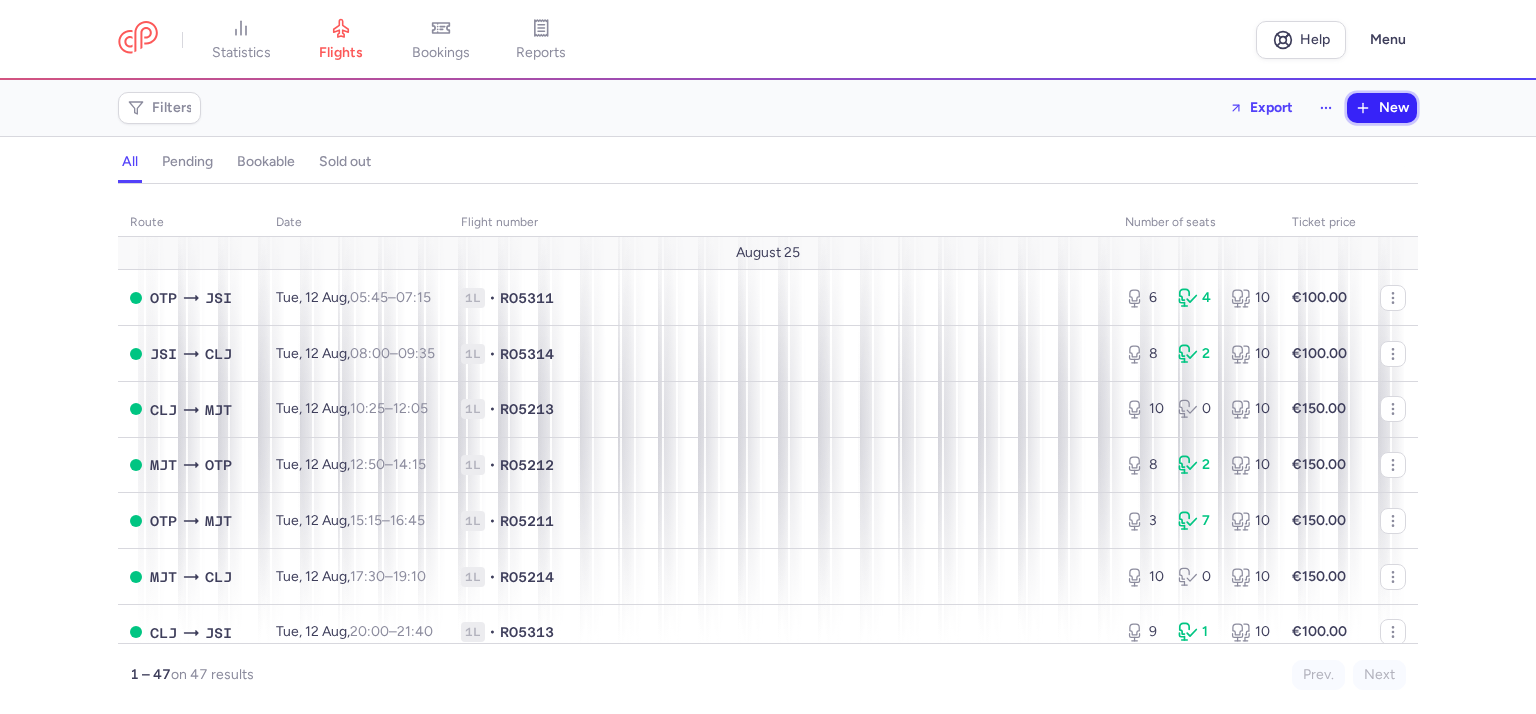 click on "New" at bounding box center (1382, 108) 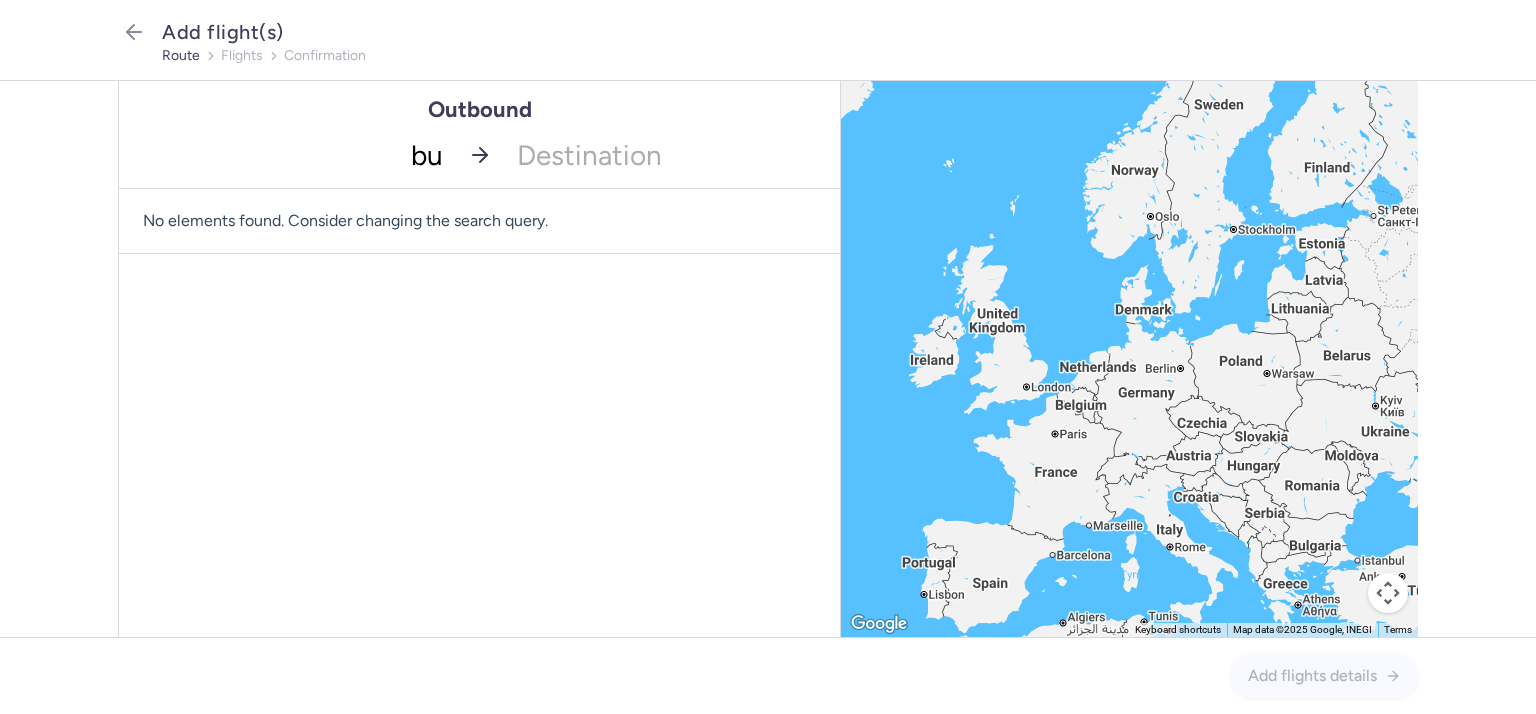 type on "buc" 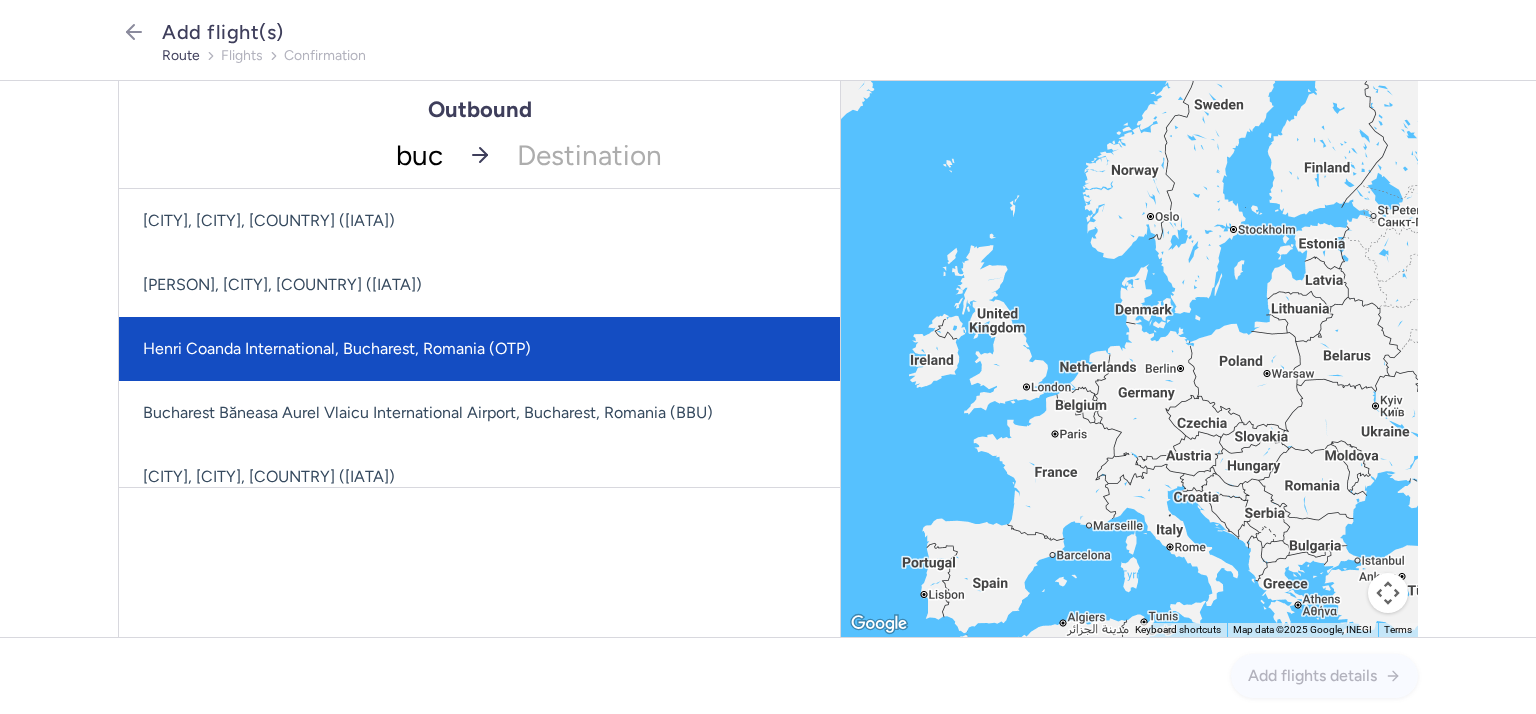 click on "Henri Coanda International, Bucharest, Romania (OTP)" 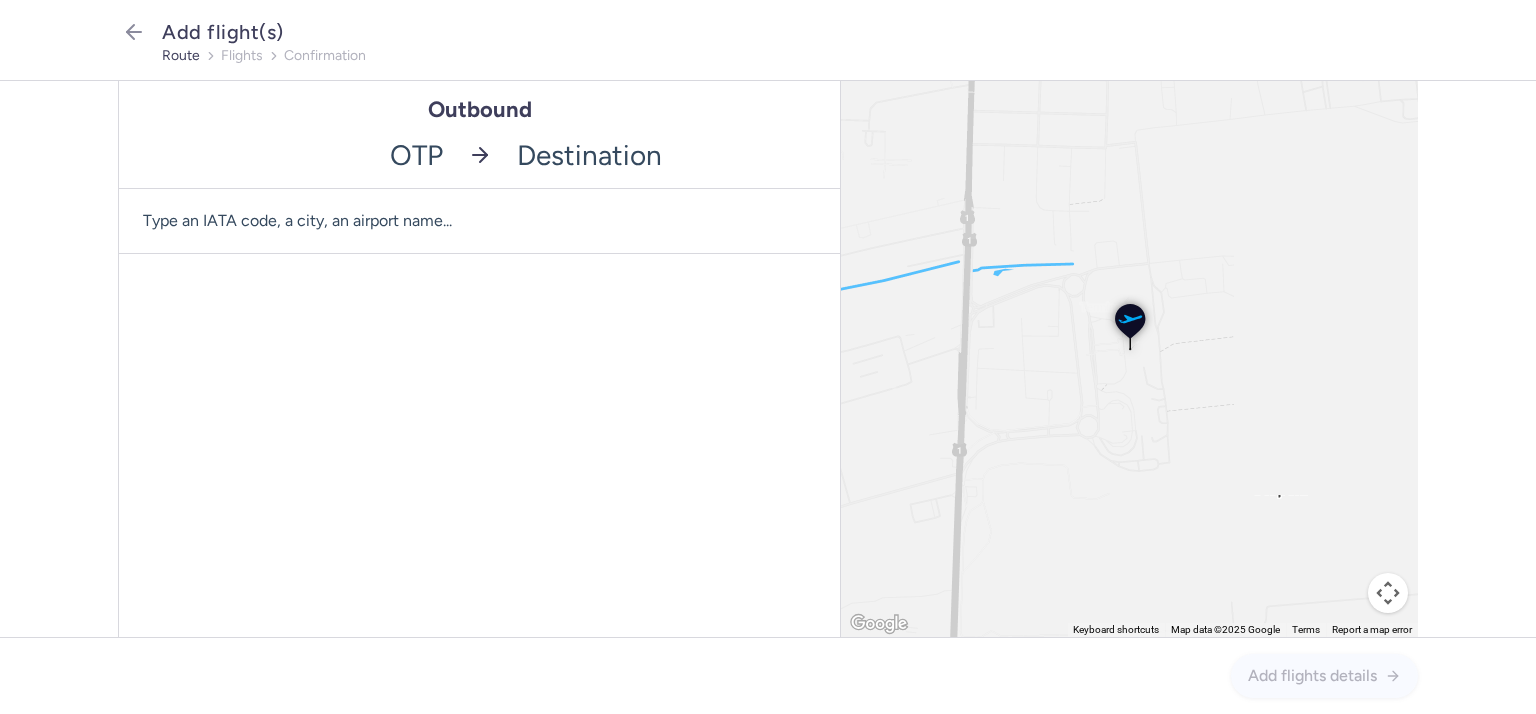 click 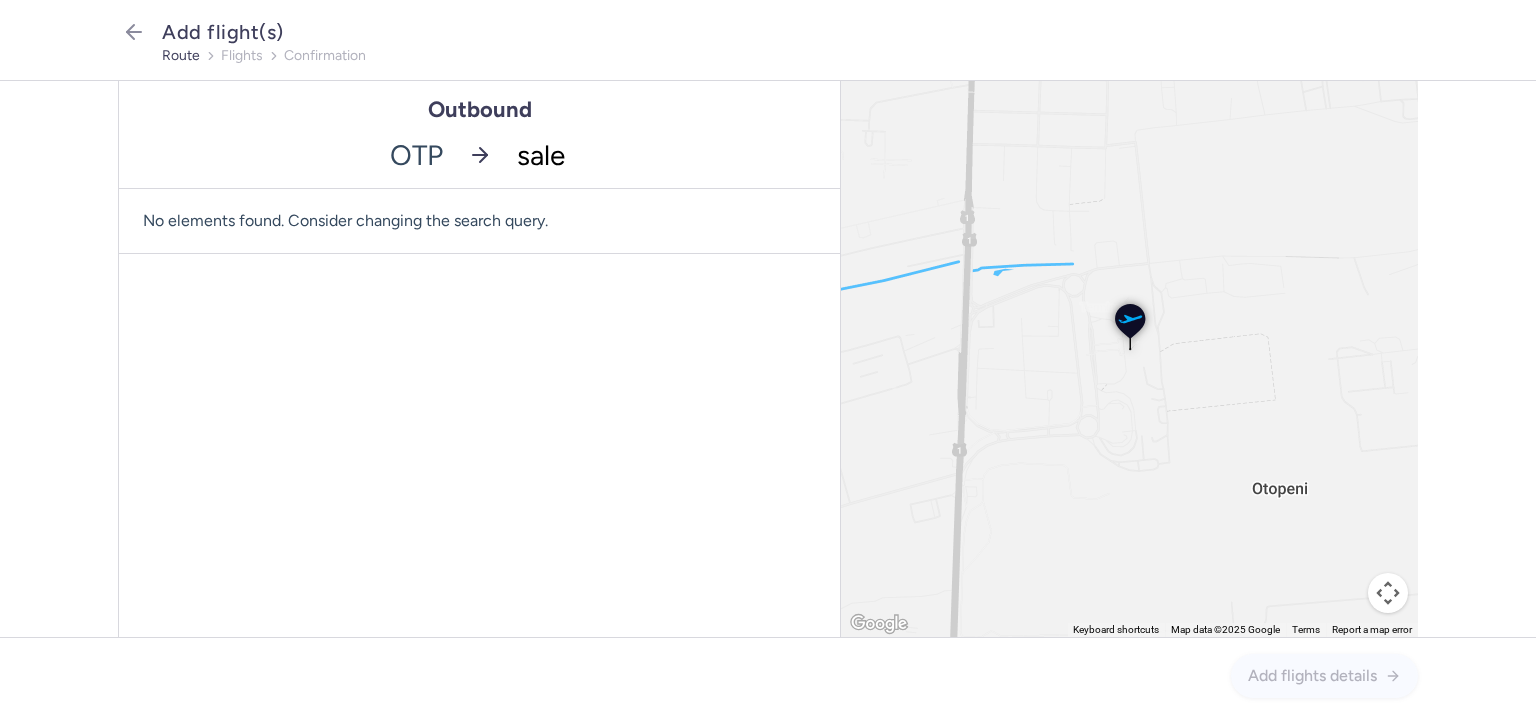type on "saler" 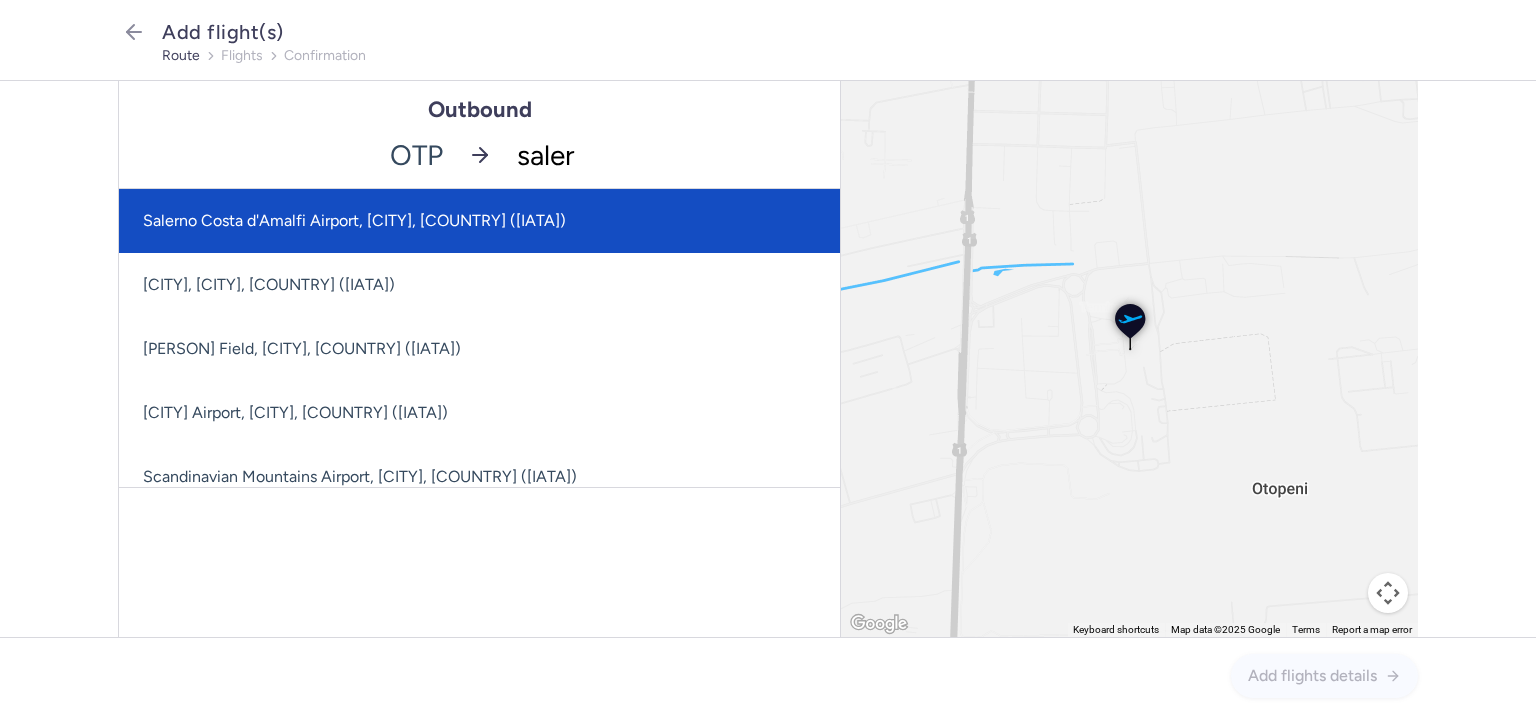 click on "Salerno Costa d'Amalfi Airport, [CITY], [COUNTRY] ([IATA])" at bounding box center [479, 221] 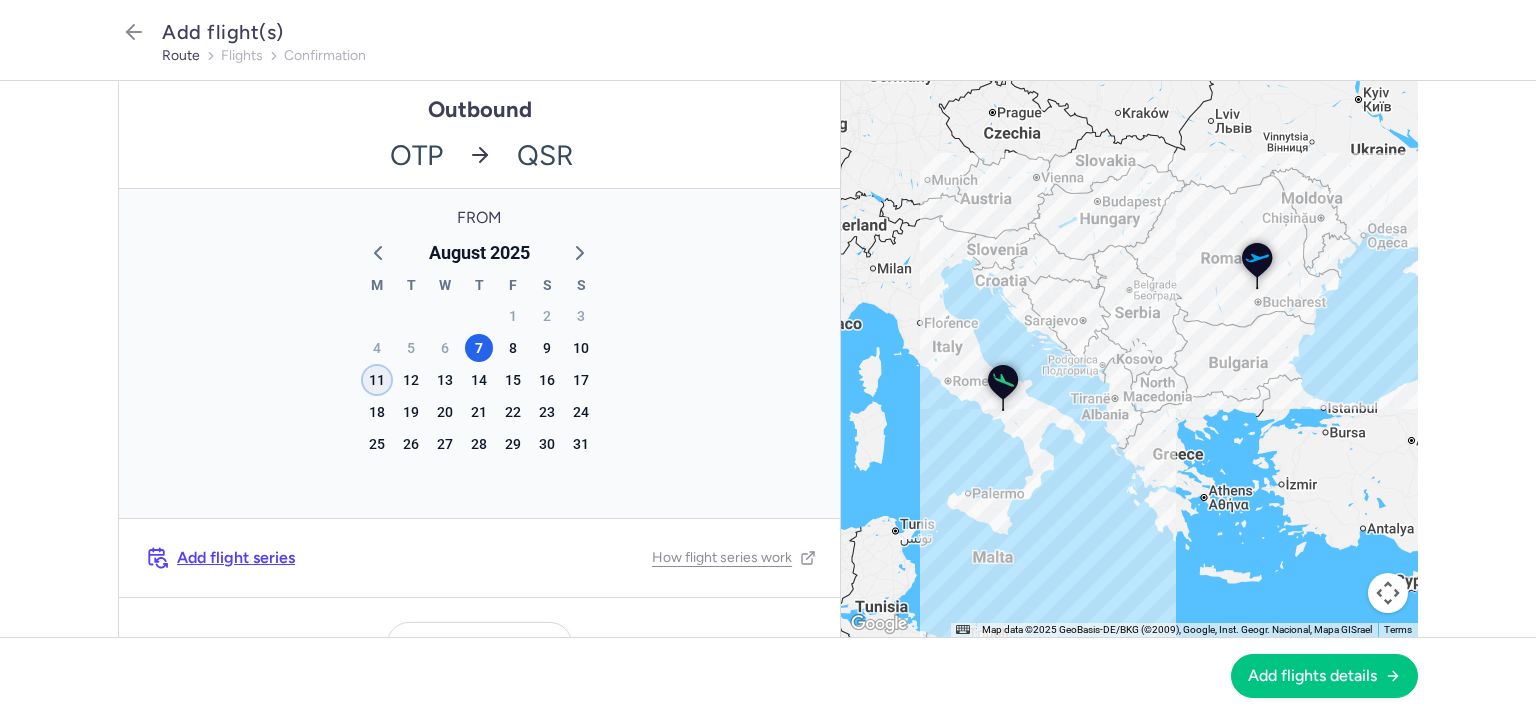 click on "11" 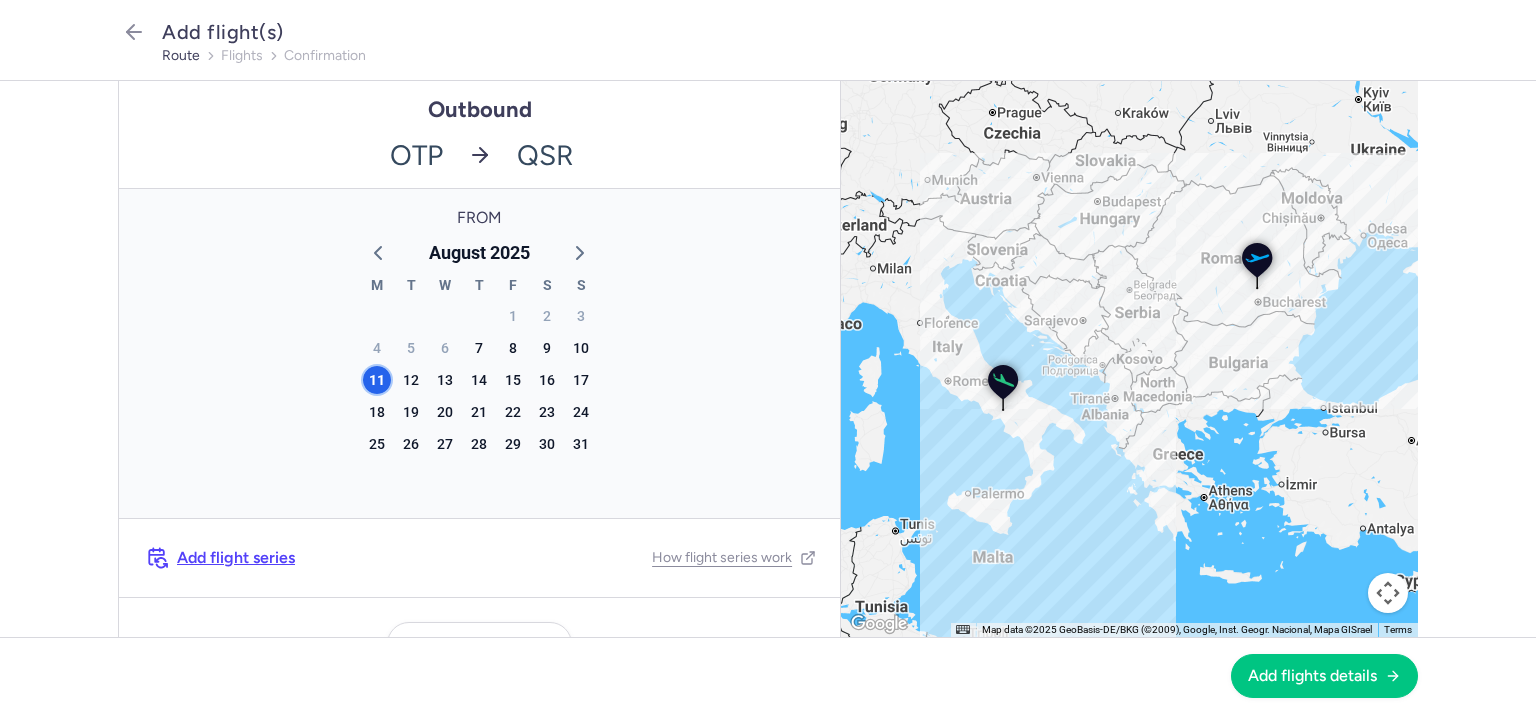 scroll, scrollTop: 100, scrollLeft: 0, axis: vertical 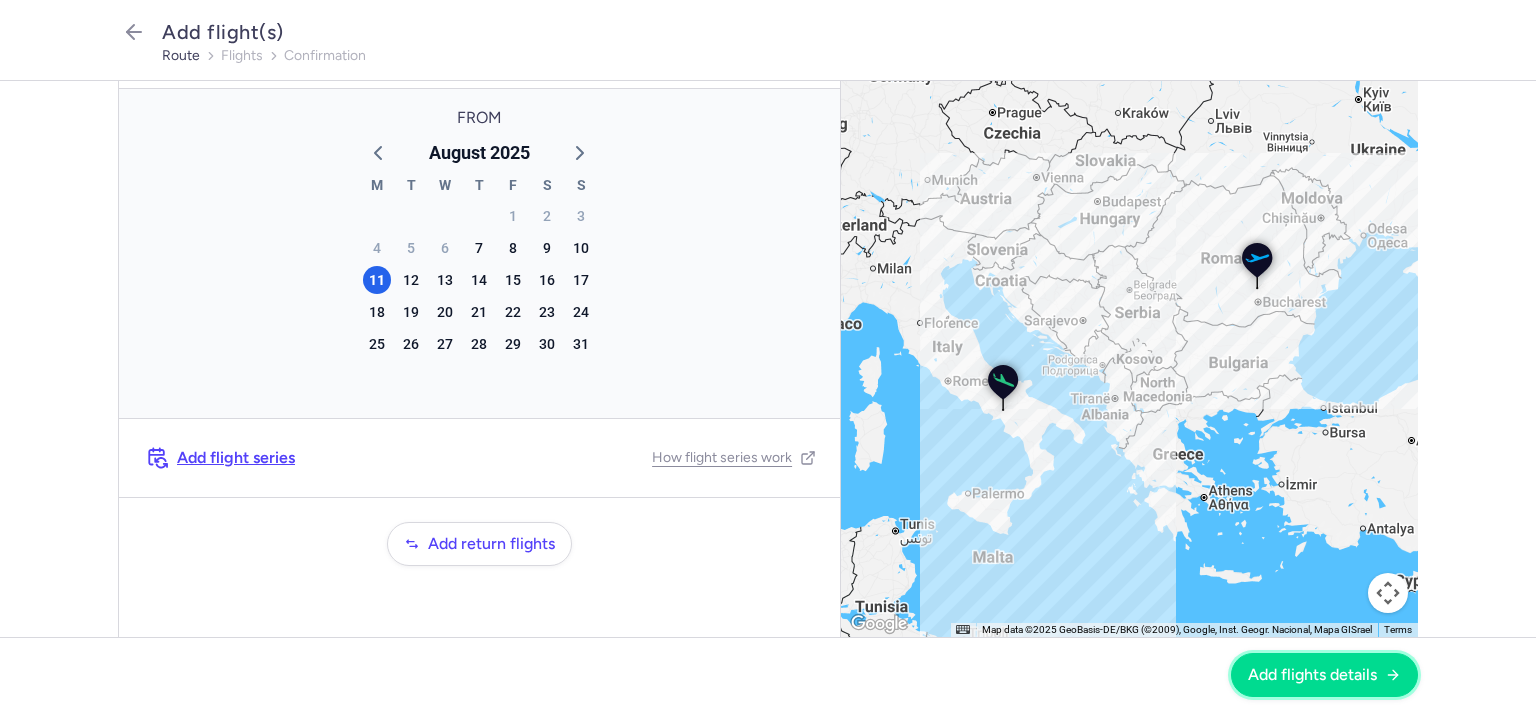 click on "Add flights details" at bounding box center [1312, 675] 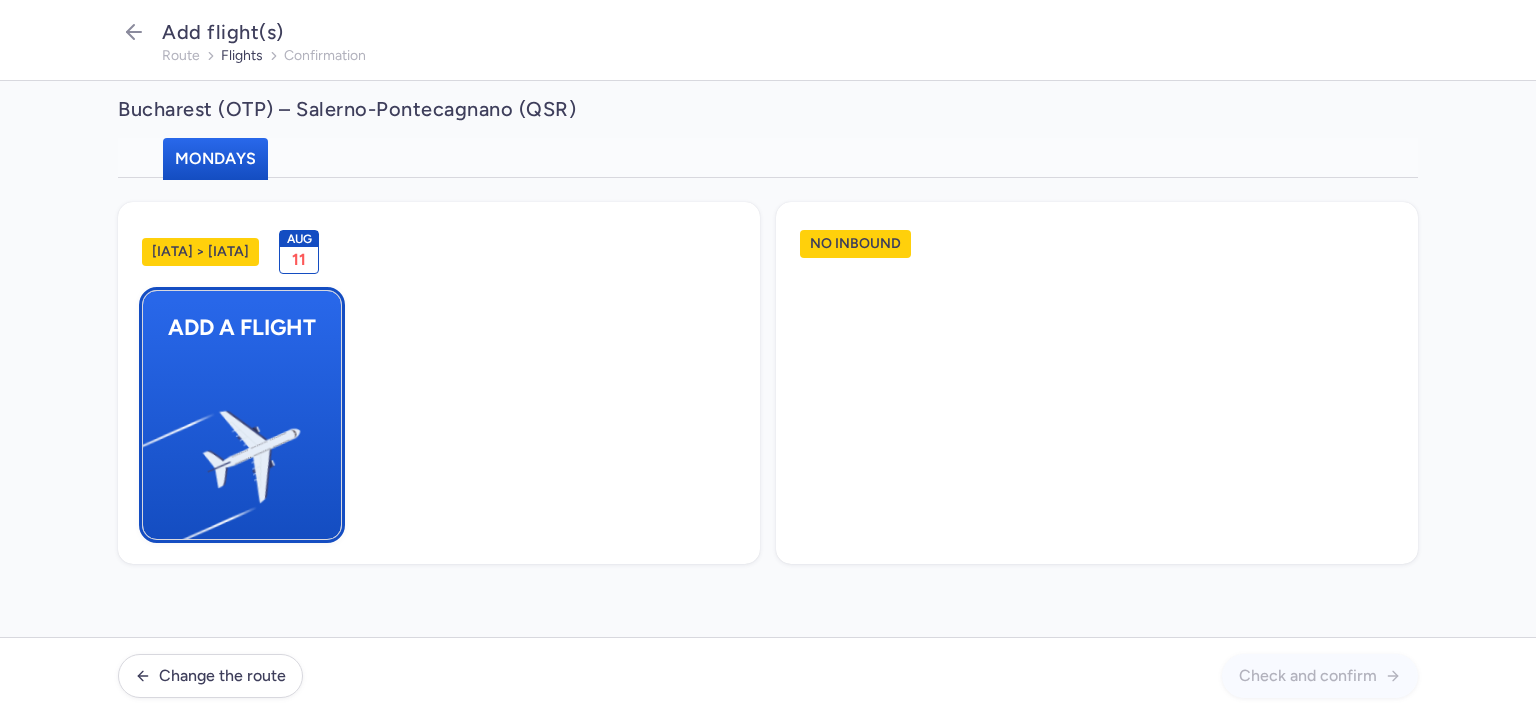 click on "Add a flight" at bounding box center [242, 327] 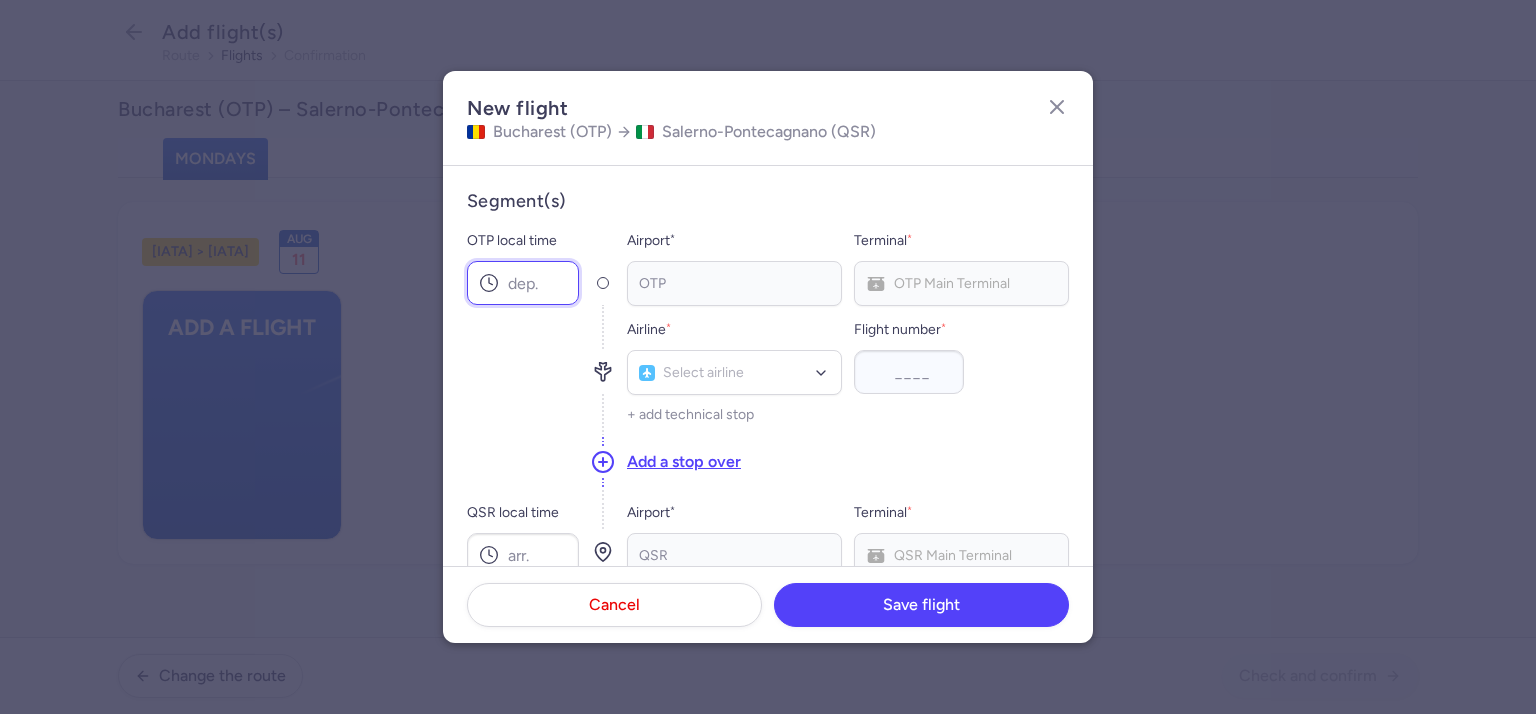 click on "OTP local time" at bounding box center (523, 283) 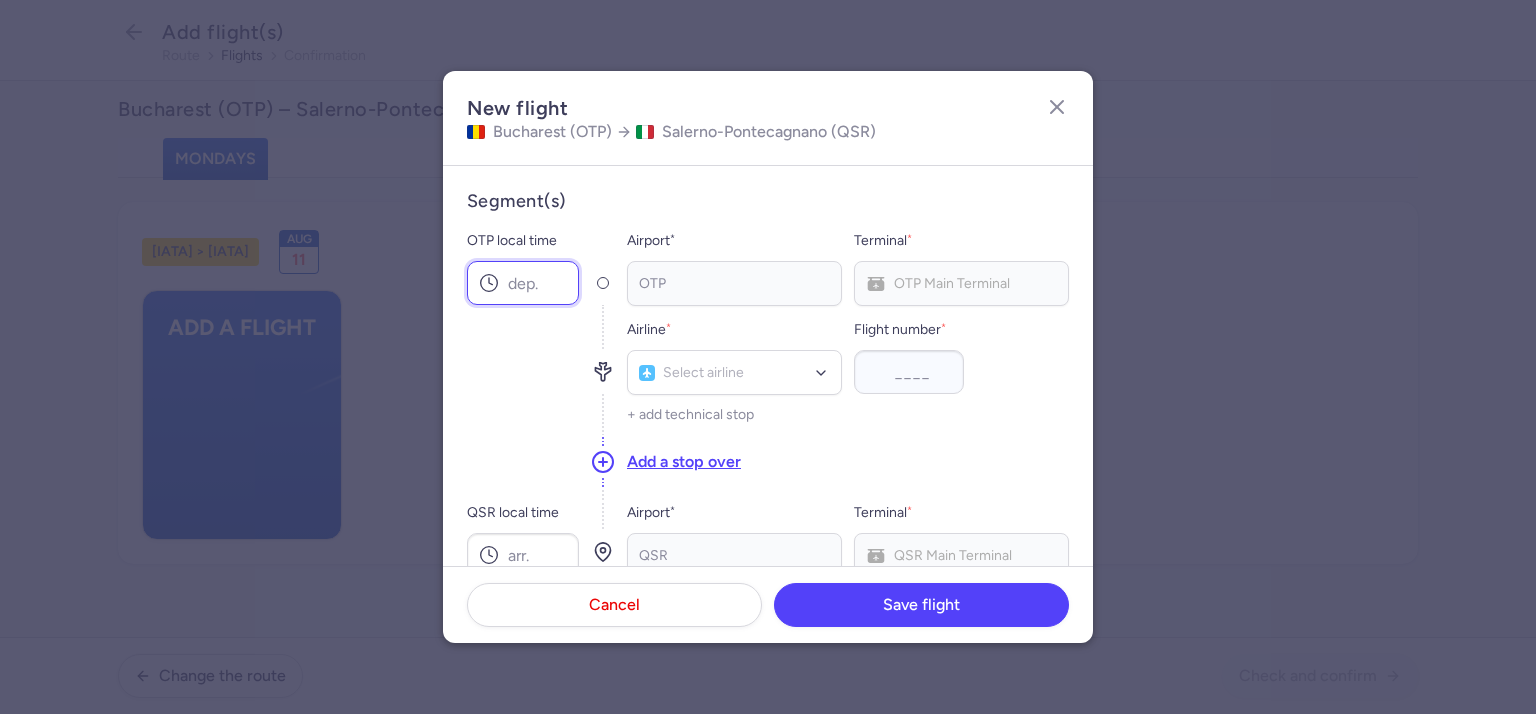 click on "OTP local time" at bounding box center [523, 283] 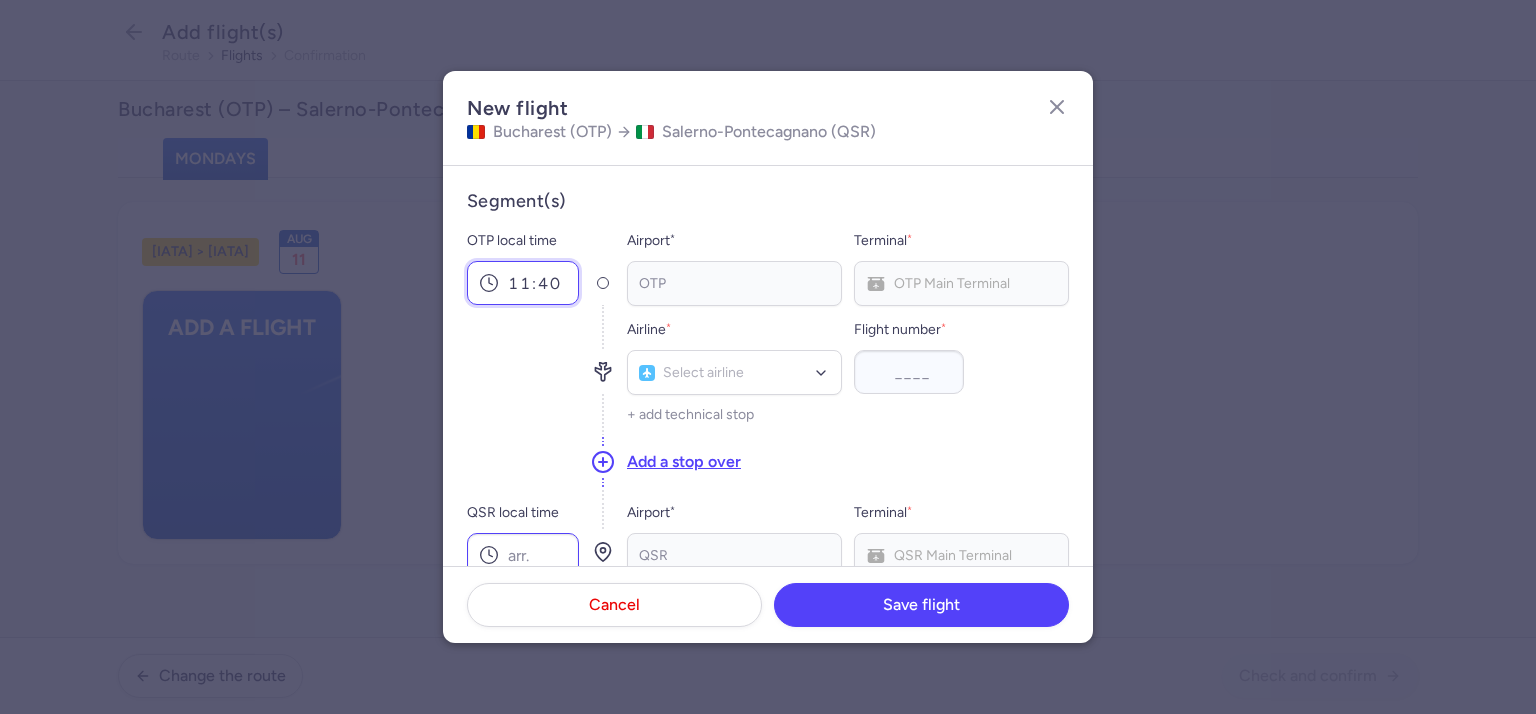type on "11:40" 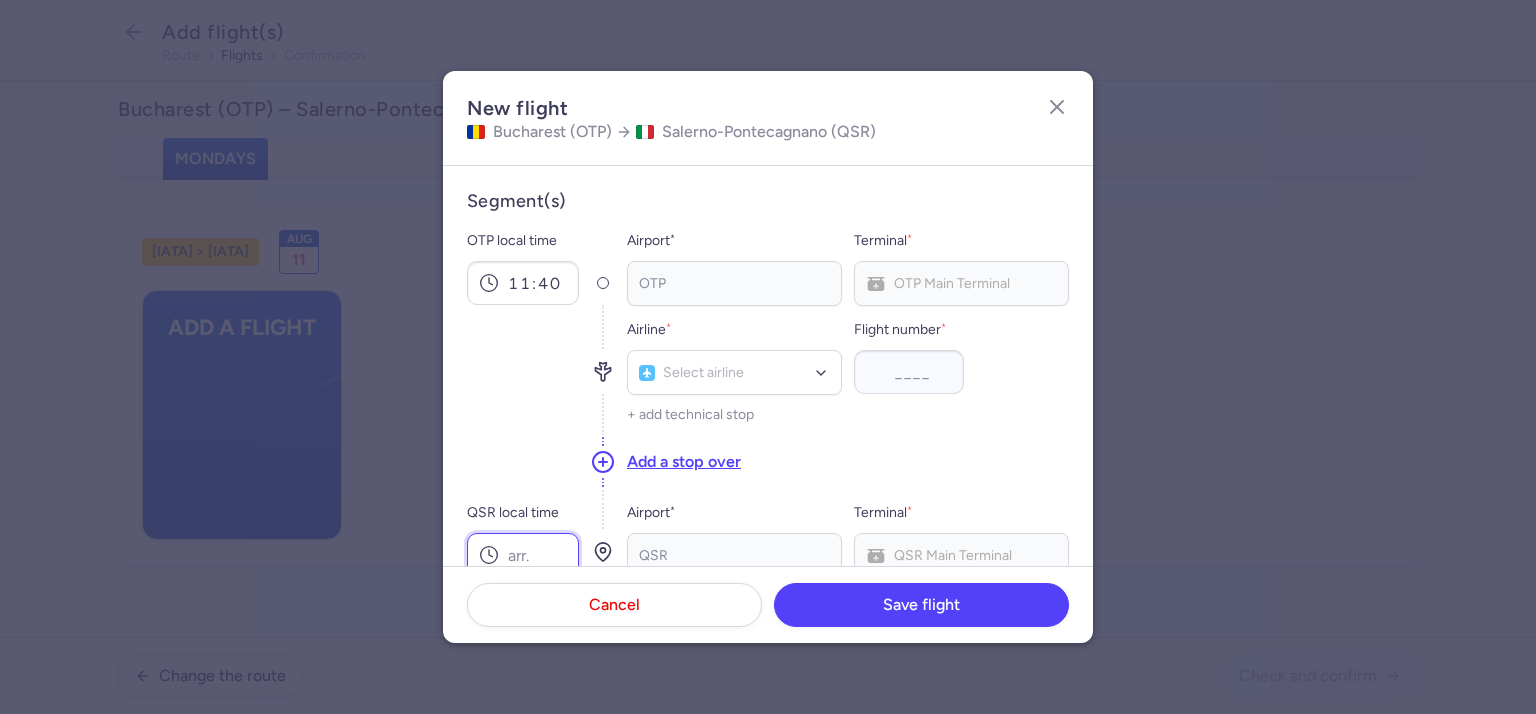 click on "QSR local time" at bounding box center (523, 555) 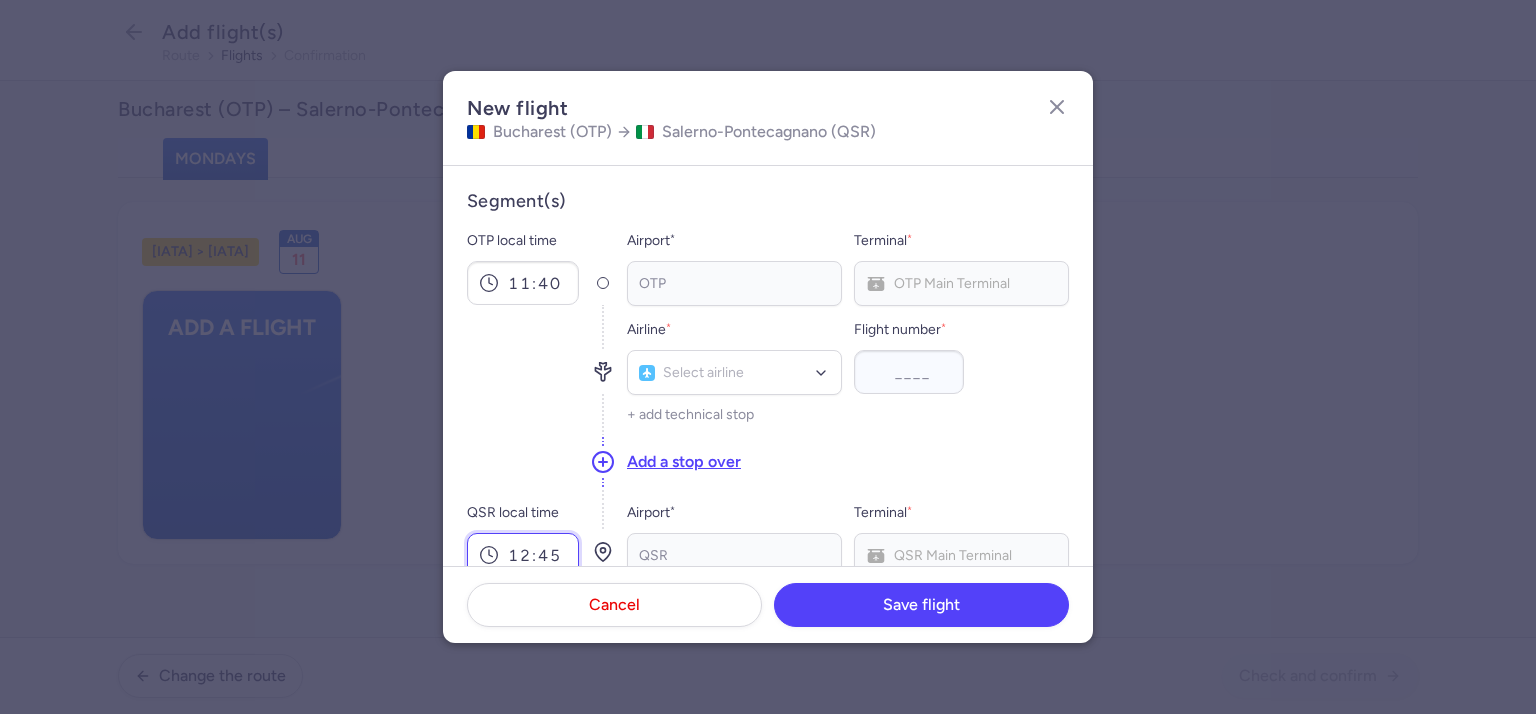 type on "12:45" 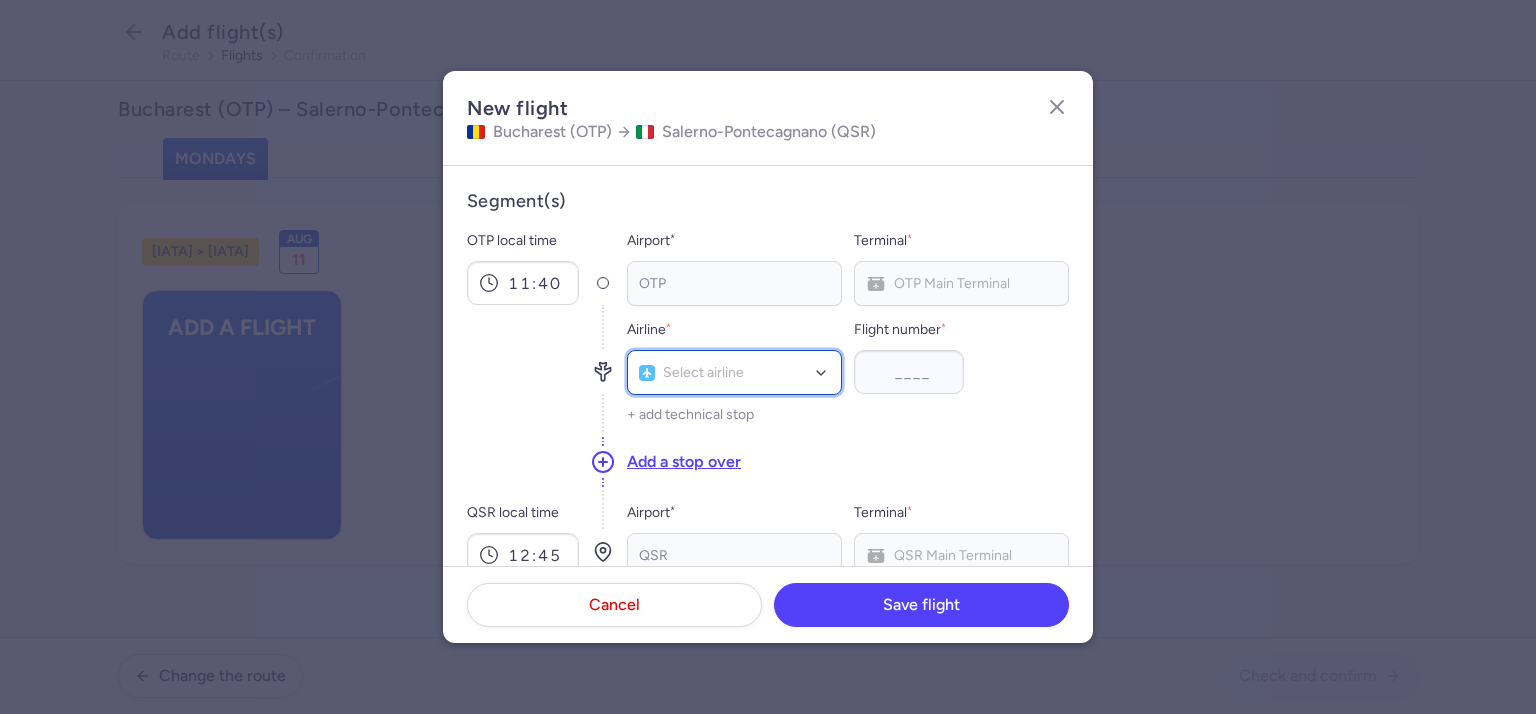 click on "Select airline" 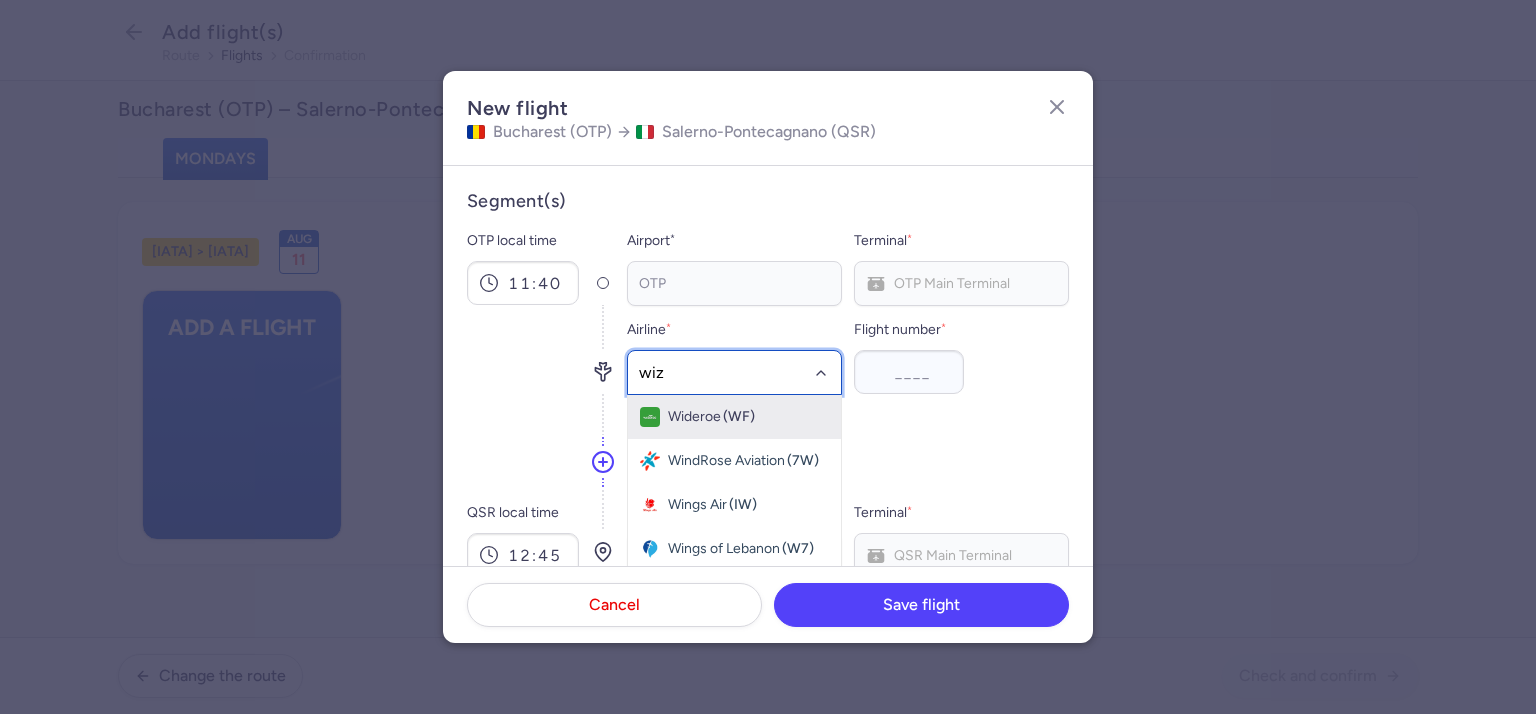 type on "wizz" 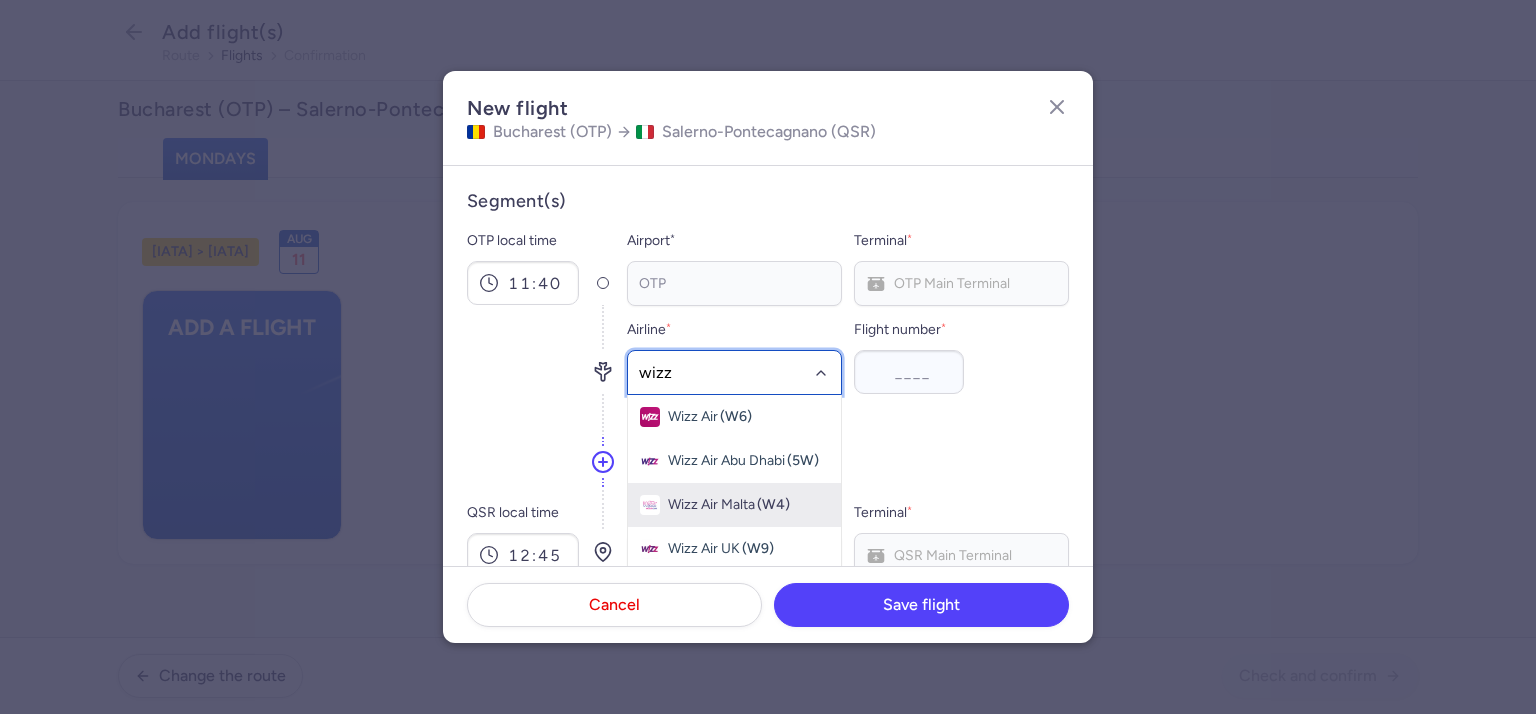 click on "Wizz Air Malta" at bounding box center [711, 505] 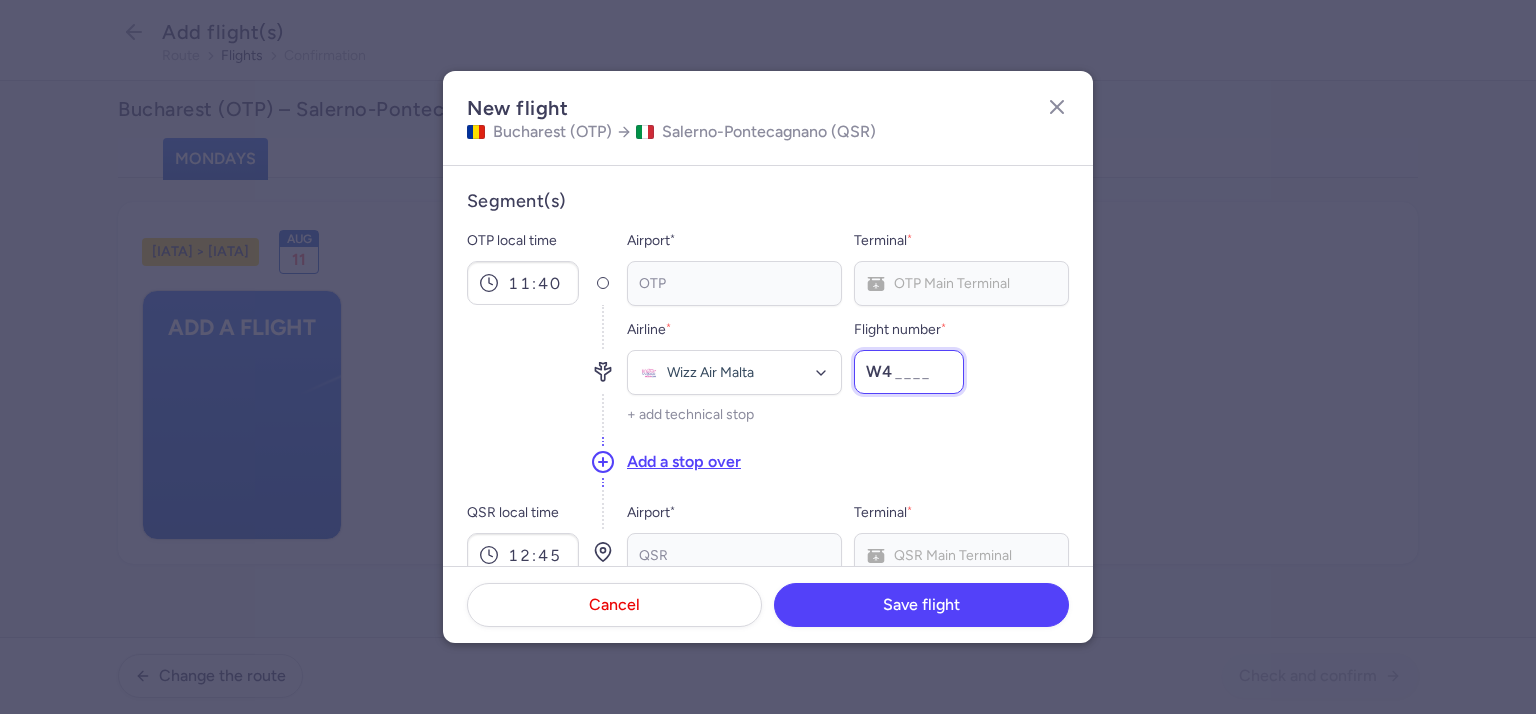 paste on "[NUMBER]" 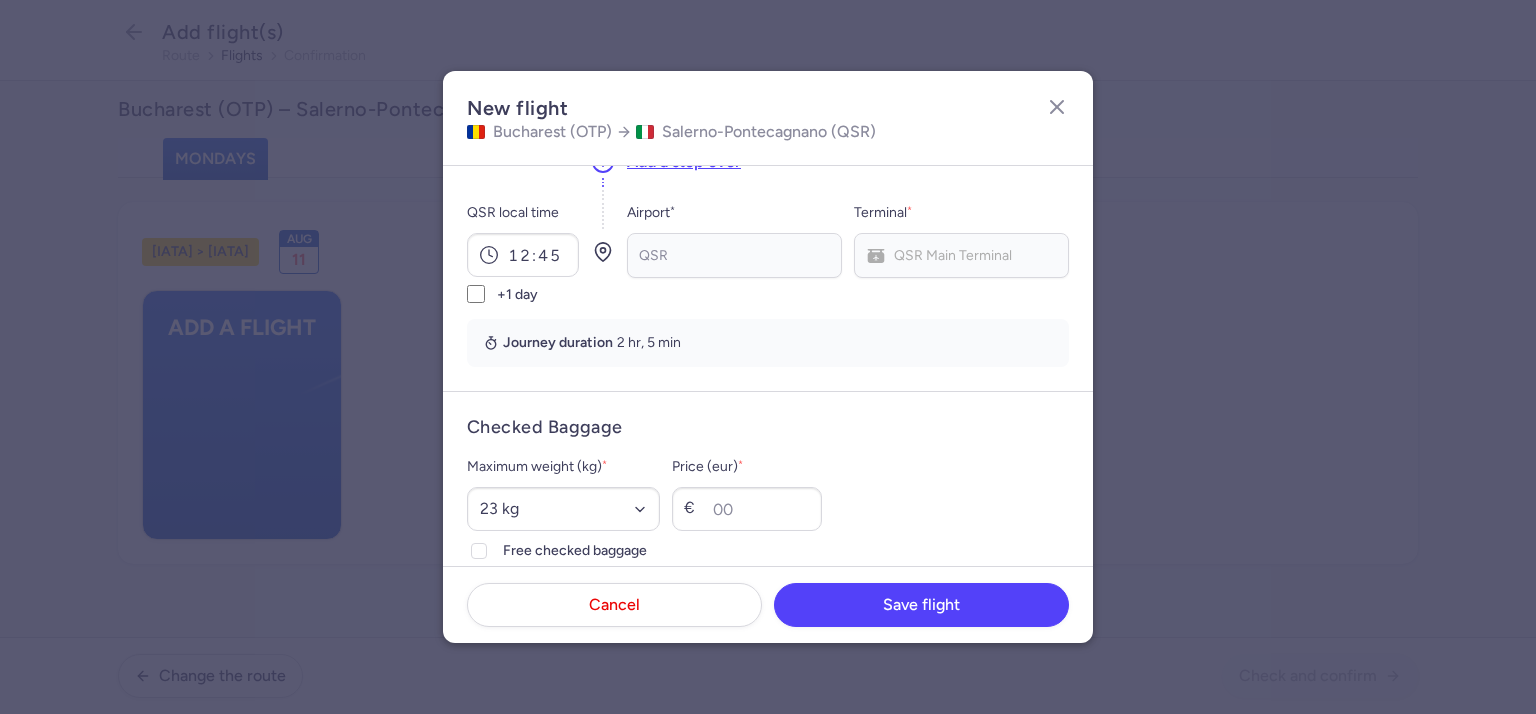 scroll, scrollTop: 400, scrollLeft: 0, axis: vertical 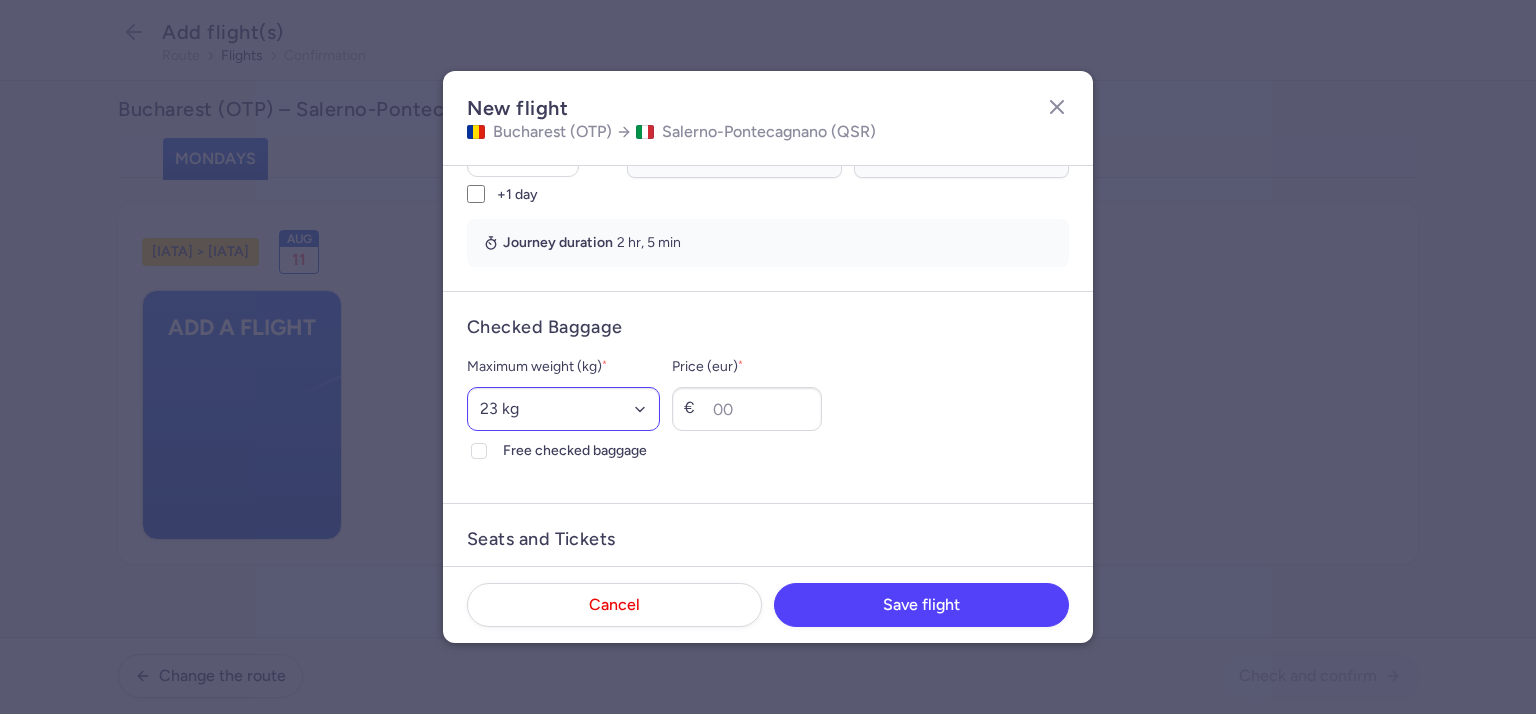 type on "[NUMBER]" 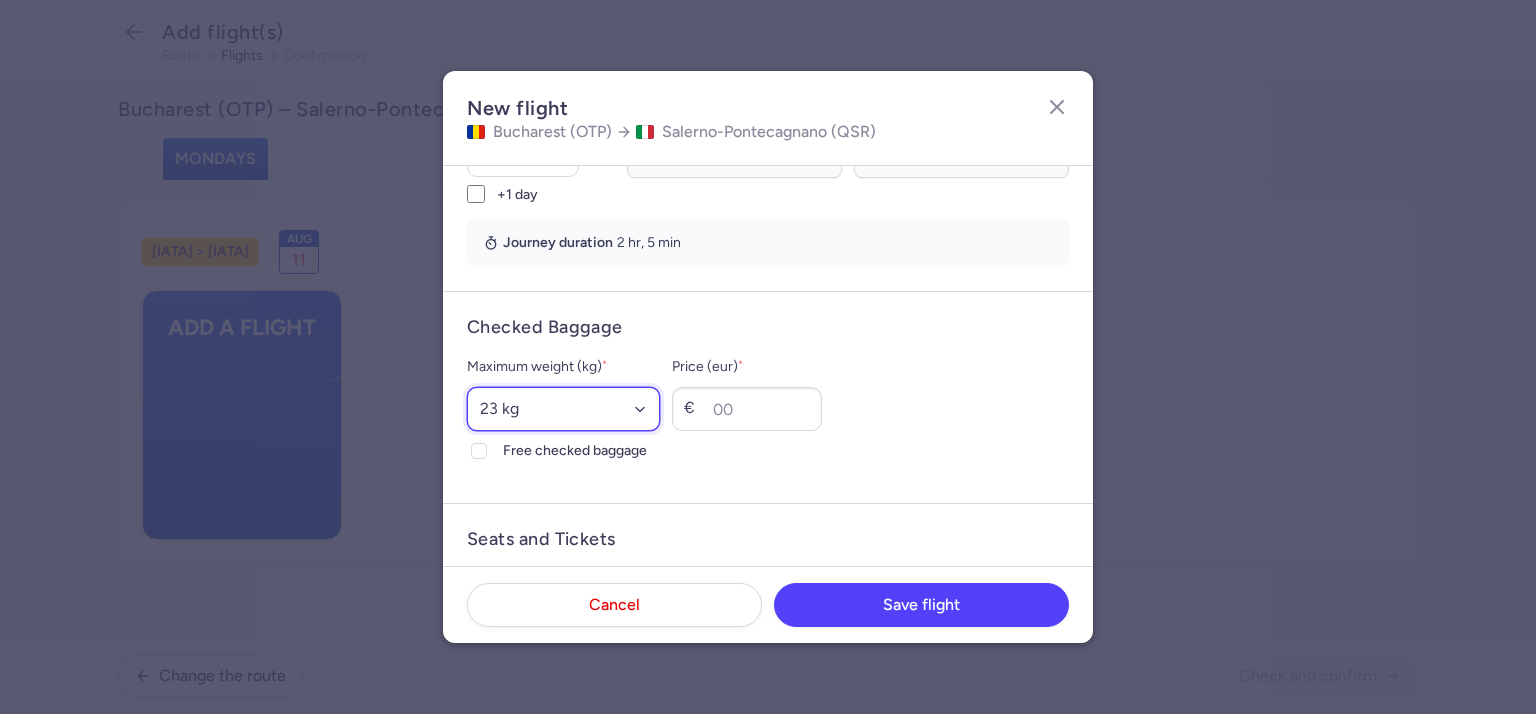 click on "Select an option 15 kg 16 kg 17 kg 18 kg 19 kg 20 kg 21 kg 22 kg 23 kg 24 kg 25 kg 26 kg 27 kg 28 kg 29 kg 30 kg 31 kg 32 kg 33 kg 34 kg 35 kg" at bounding box center [563, 409] 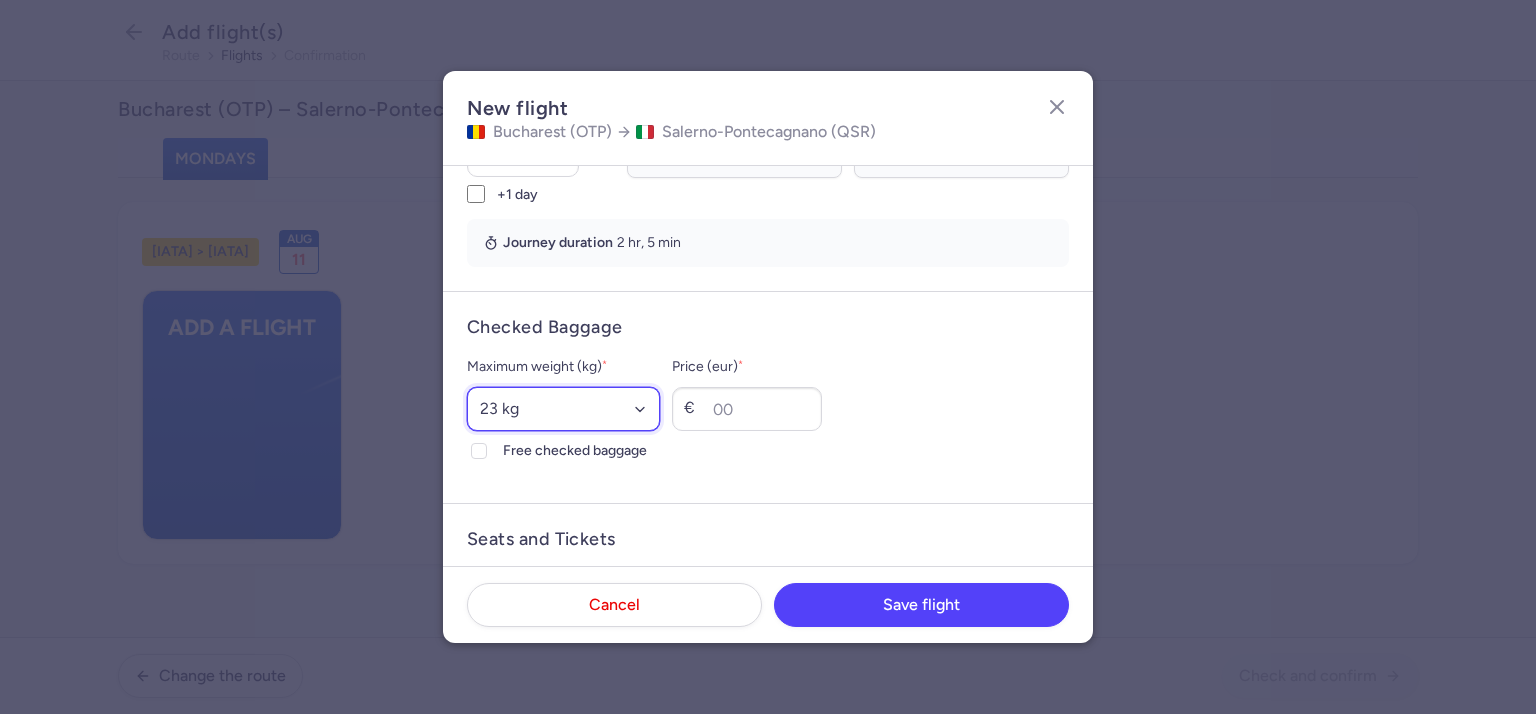 select on "20" 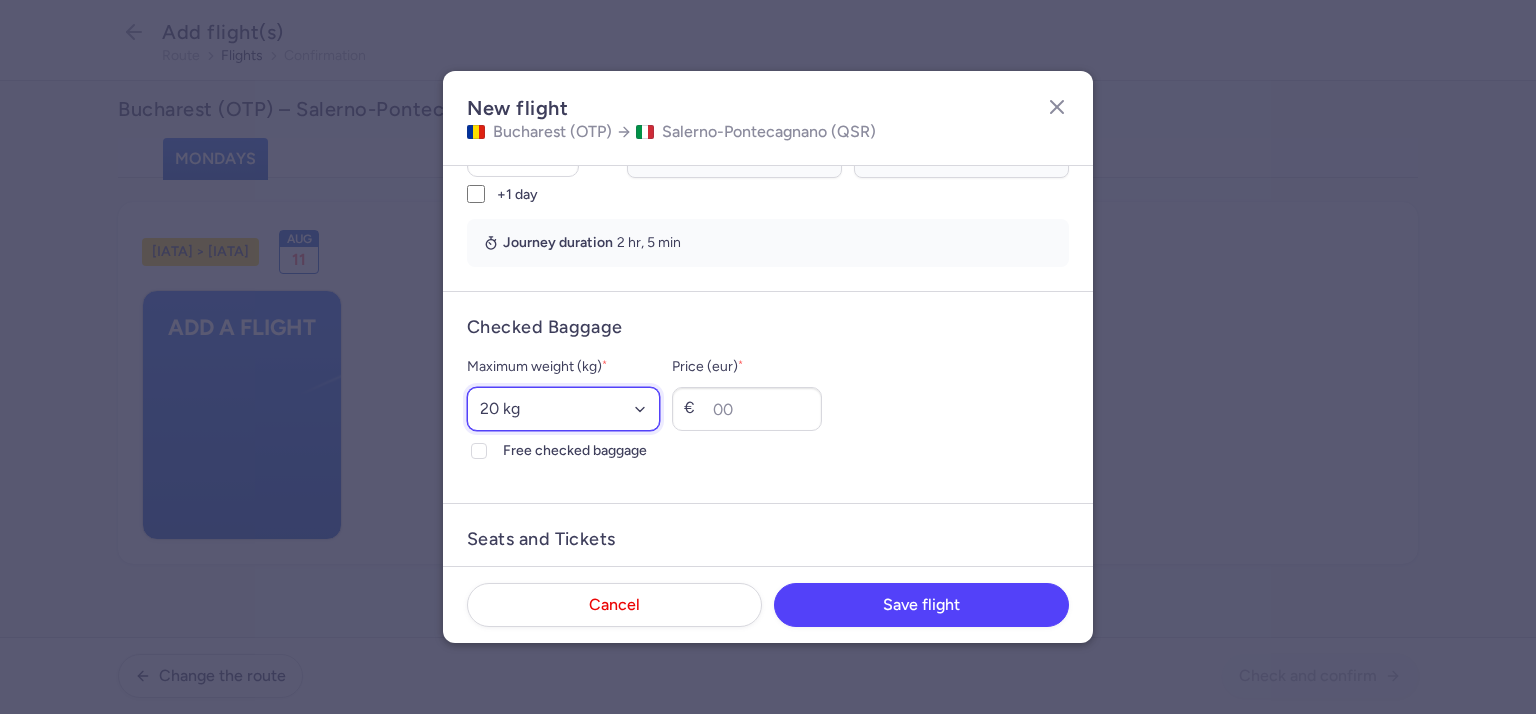 click on "Select an option 15 kg 16 kg 17 kg 18 kg 19 kg 20 kg 21 kg 22 kg 23 kg 24 kg 25 kg 26 kg 27 kg 28 kg 29 kg 30 kg 31 kg 32 kg 33 kg 34 kg 35 kg" at bounding box center [563, 409] 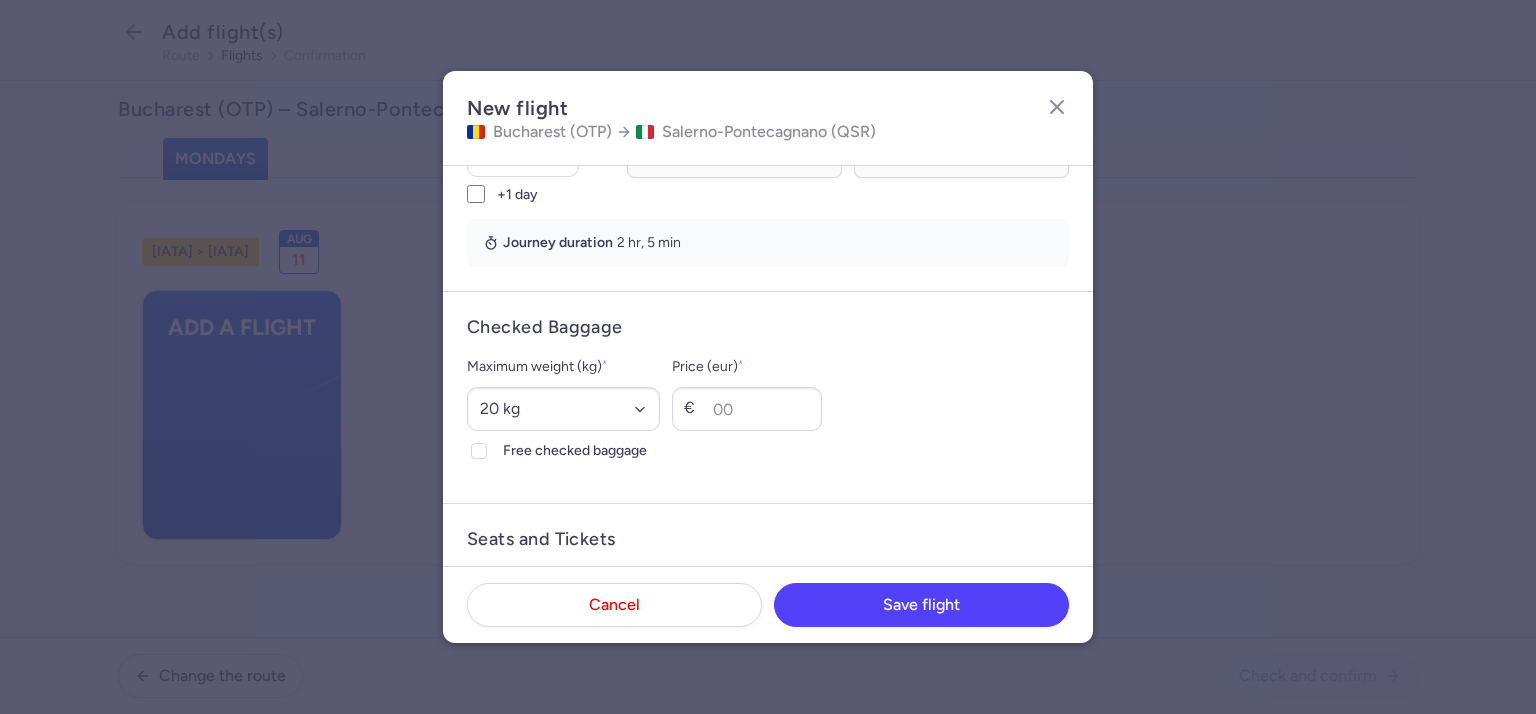 click on "Maximum weight (kg)  * Select an option 15 kg 16 kg 17 kg 18 kg 19 kg 20 kg 21 kg 22 kg 23 kg 24 kg 25 kg 26 kg 27 kg 28 kg 29 kg 30 kg 31 kg 32 kg 33 kg 34 kg 35 kg Free checked baggage Price (eur)  * €" at bounding box center [768, 409] 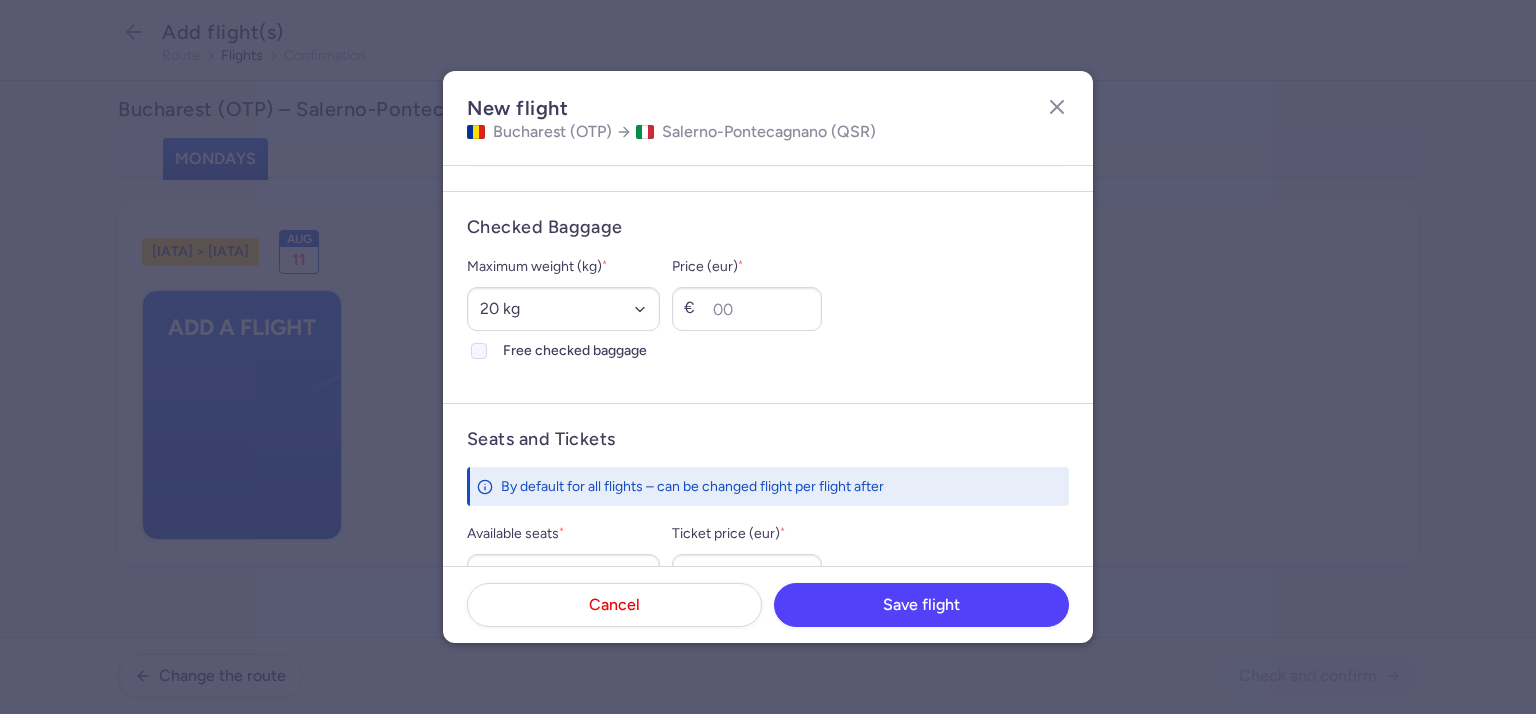 click 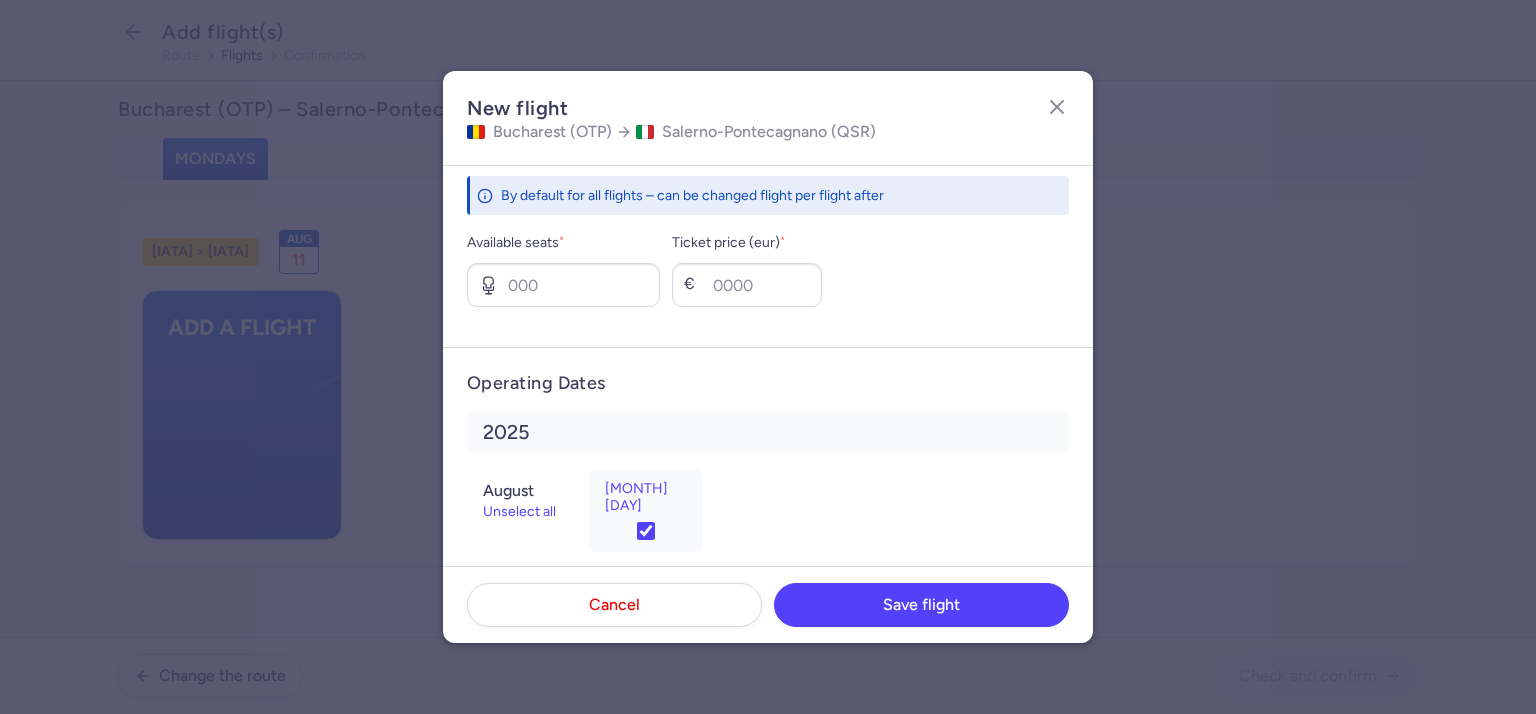 scroll, scrollTop: 799, scrollLeft: 0, axis: vertical 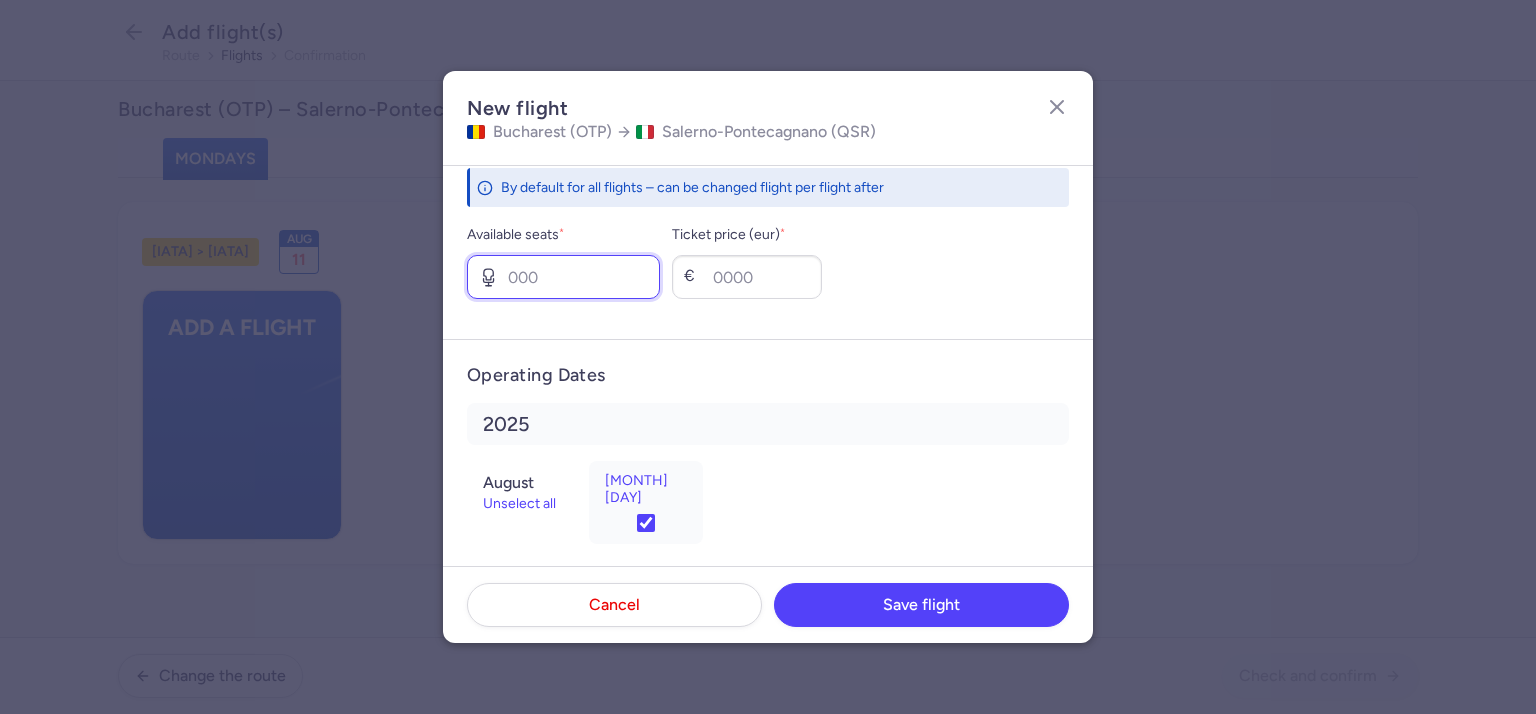 click on "Available seats  *" at bounding box center [563, 277] 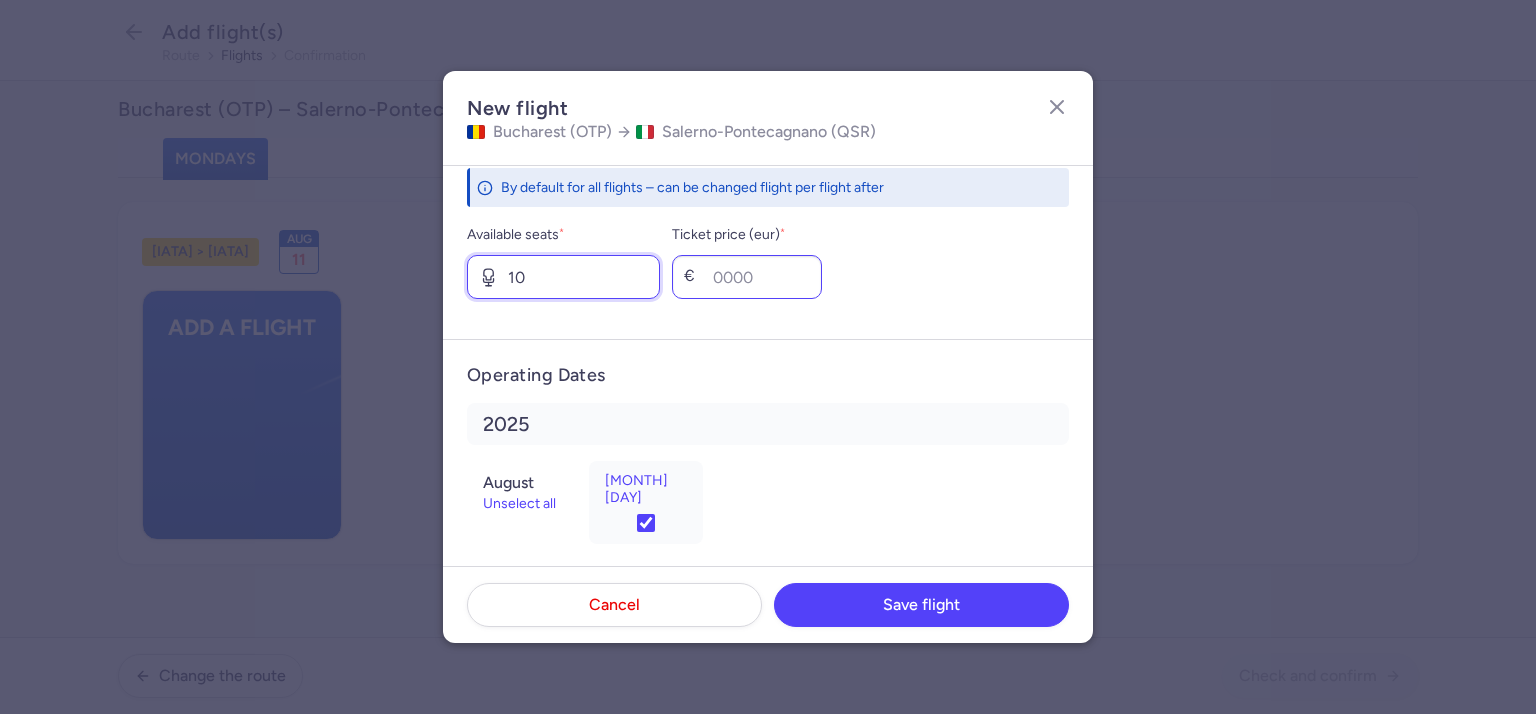 type on "10" 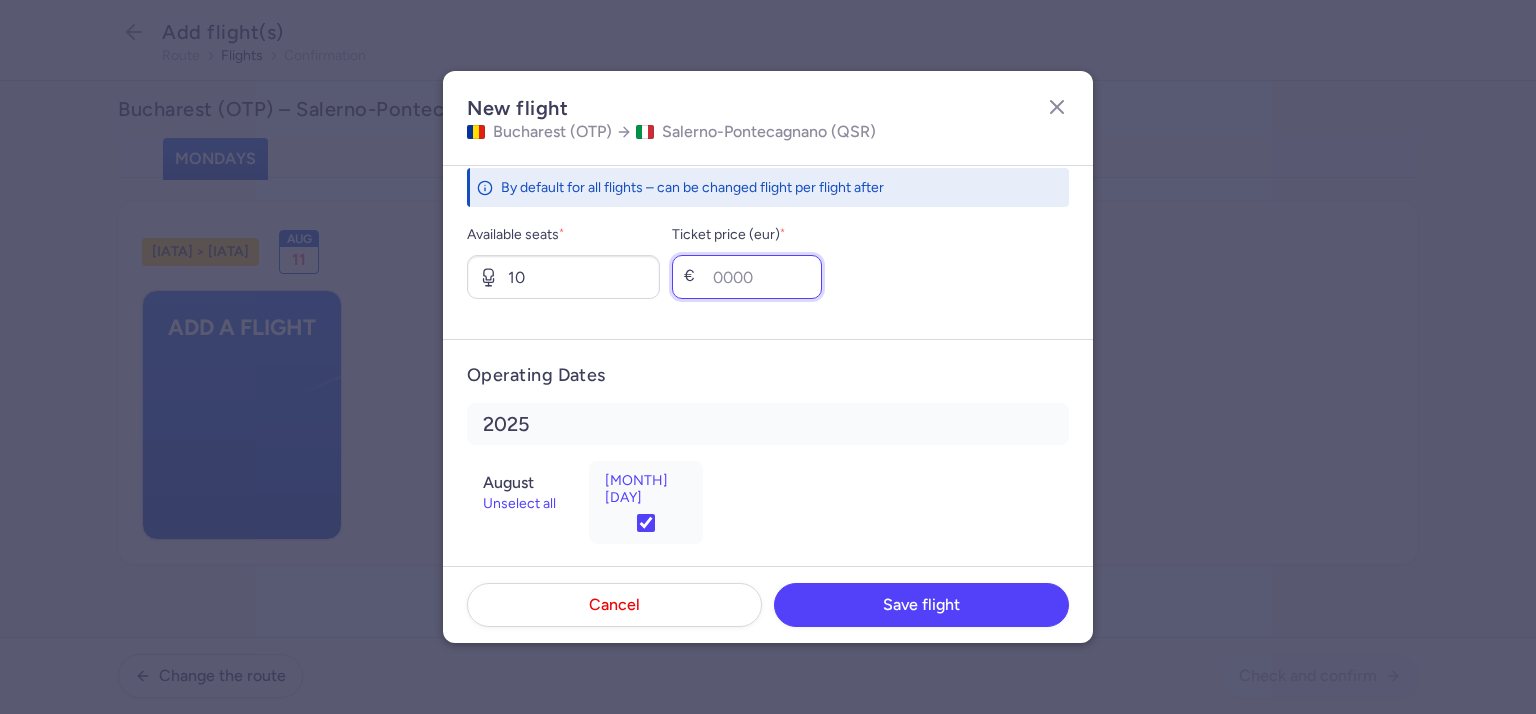 click on "Ticket price (eur)  *" at bounding box center (747, 277) 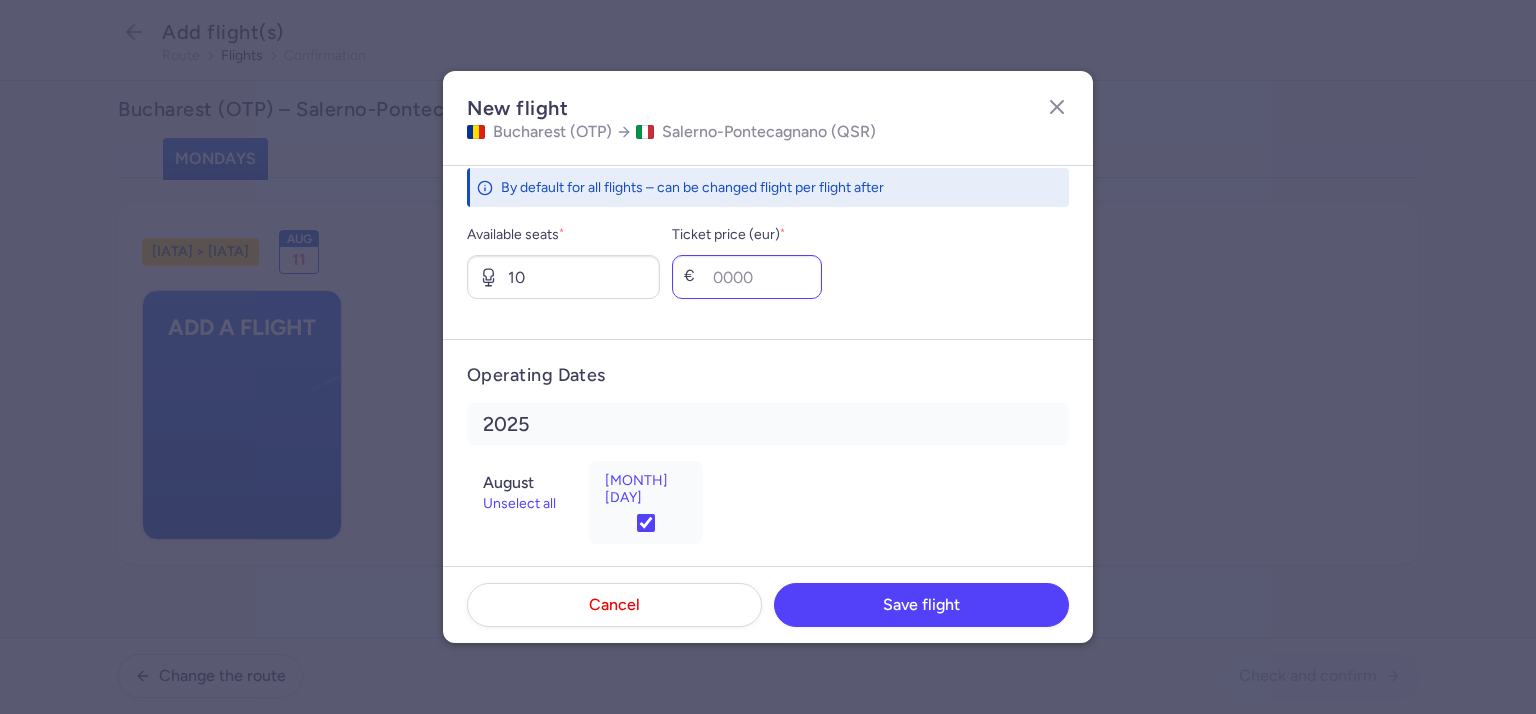 click on "€" at bounding box center [694, 277] 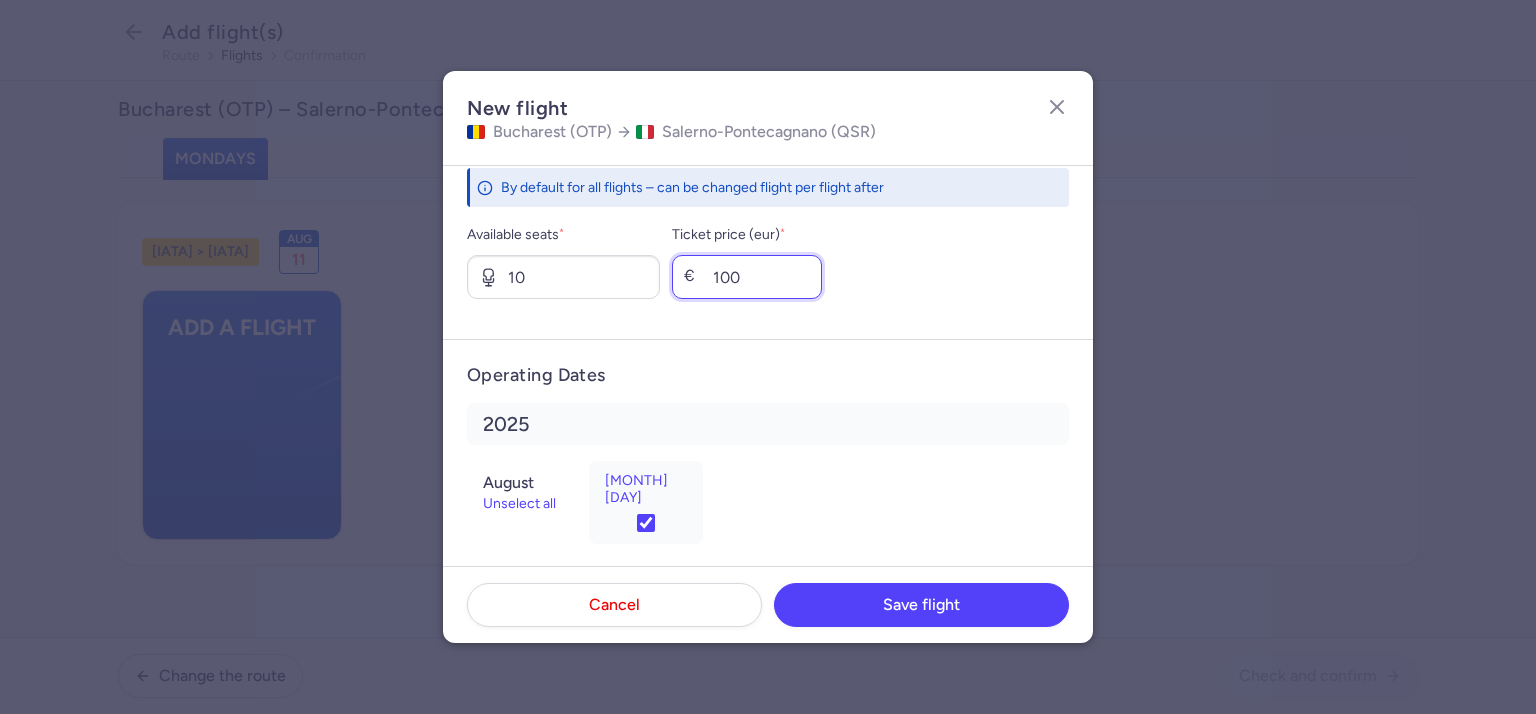 type on "100" 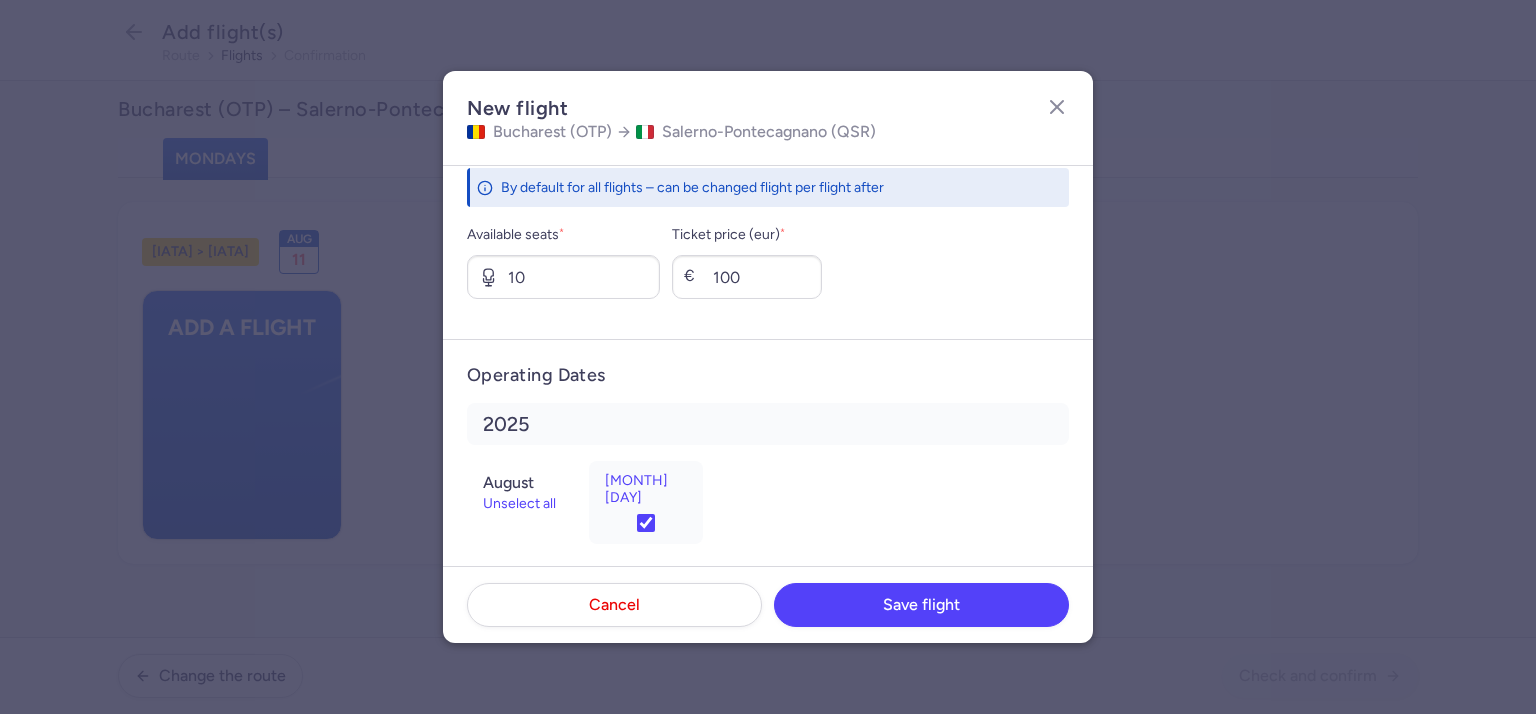 click on "Operating Dates [YEAR] [MONTH] Unselect all [DAY]" at bounding box center (768, 461) 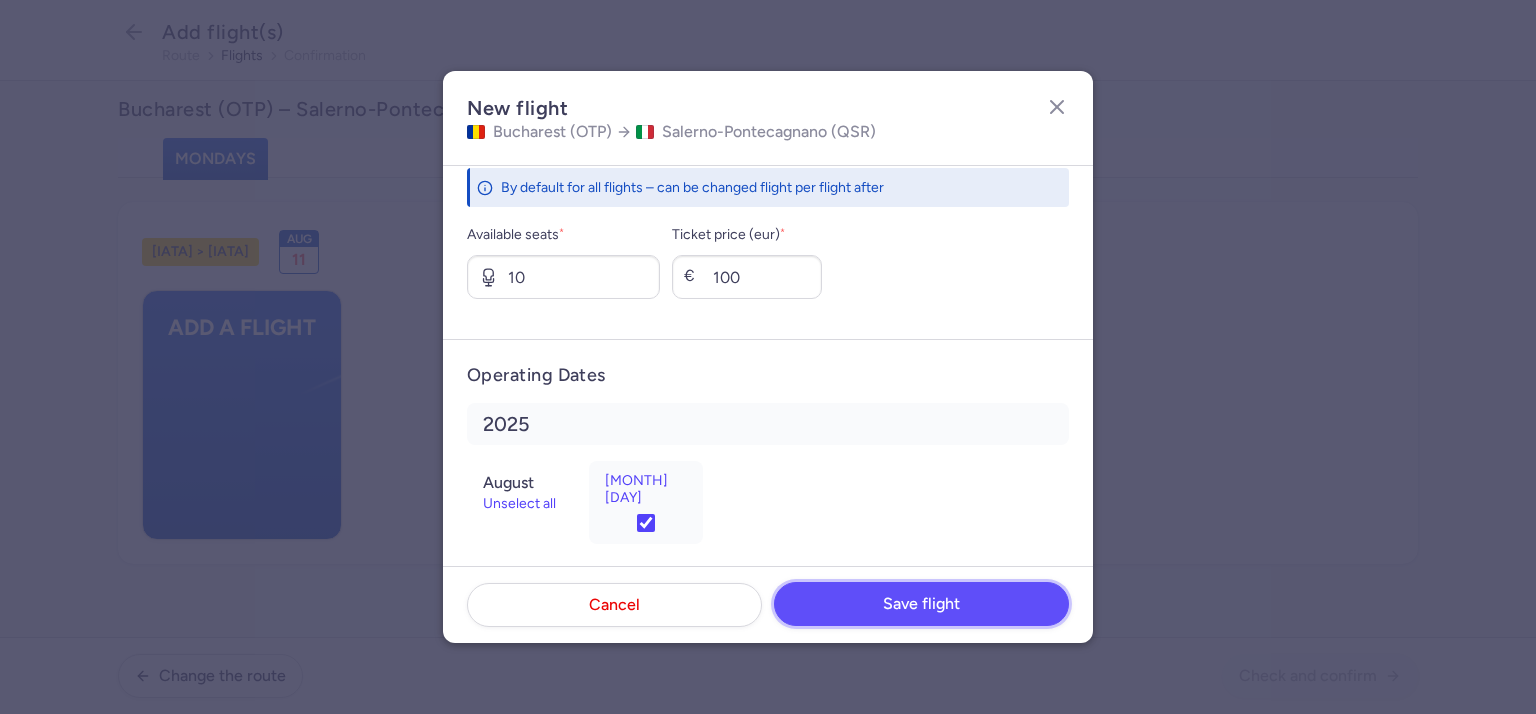 click on "Save flight" at bounding box center (921, 604) 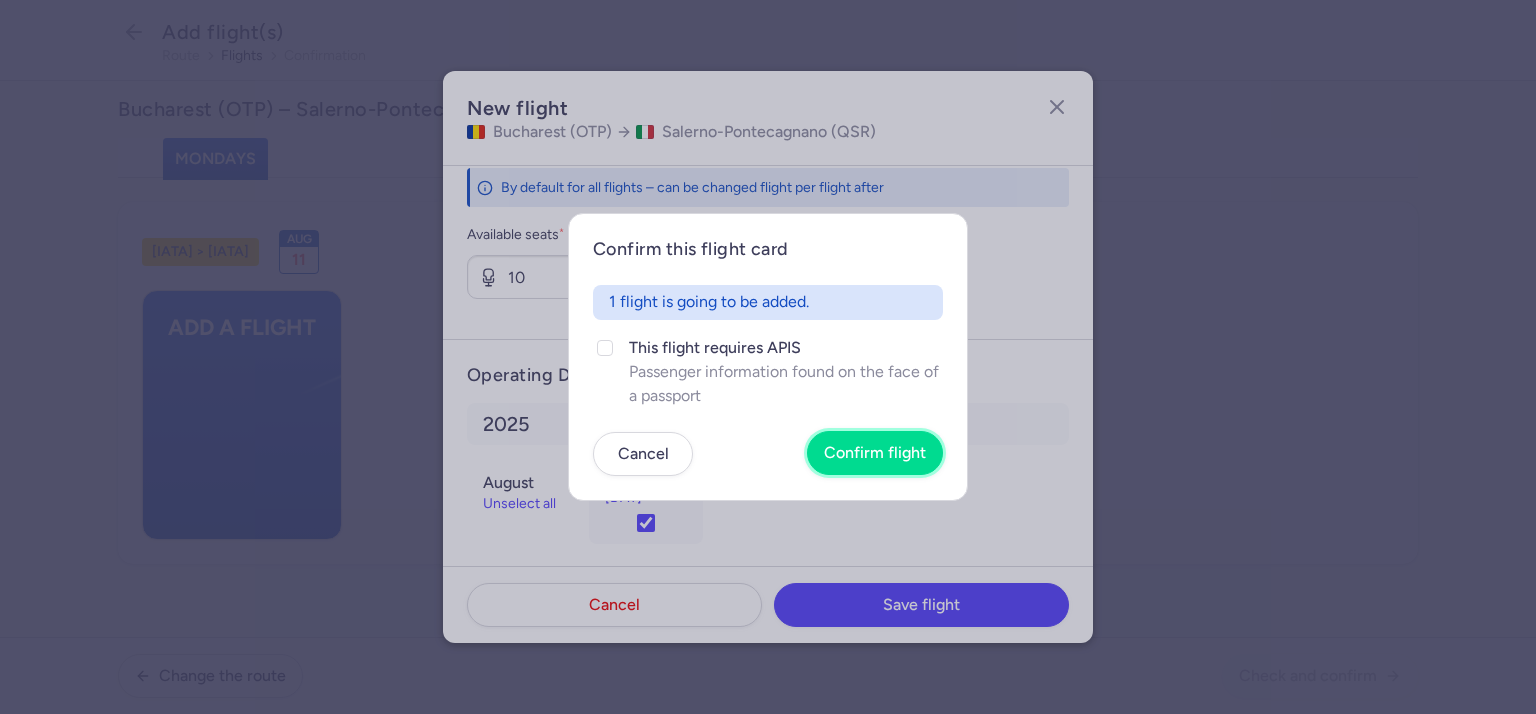 click on "Confirm flight" at bounding box center [875, 453] 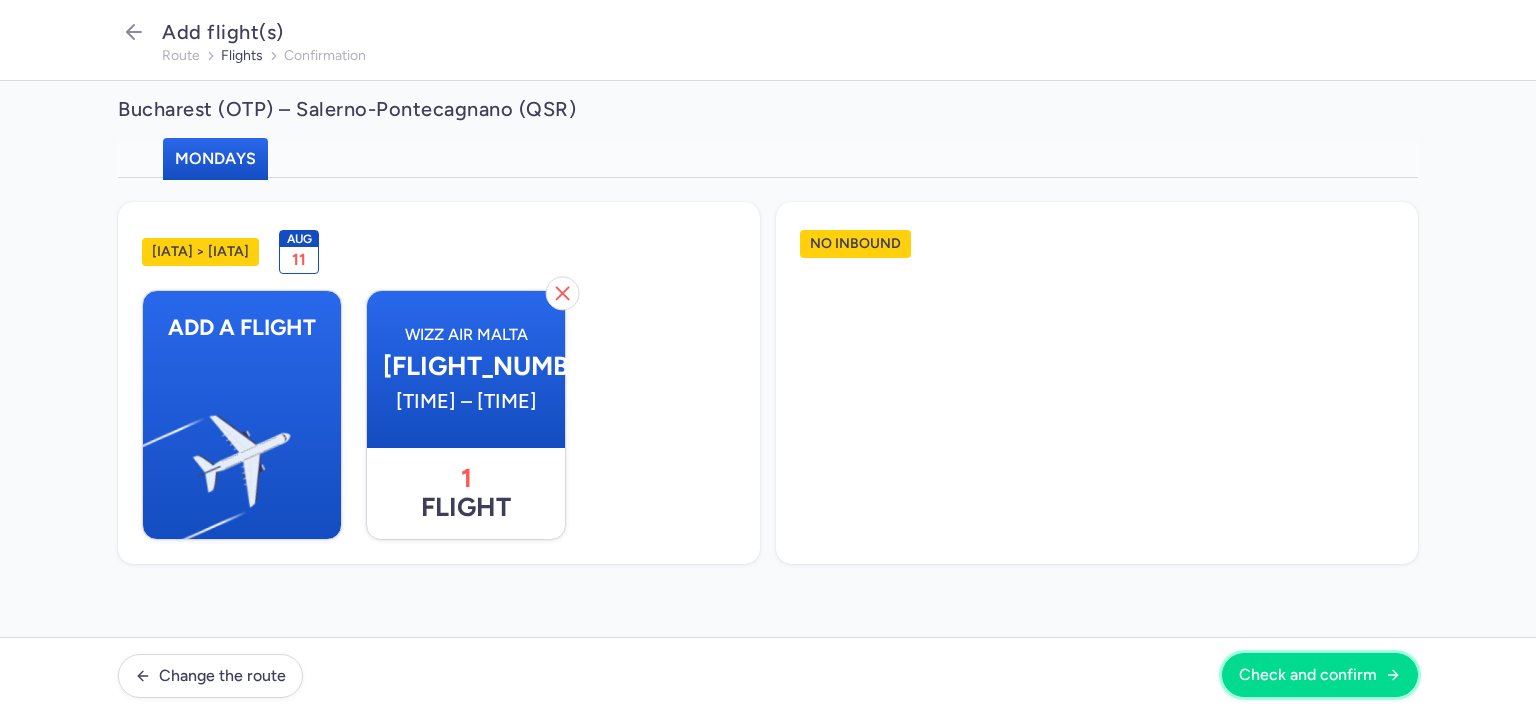 click on "Check and confirm" at bounding box center [1320, 675] 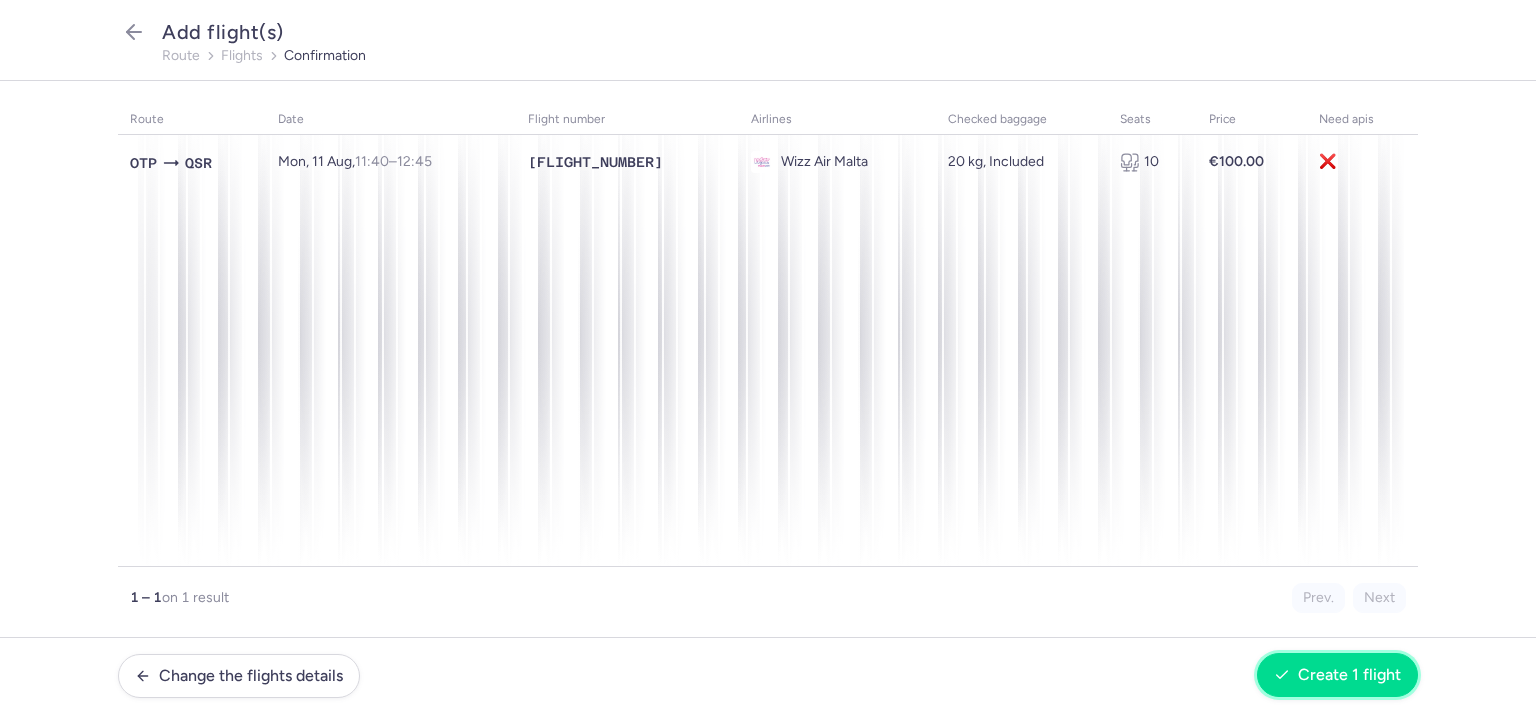 click on "Create 1 flight" at bounding box center (1349, 675) 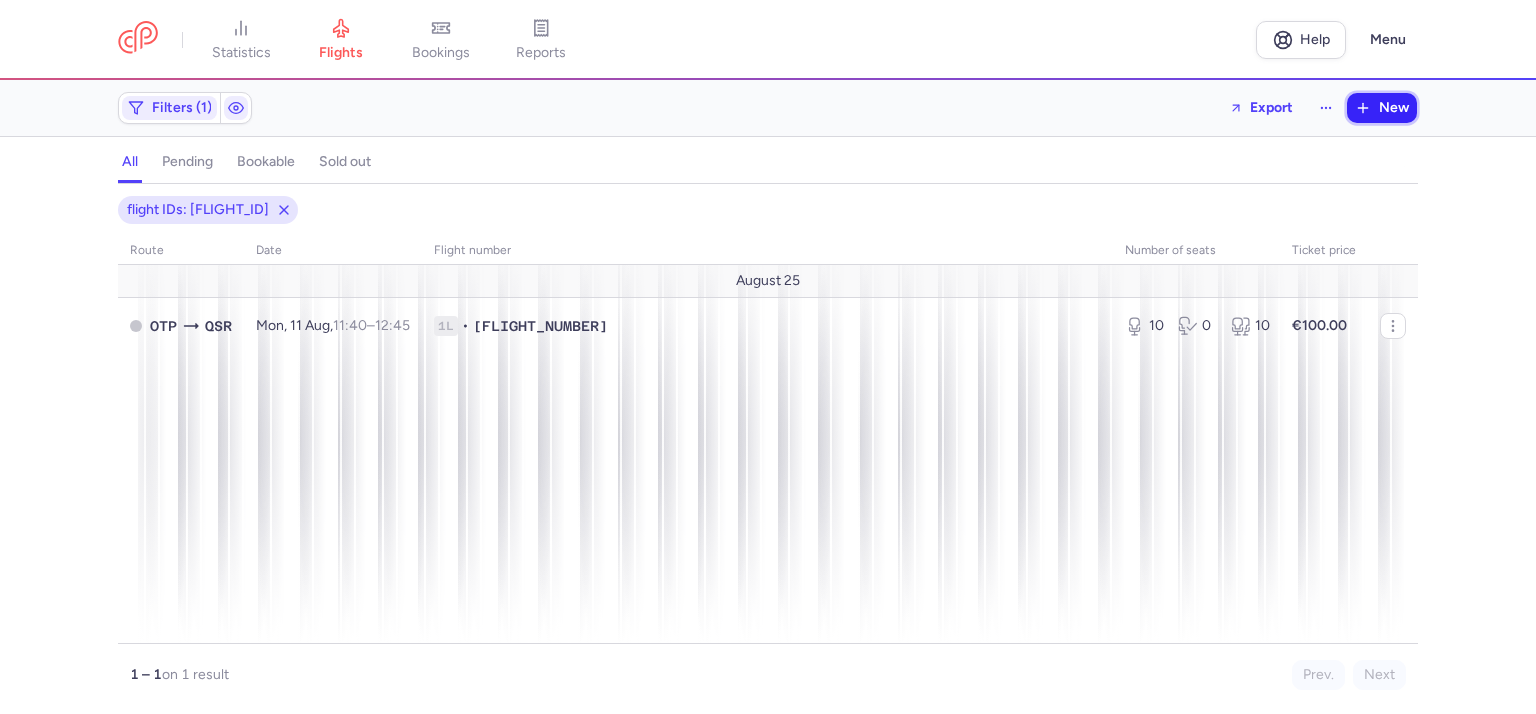 click on "New" at bounding box center (1382, 108) 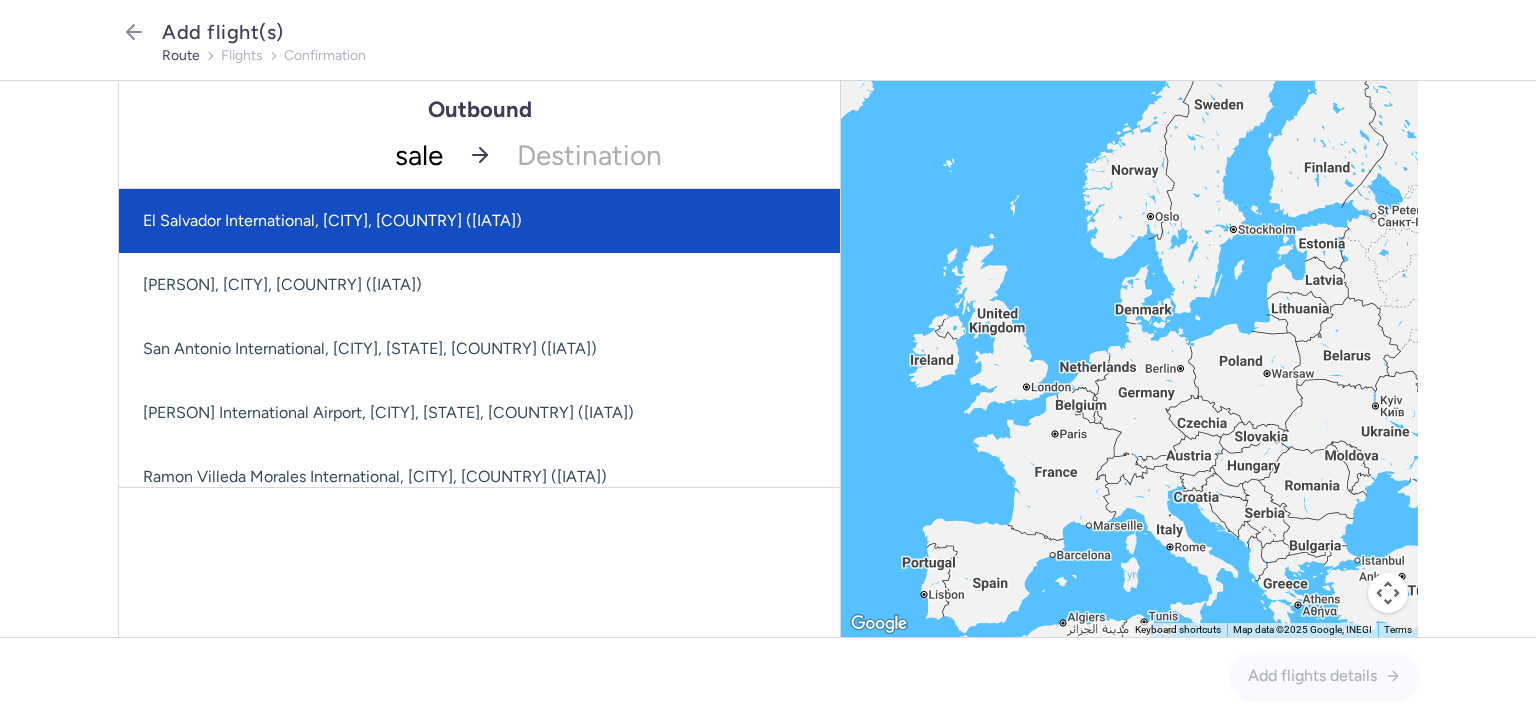 type on "saler" 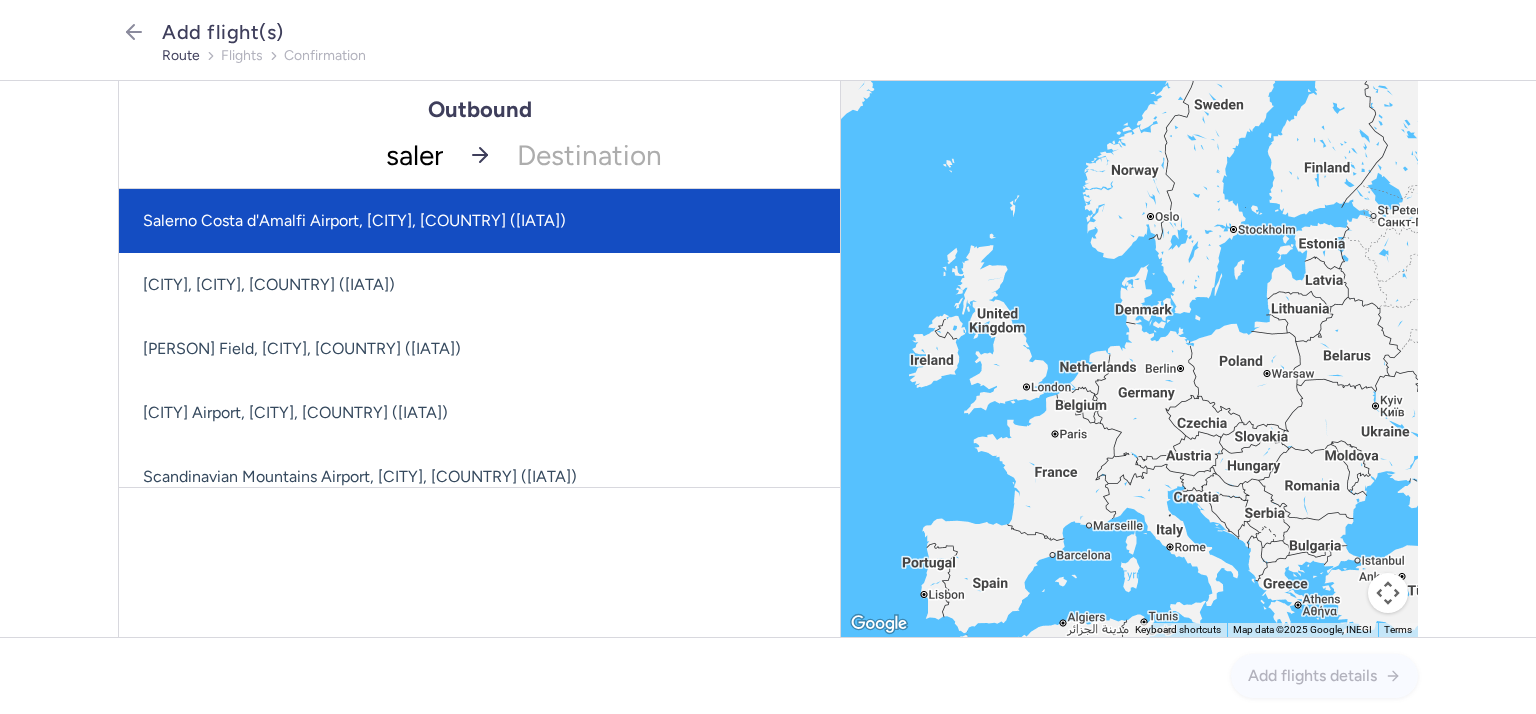 click on "Salerno Costa d'Amalfi Airport, [CITY], [COUNTRY] ([IATA])" 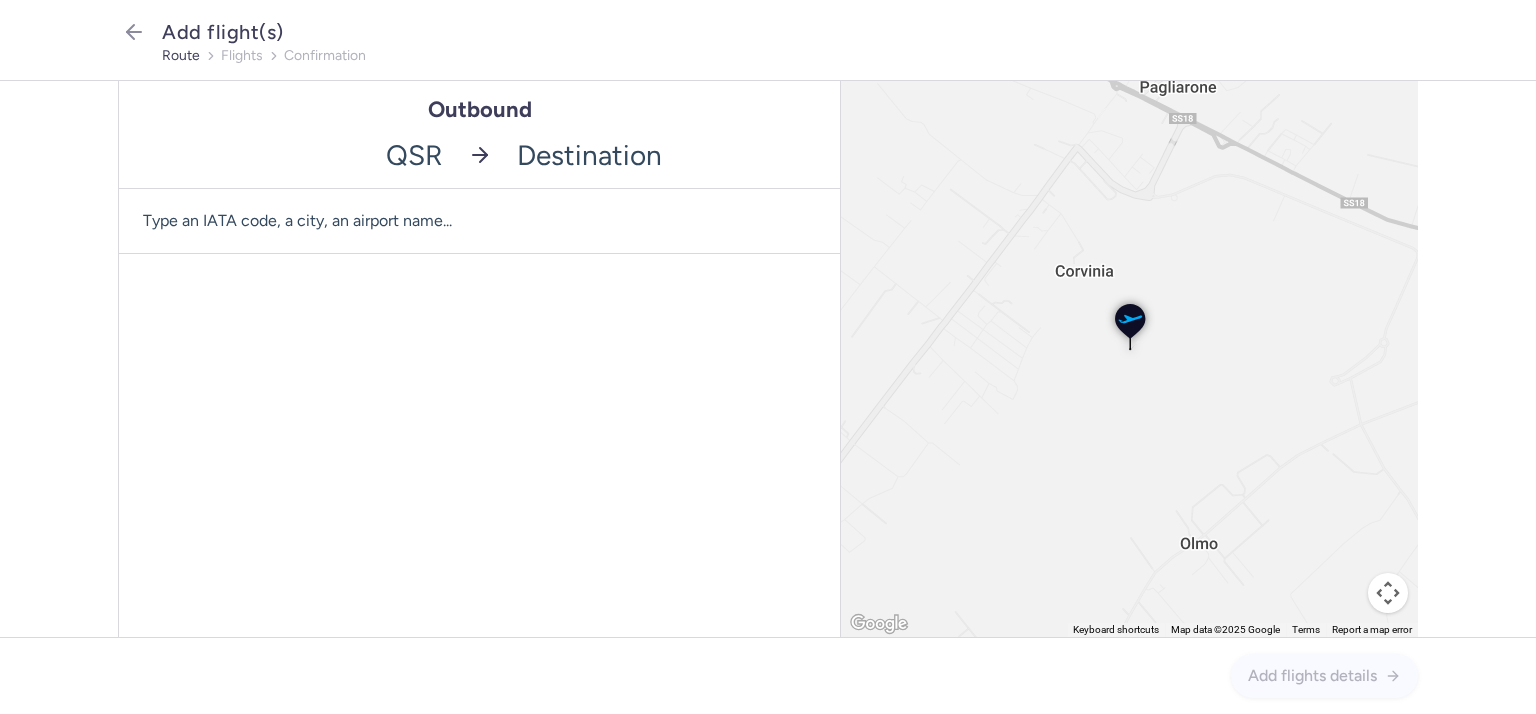 click 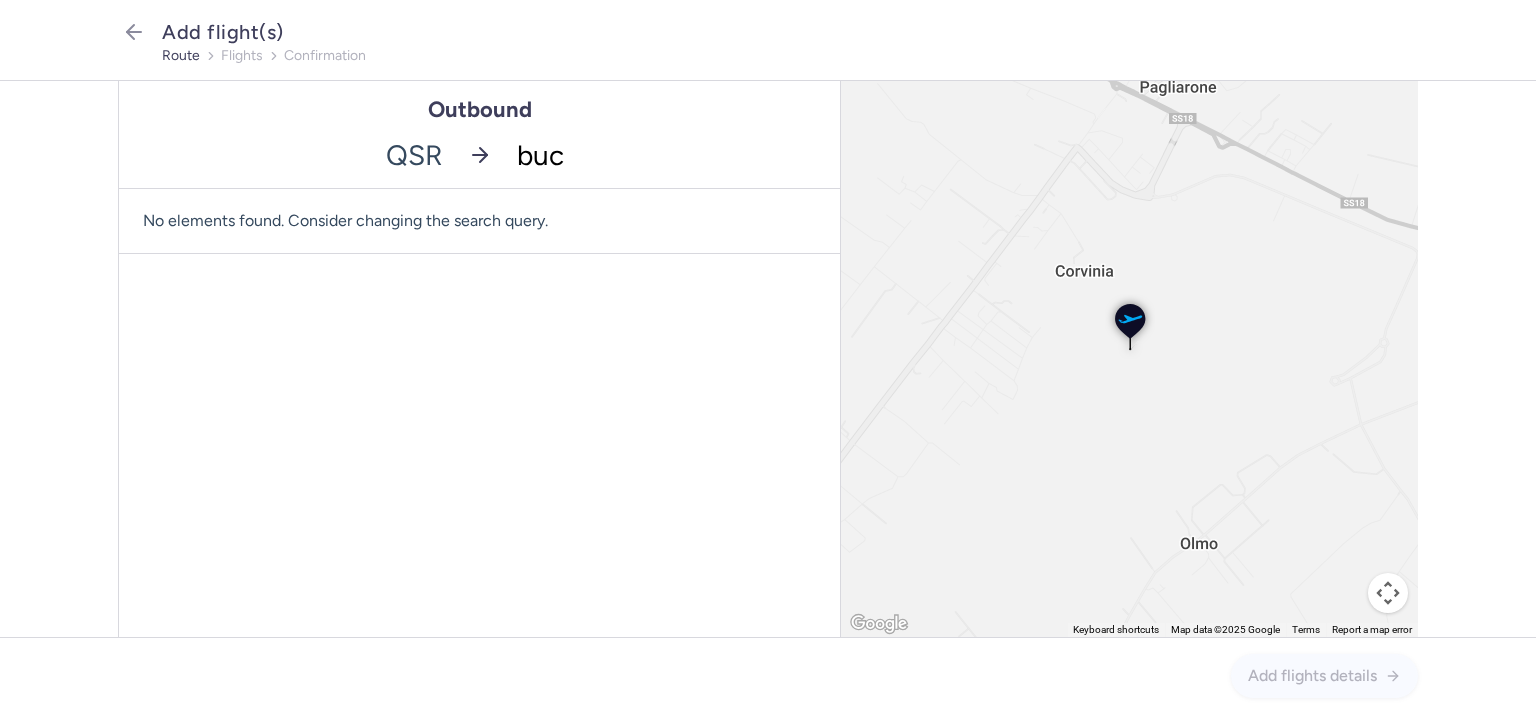 type on "bucu" 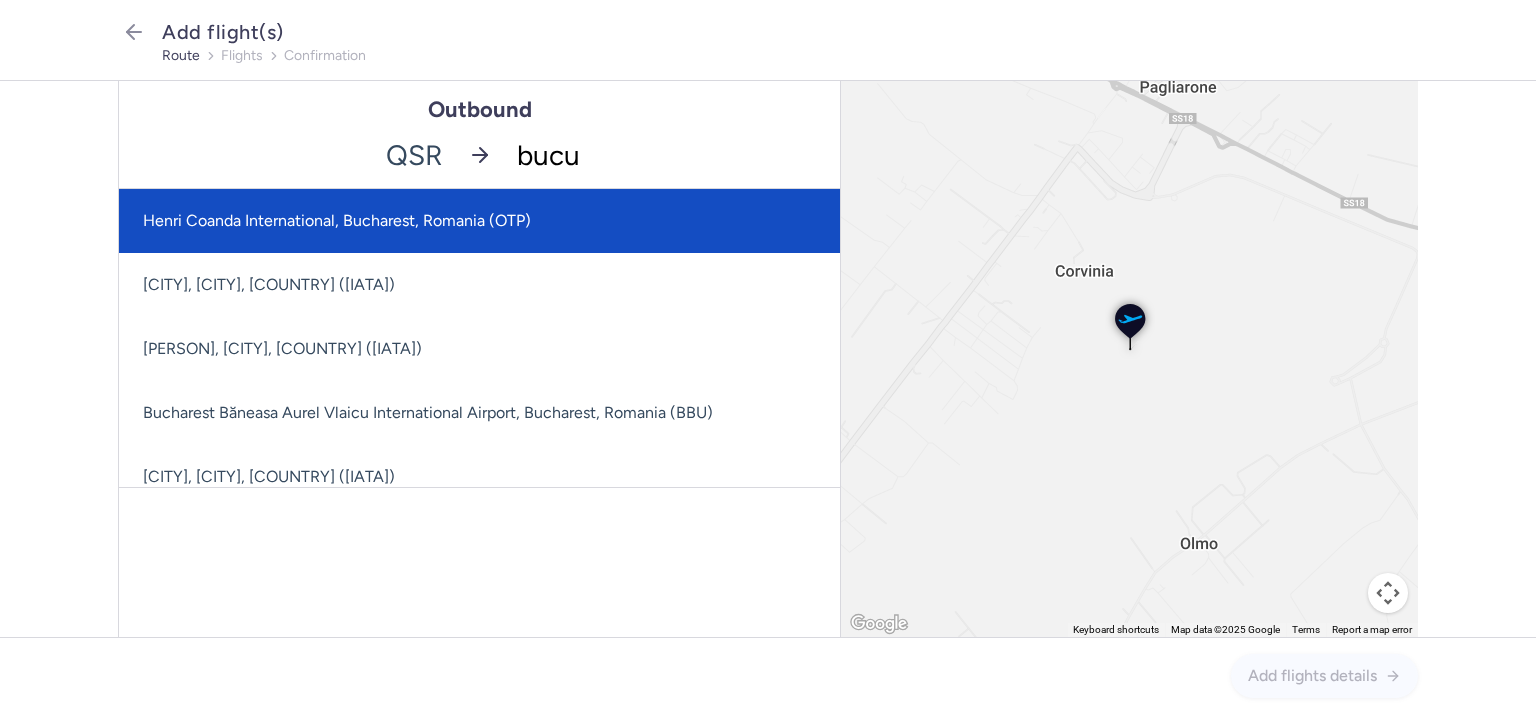 click on "Henri Coanda International, Bucharest, Romania (OTP)" 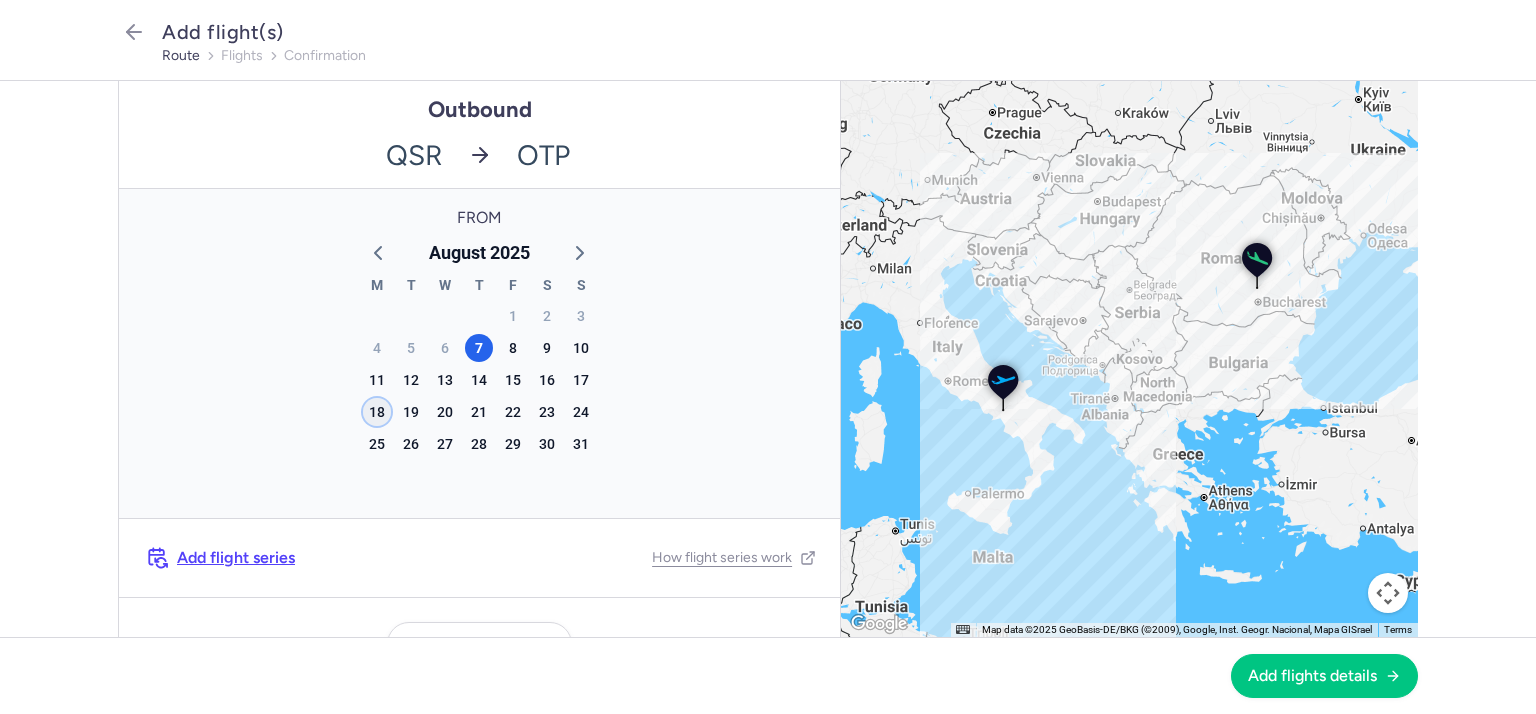 click on "18" 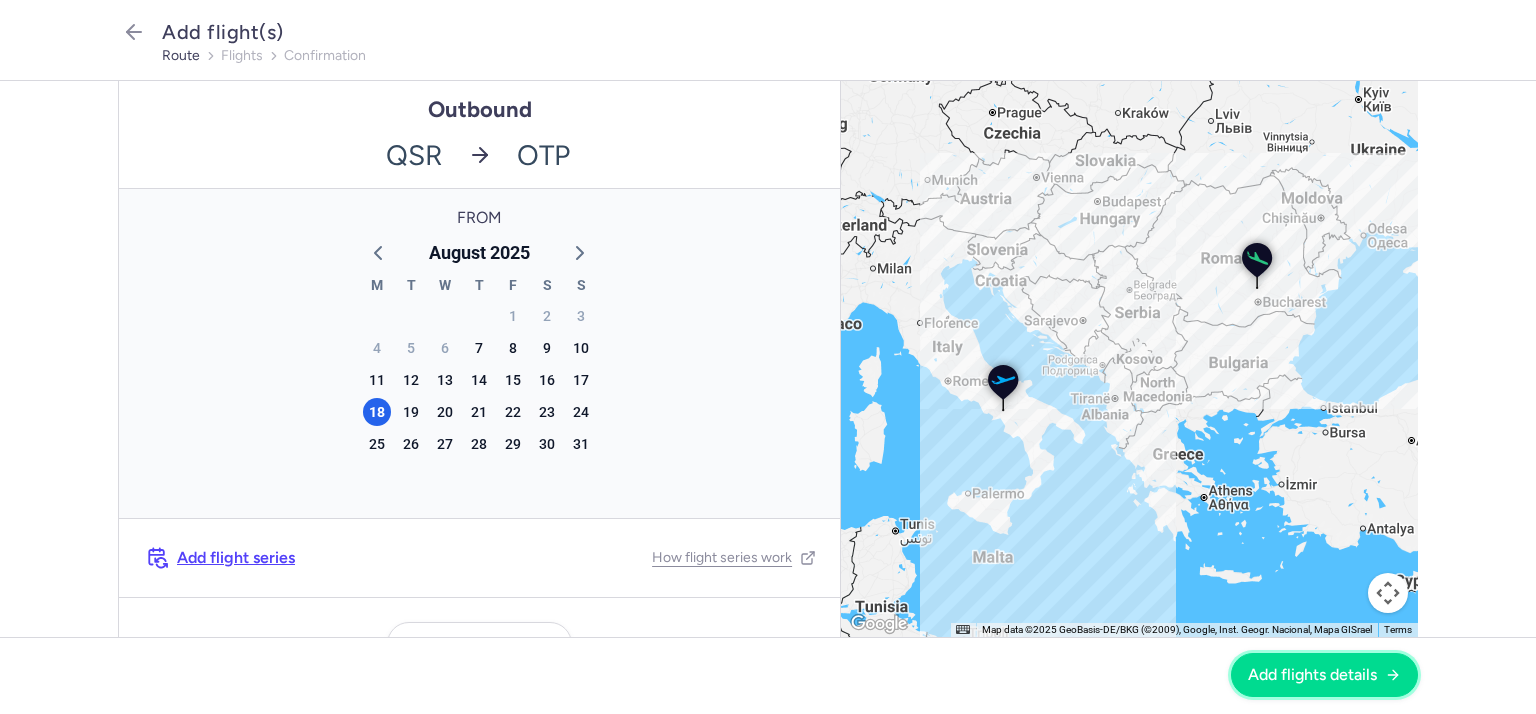 click on "Add flights details" at bounding box center [1312, 675] 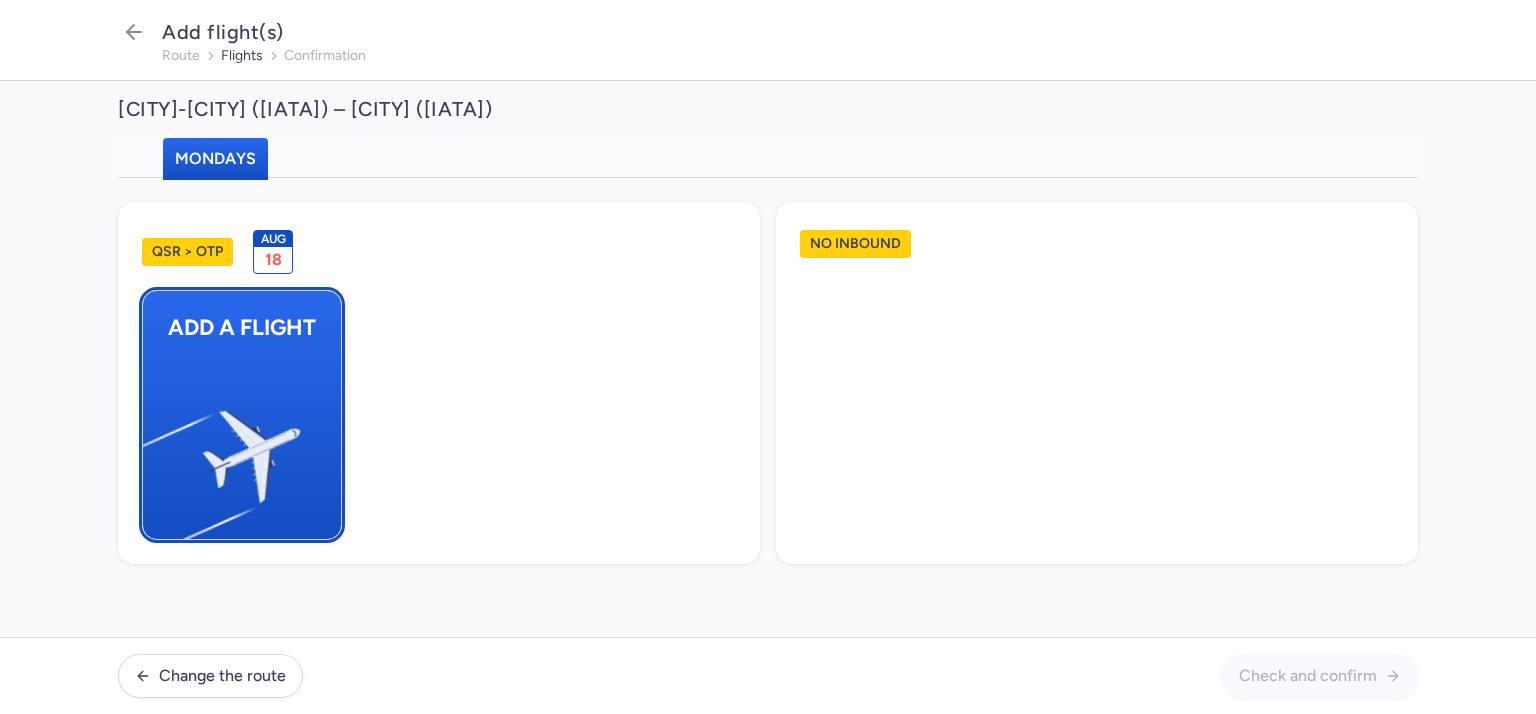 click at bounding box center (153, 448) 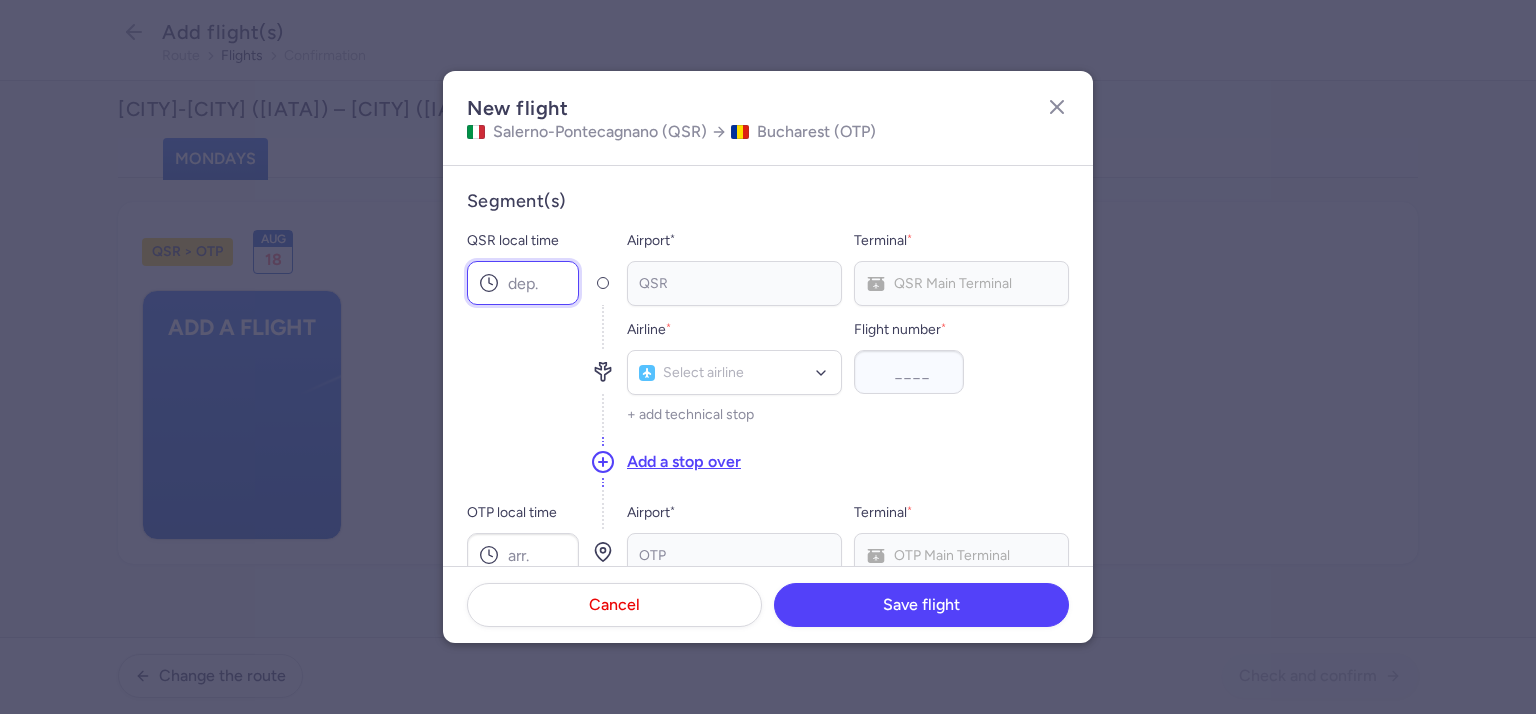 click on "QSR local time" at bounding box center [523, 283] 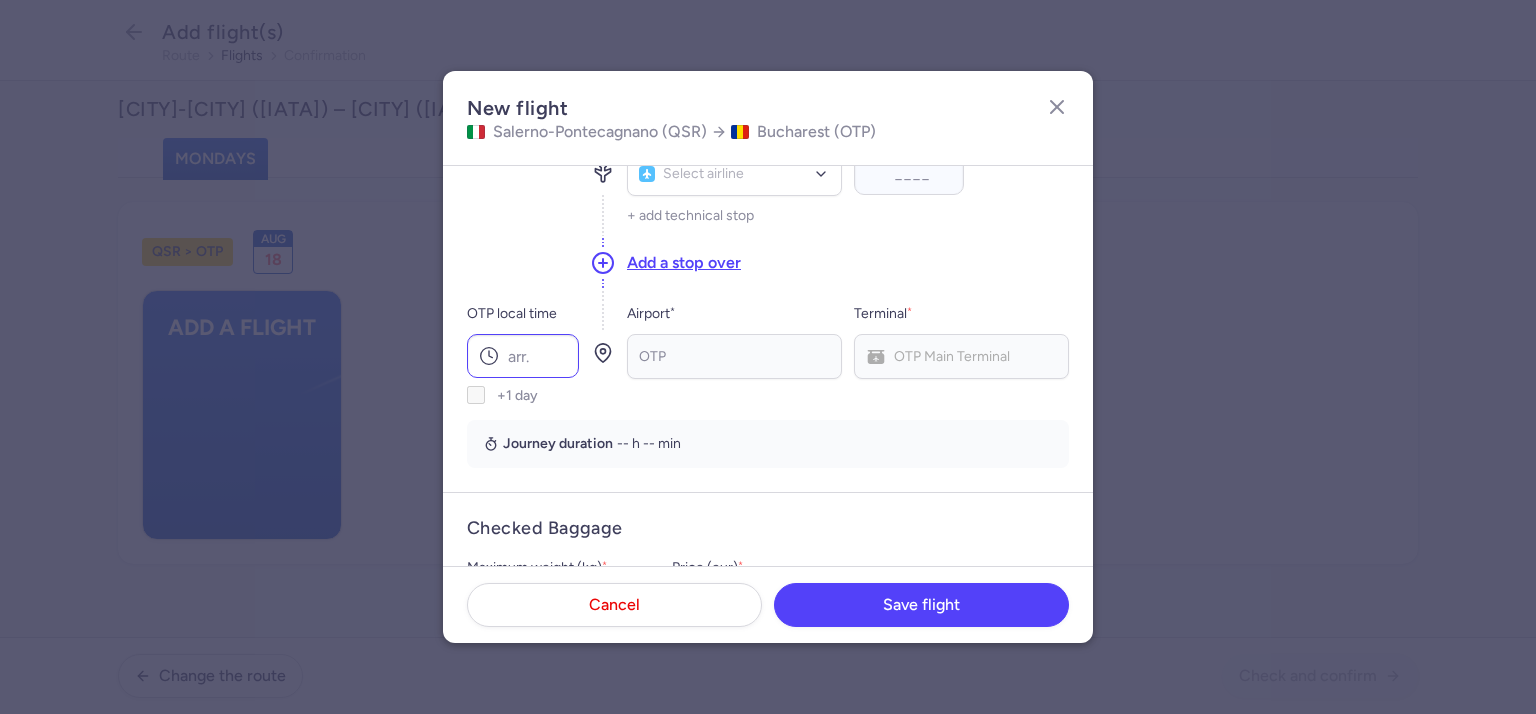 scroll, scrollTop: 200, scrollLeft: 0, axis: vertical 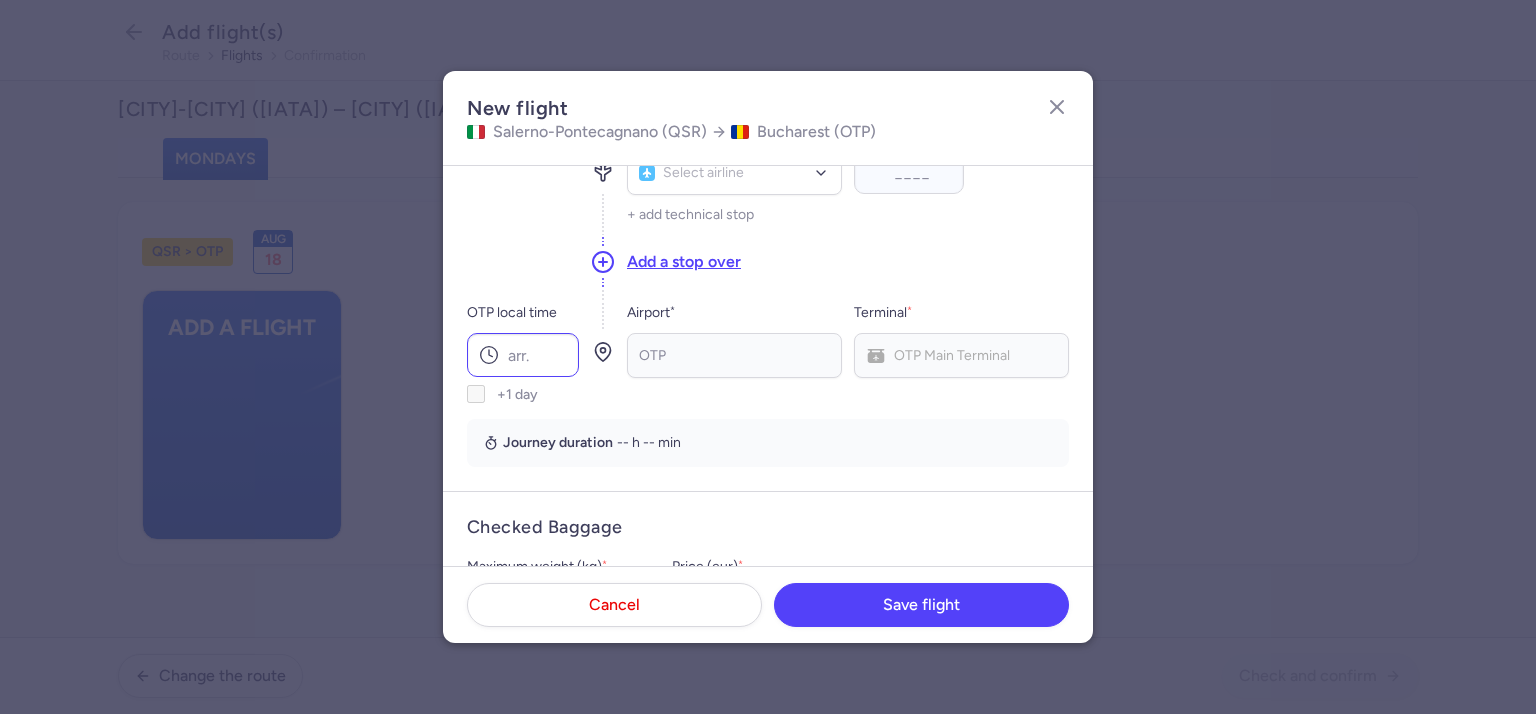 type on "13:20" 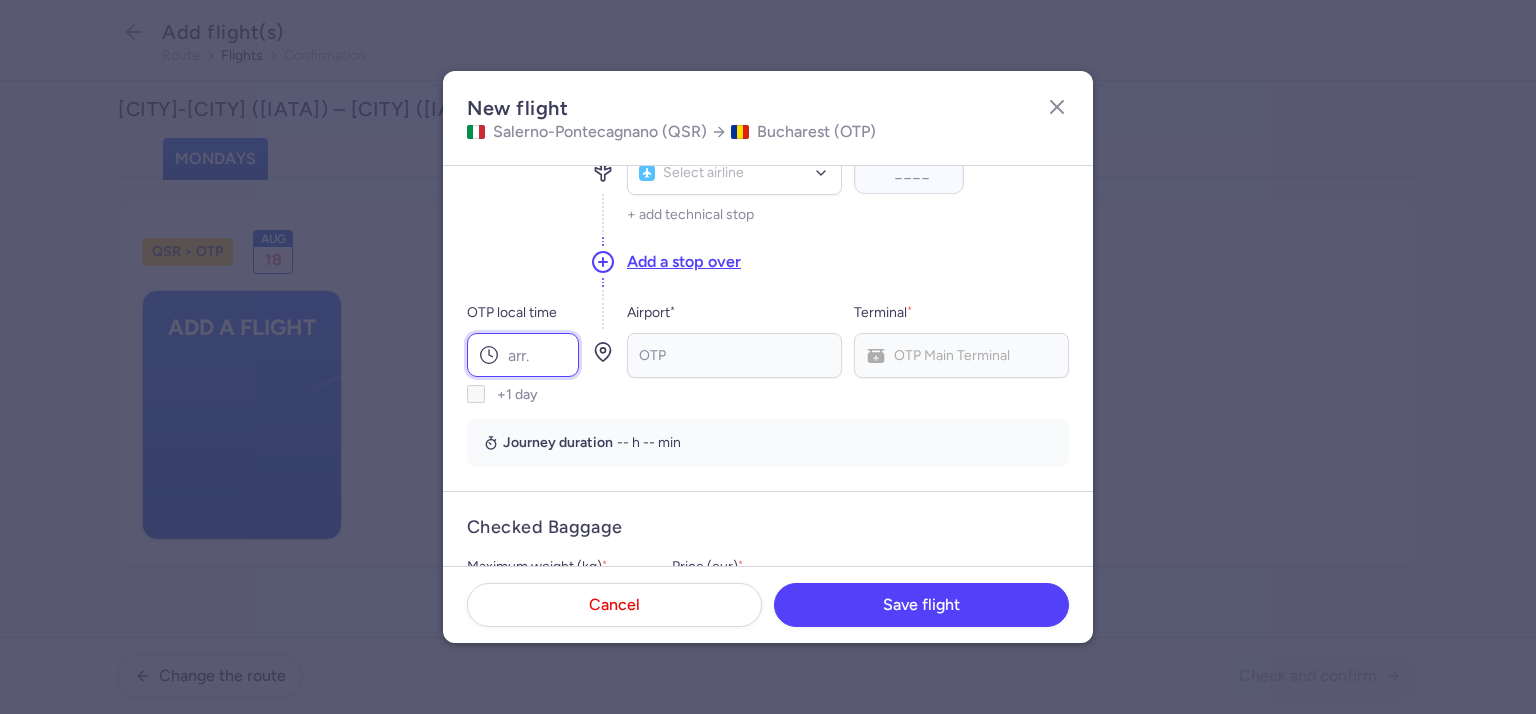 click on "OTP local time" at bounding box center (523, 355) 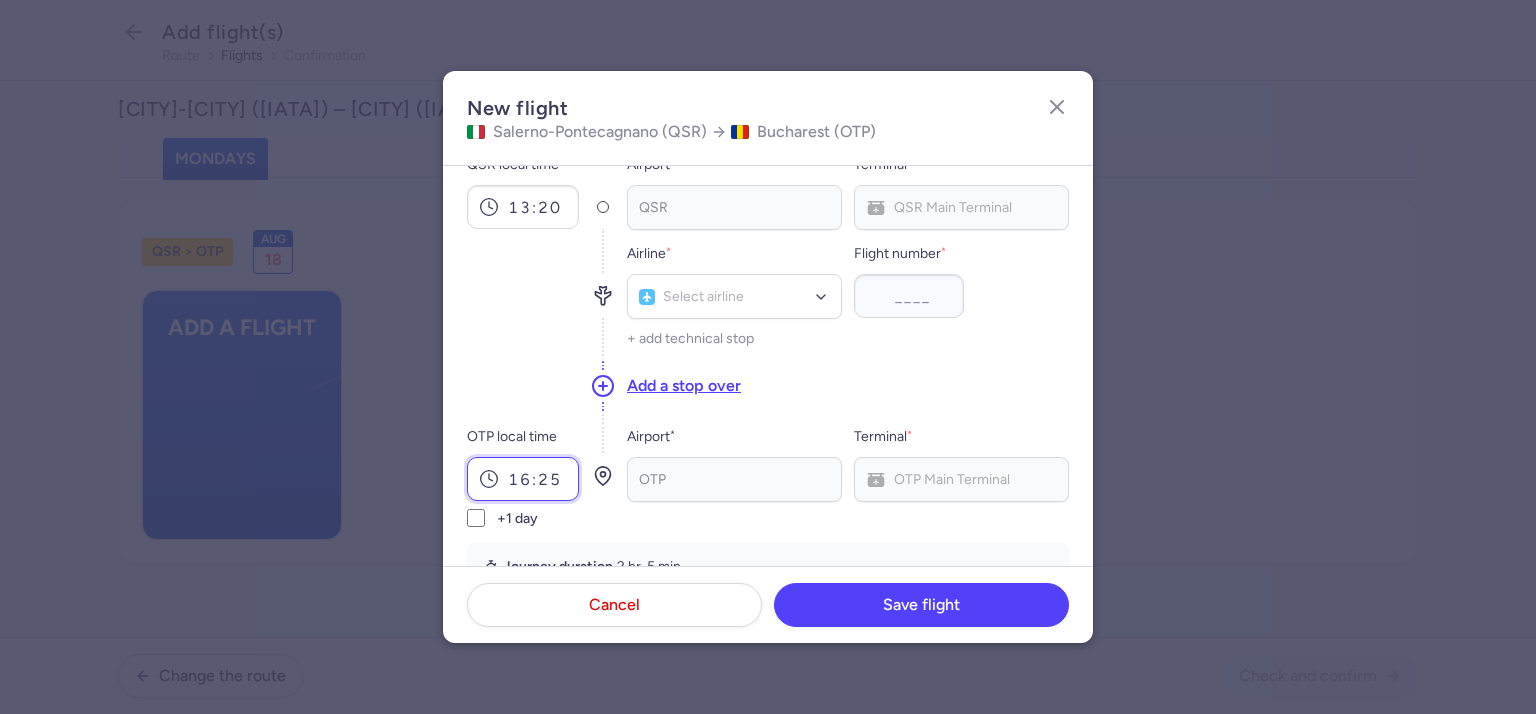 scroll, scrollTop: 0, scrollLeft: 0, axis: both 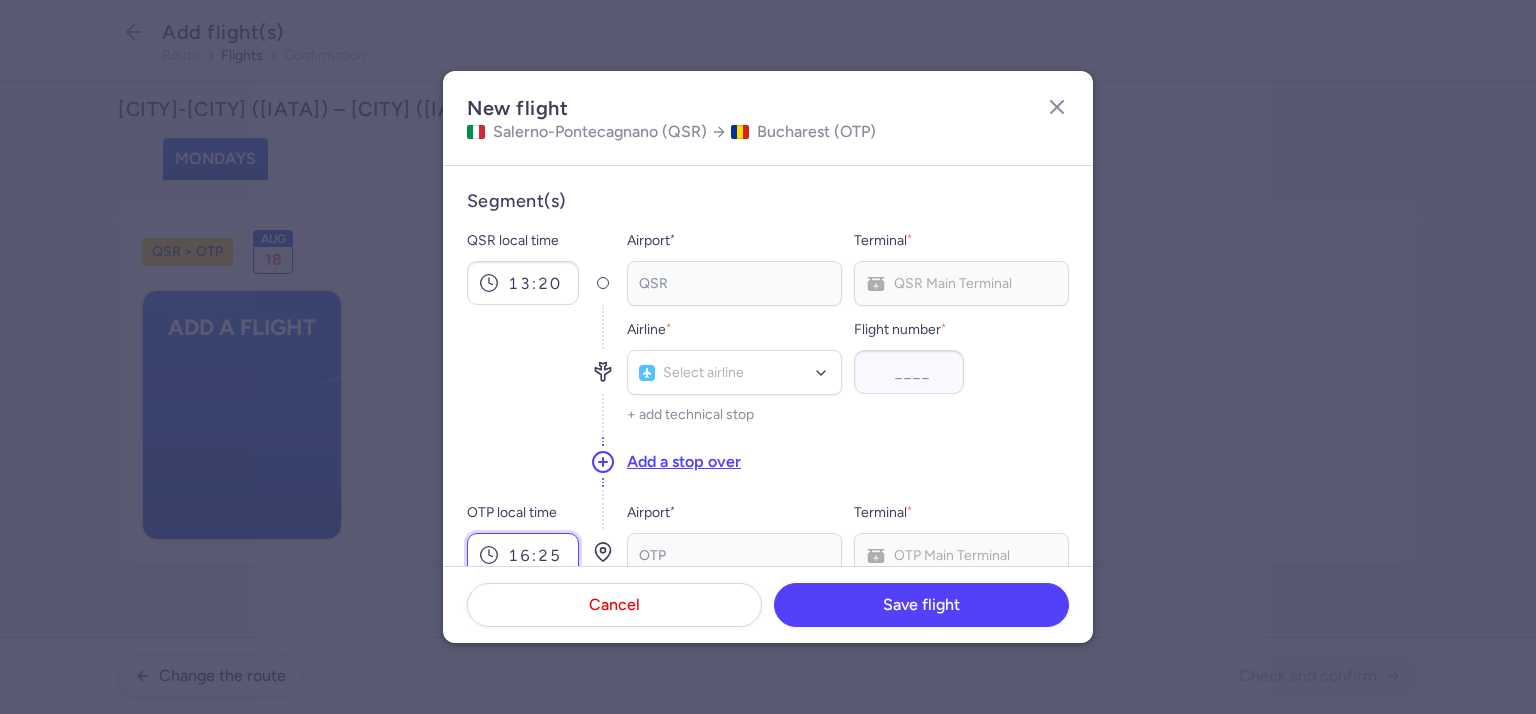 type on "16:25" 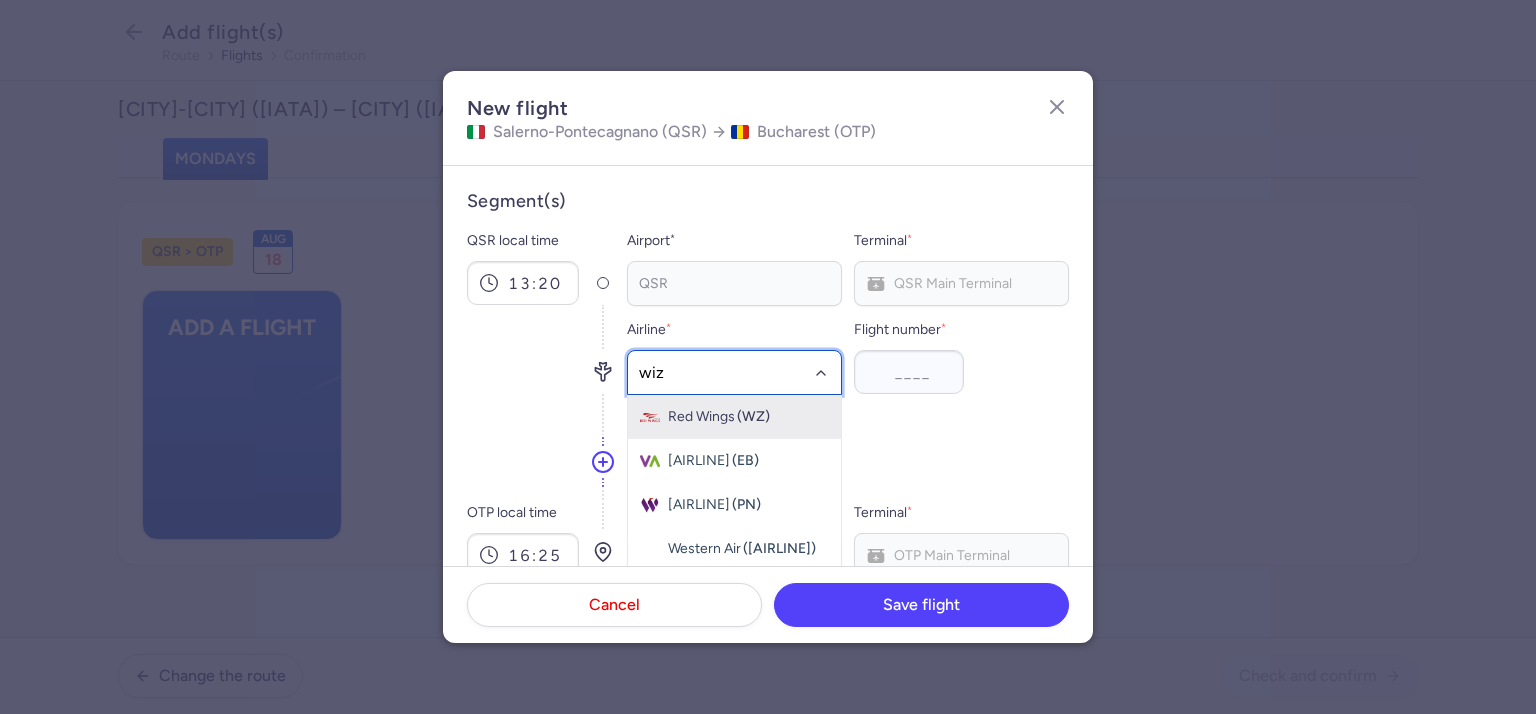 type on "wizz" 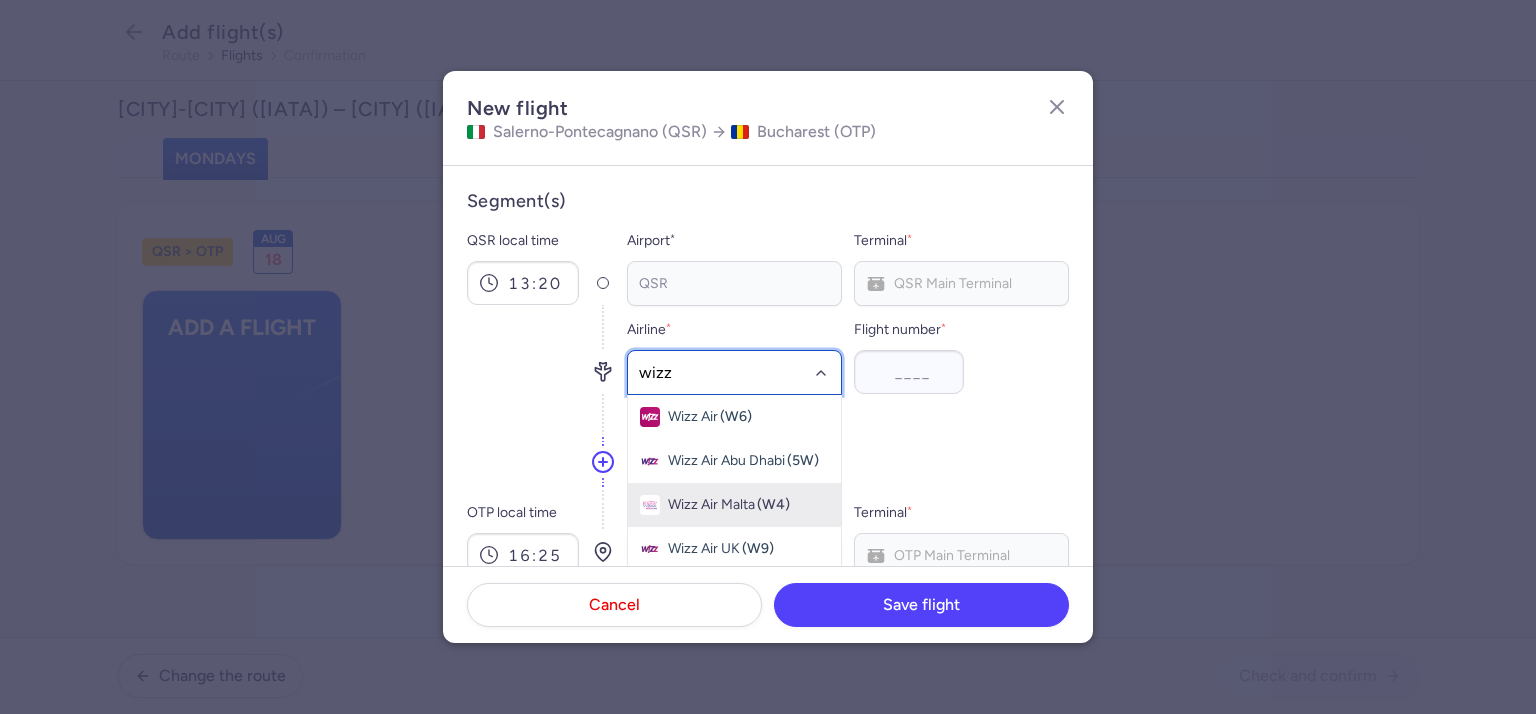 click on "[AIRLINE] ([IATA])" 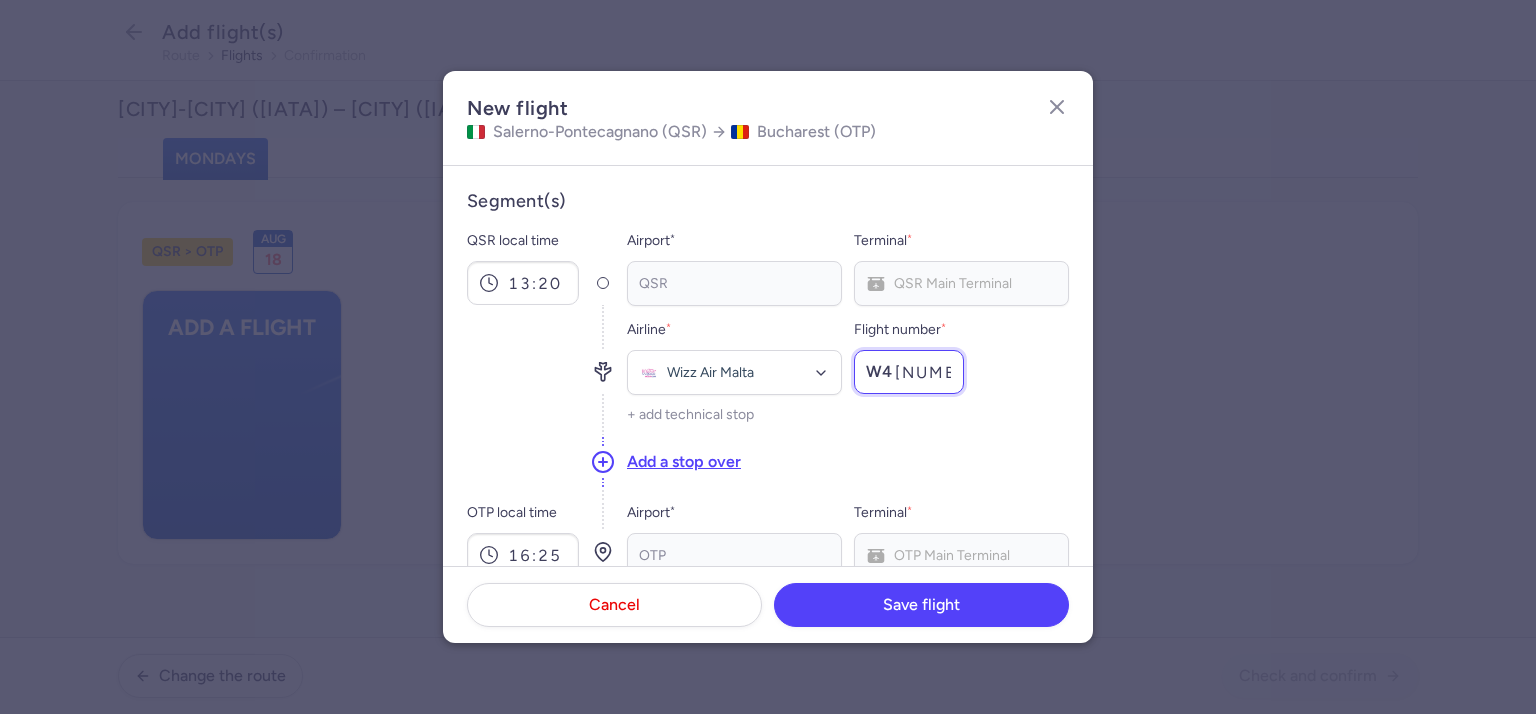 type on "[NUMBER]" 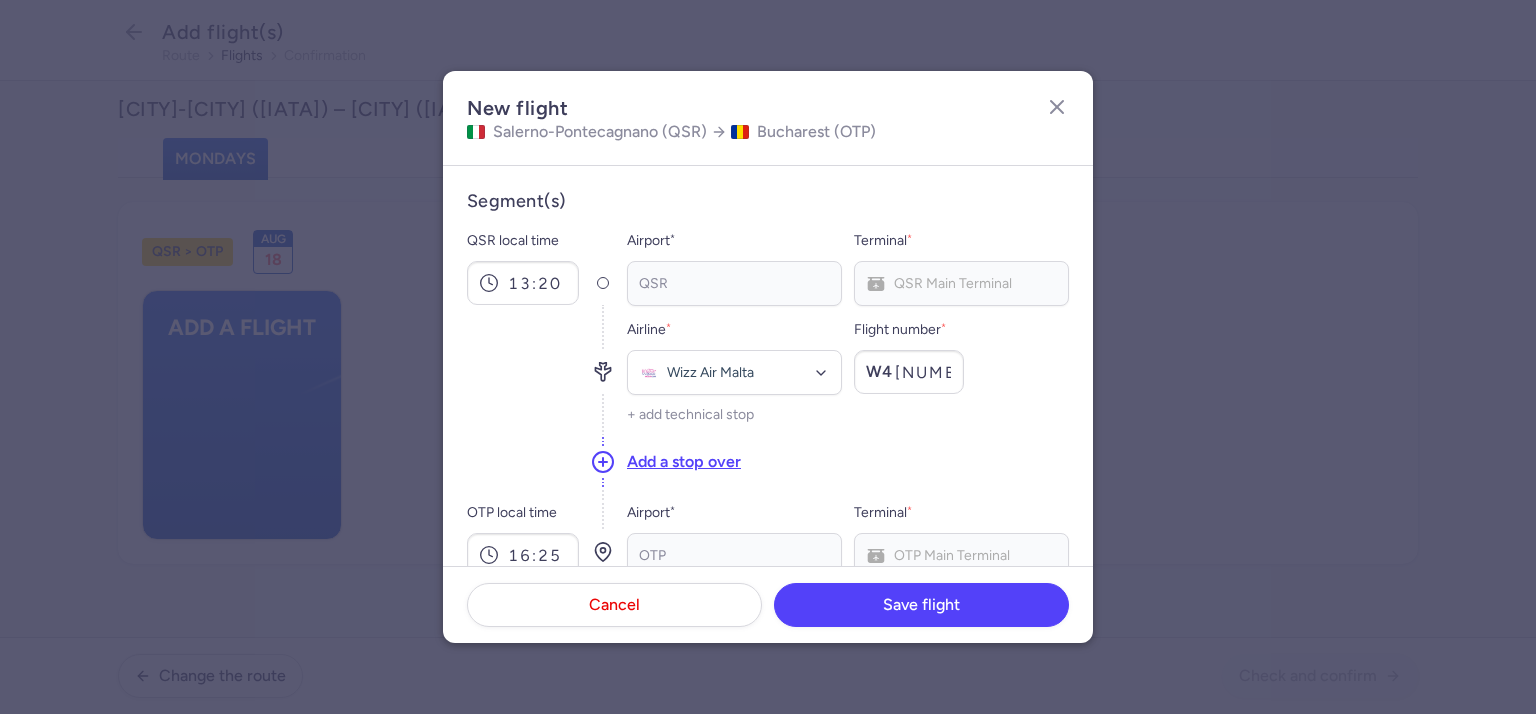 click on "Add a stop over" 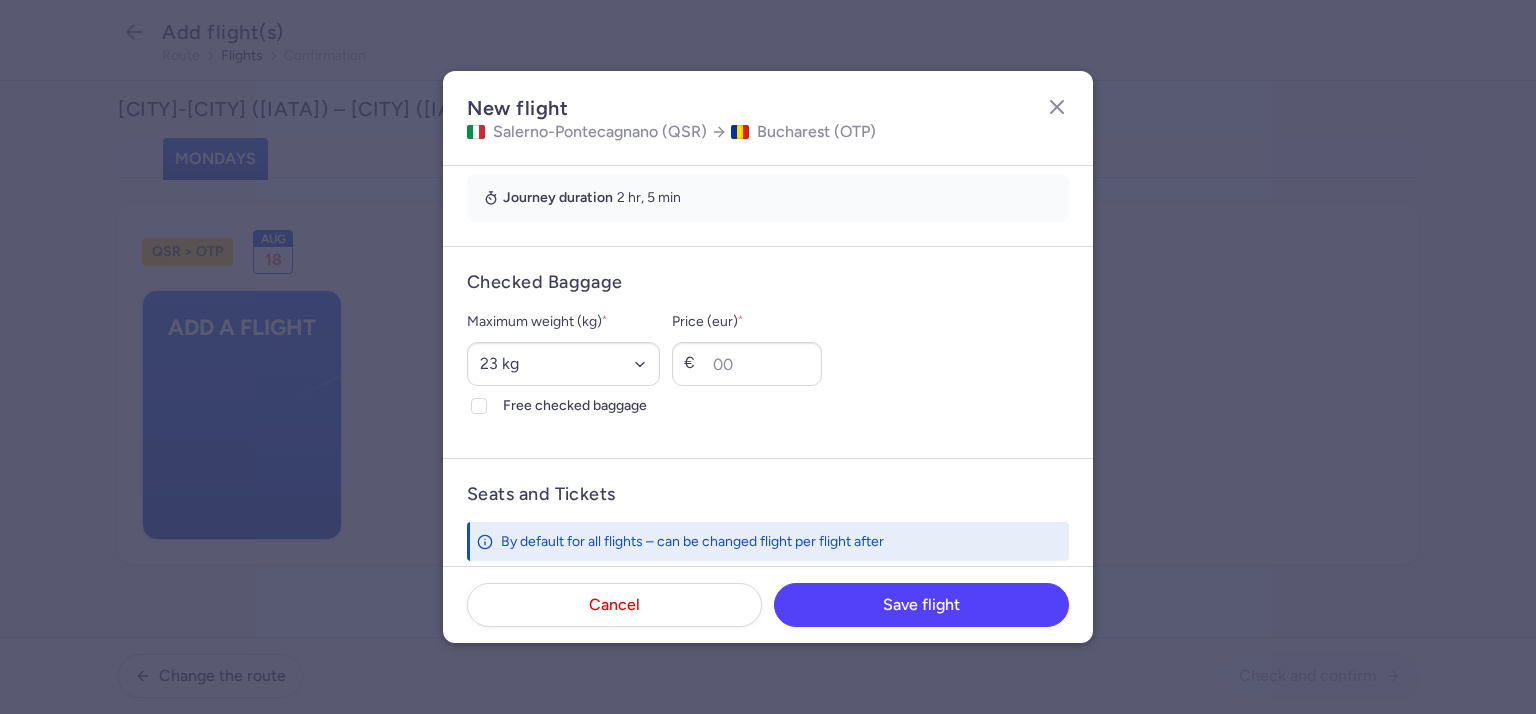 scroll, scrollTop: 600, scrollLeft: 0, axis: vertical 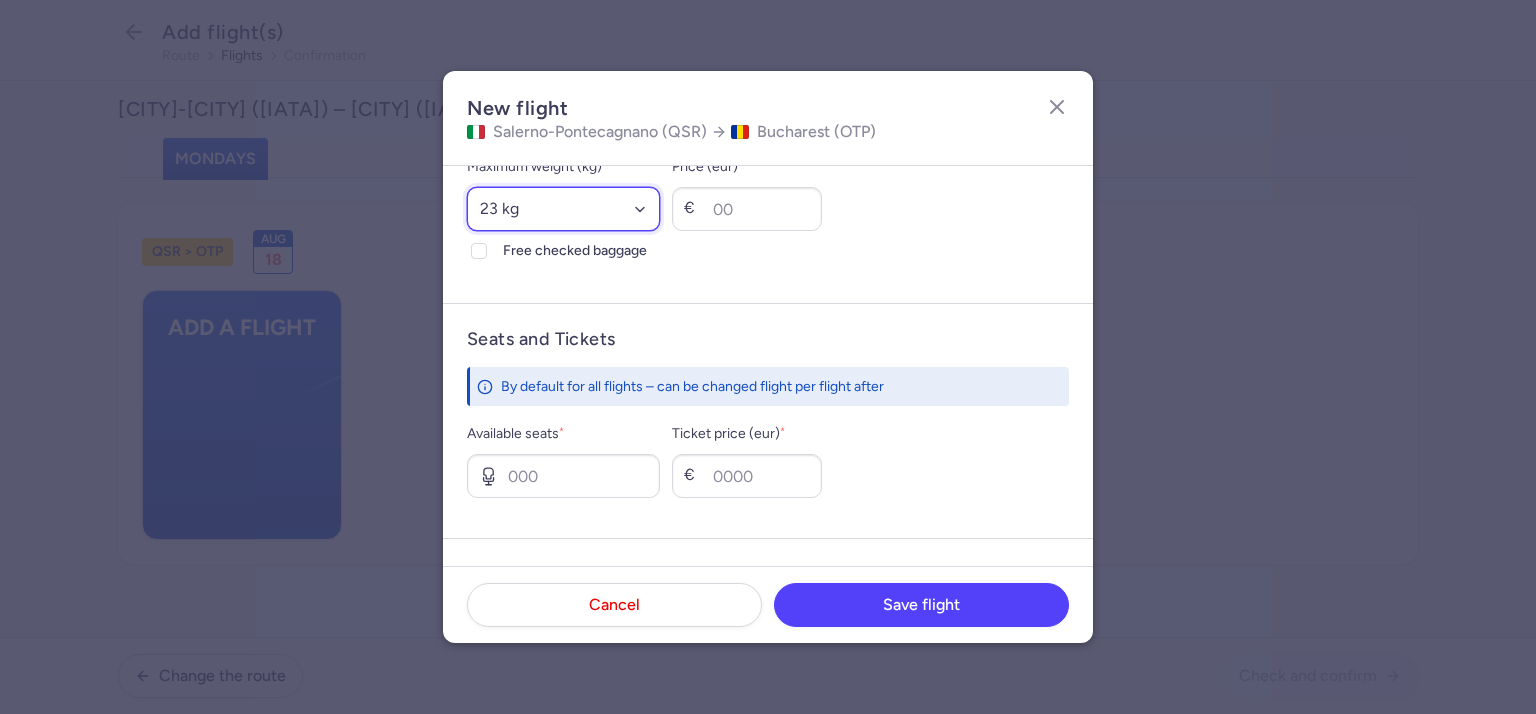 click on "Select an option 15 kg 16 kg 17 kg 18 kg 19 kg 20 kg 21 kg 22 kg 23 kg 24 kg 25 kg 26 kg 27 kg 28 kg 29 kg 30 kg 31 kg 32 kg 33 kg 34 kg 35 kg" at bounding box center (563, 209) 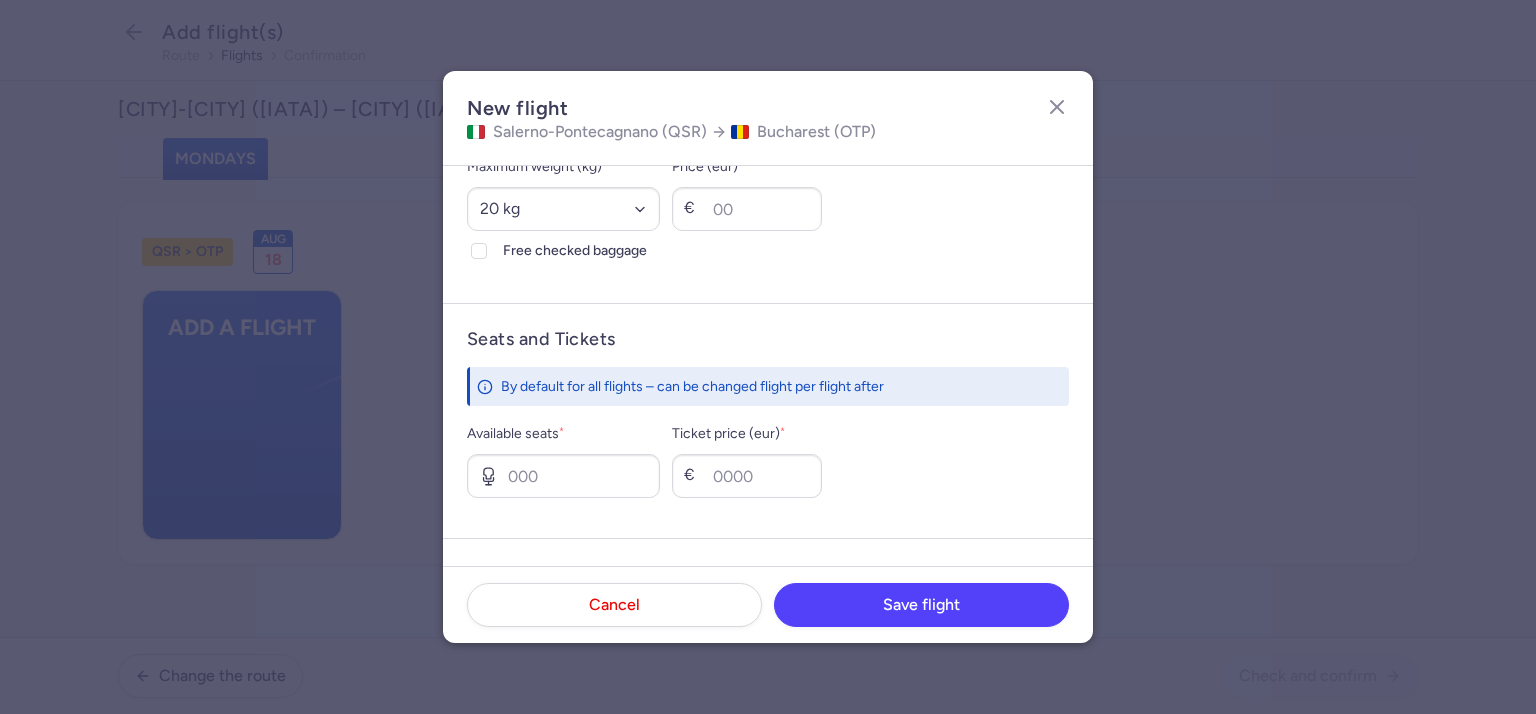 click on "Checked Baggage Maximum weight (kg)  * Select an option 15 kg 16 kg 17 kg 18 kg 19 kg 20 kg 21 kg 22 kg 23 kg 24 kg 25 kg 26 kg 27 kg 28 kg 29 kg 30 kg 31 kg 32 kg 33 kg 34 kg 35 kg Free checked baggage Price (eur)  * €" at bounding box center (768, 197) 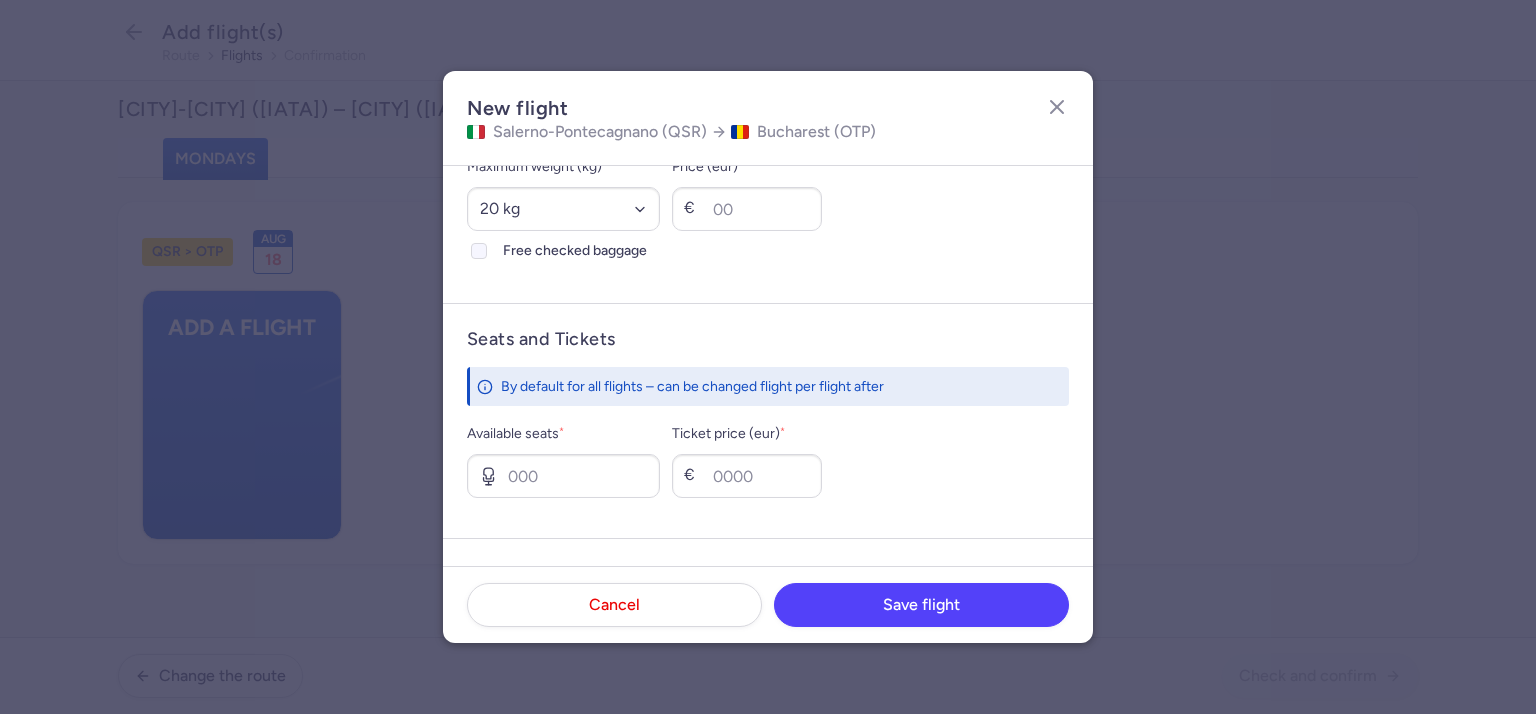 click 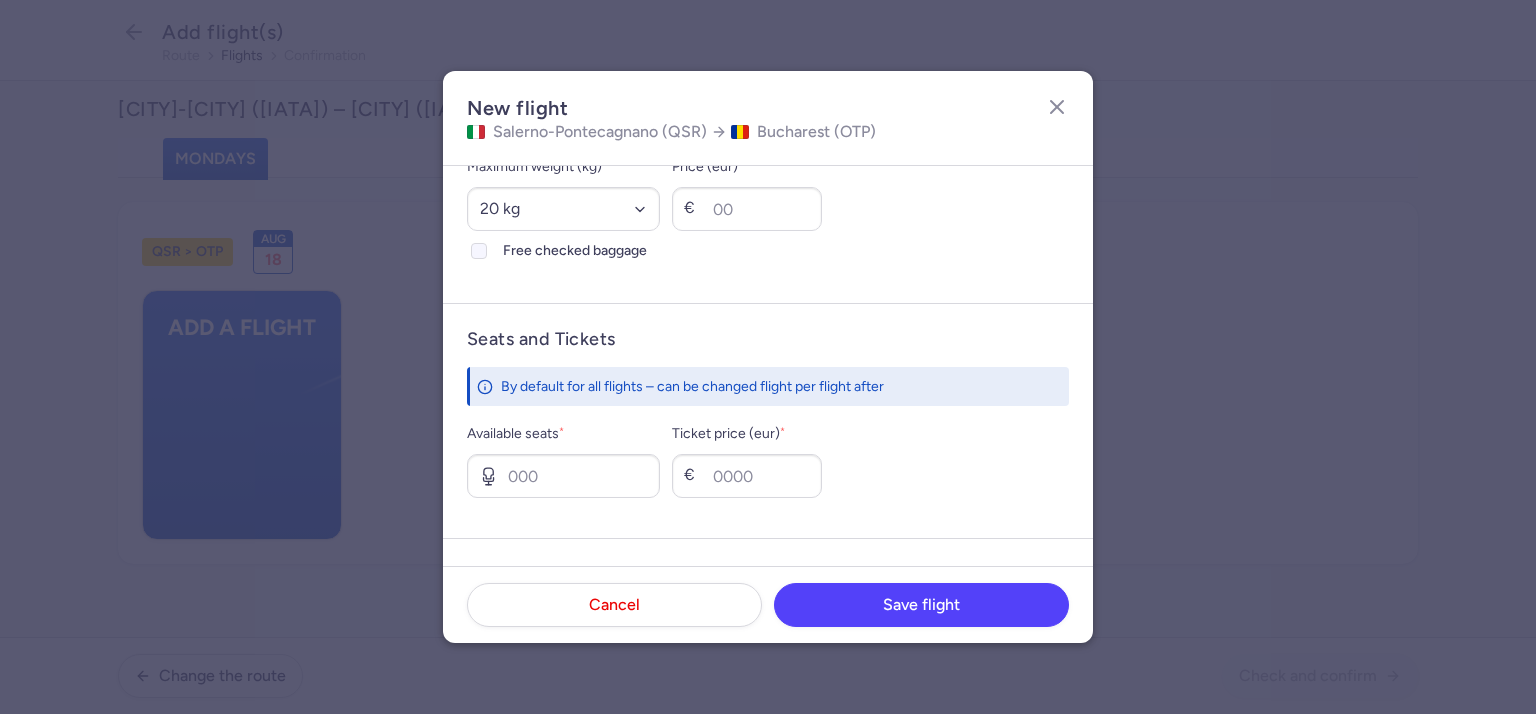checkbox on "true" 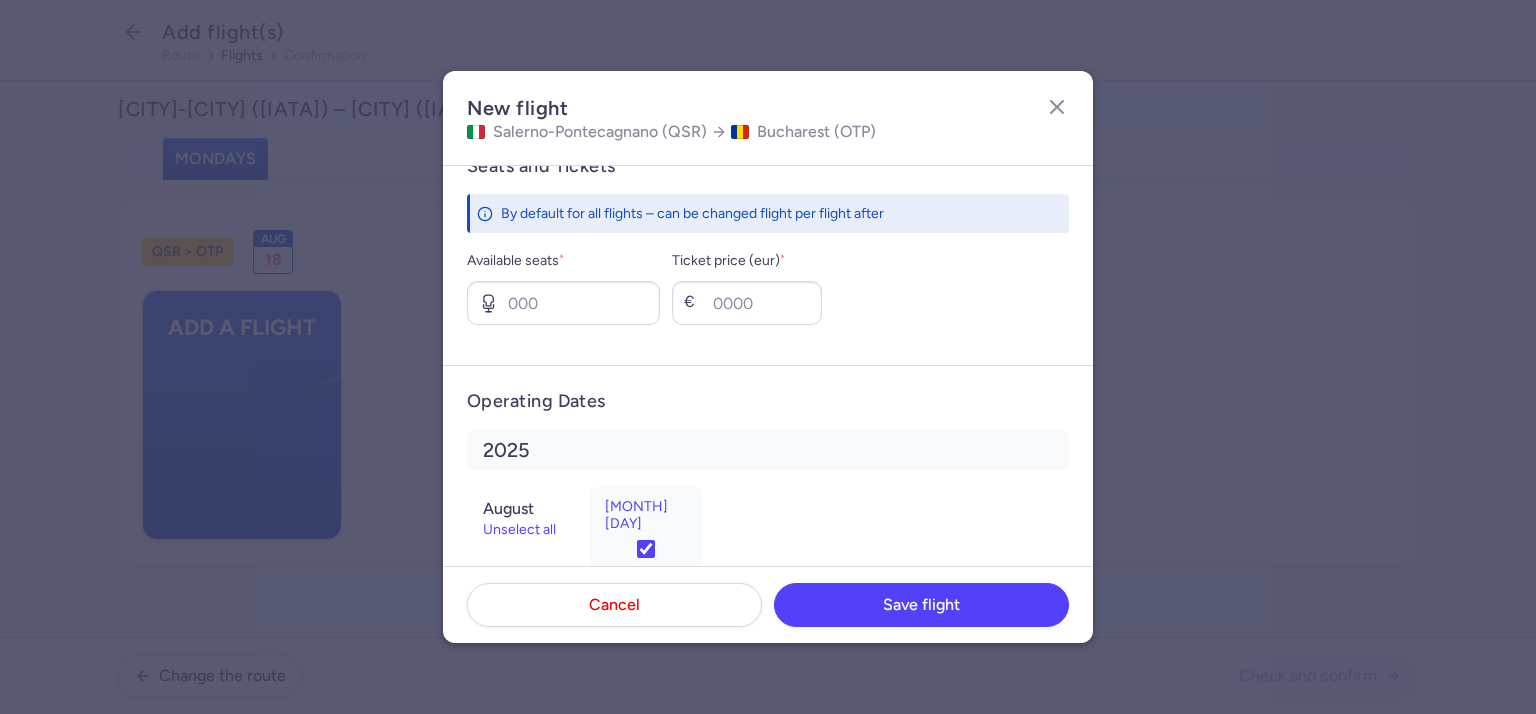 scroll, scrollTop: 799, scrollLeft: 0, axis: vertical 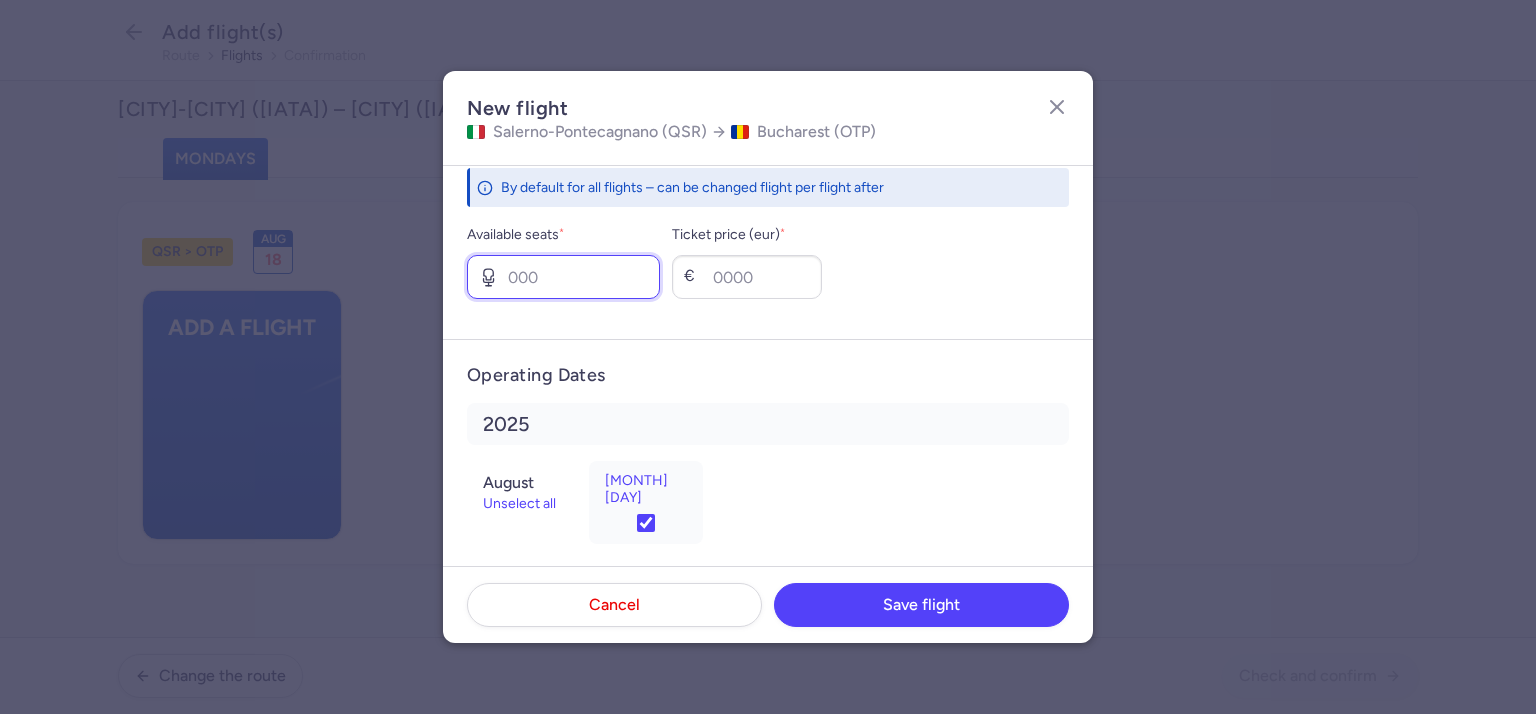 click on "Available seats  *" at bounding box center (563, 277) 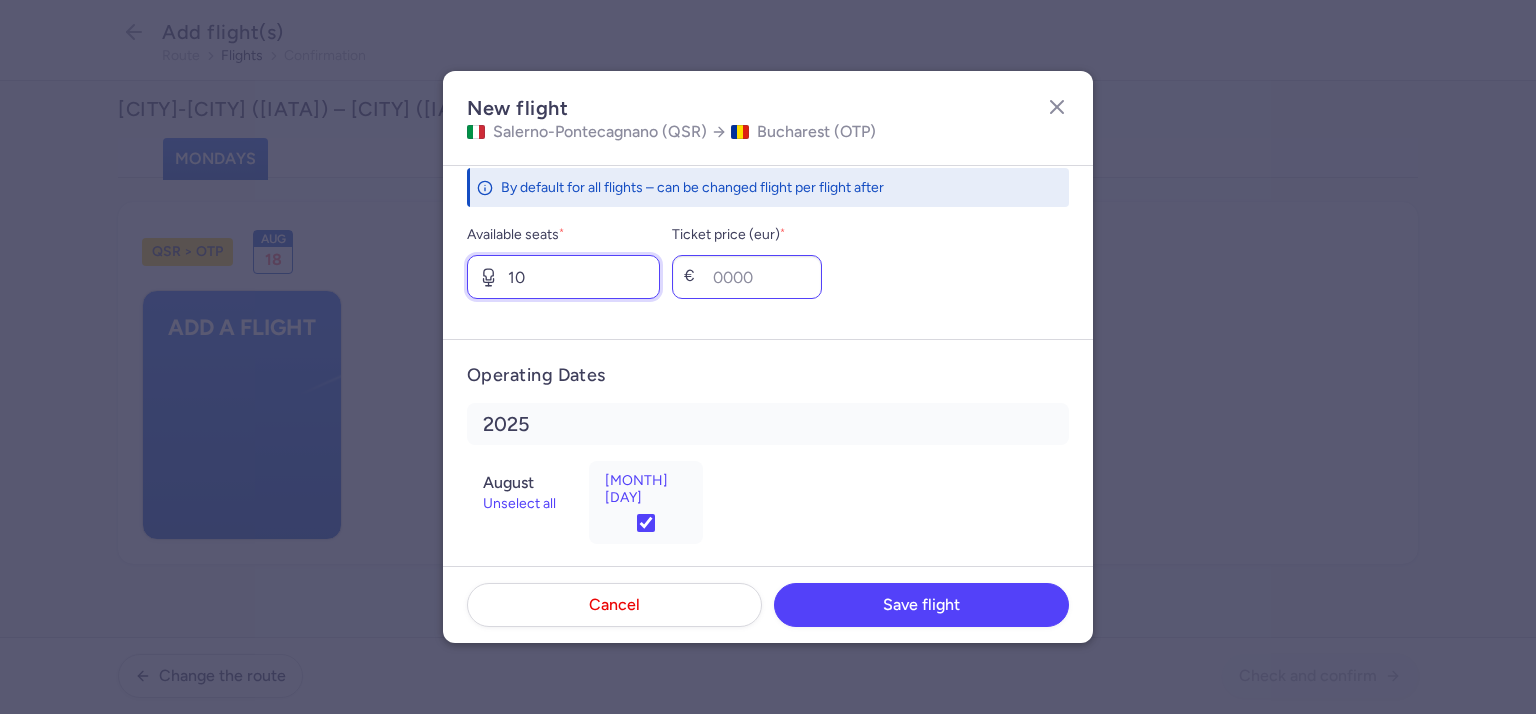 type on "10" 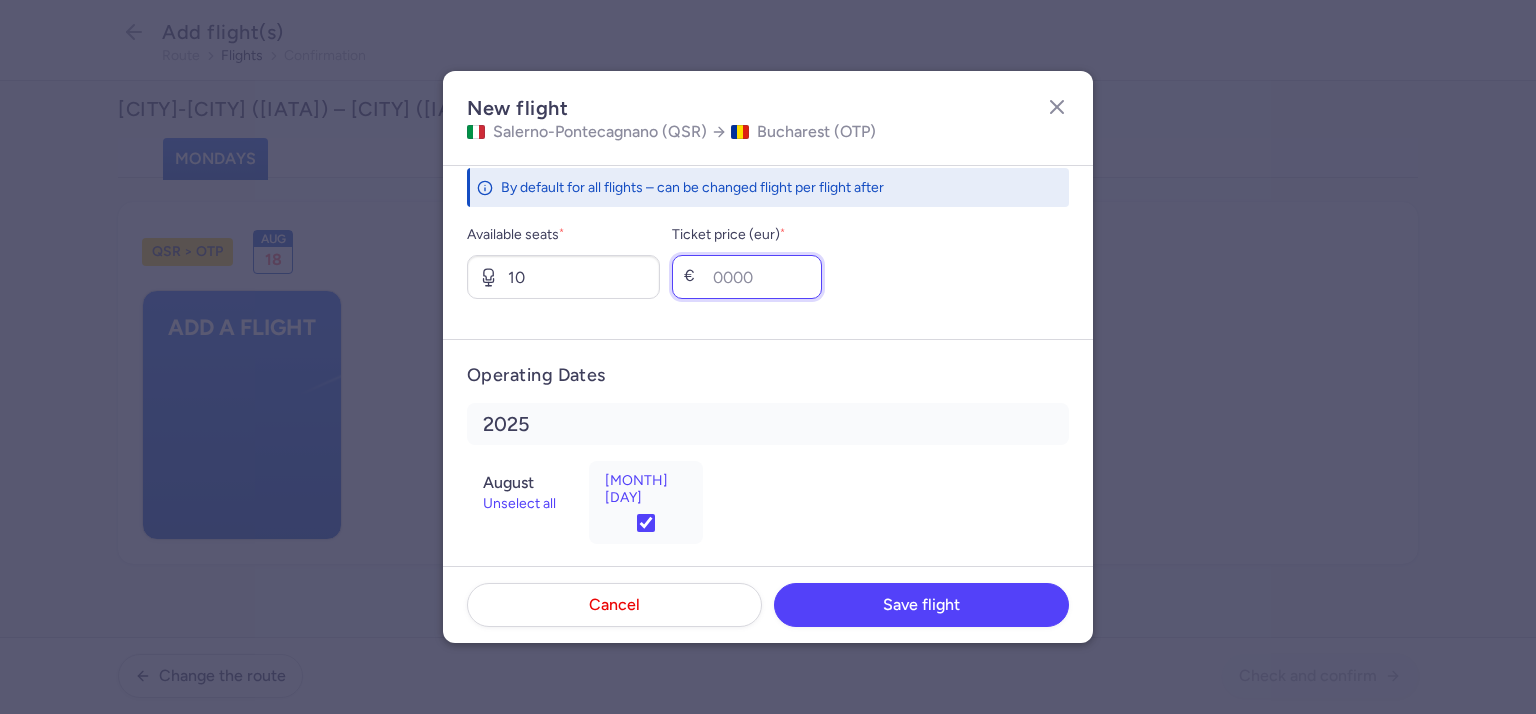 click on "Ticket price (eur)  *" at bounding box center (747, 277) 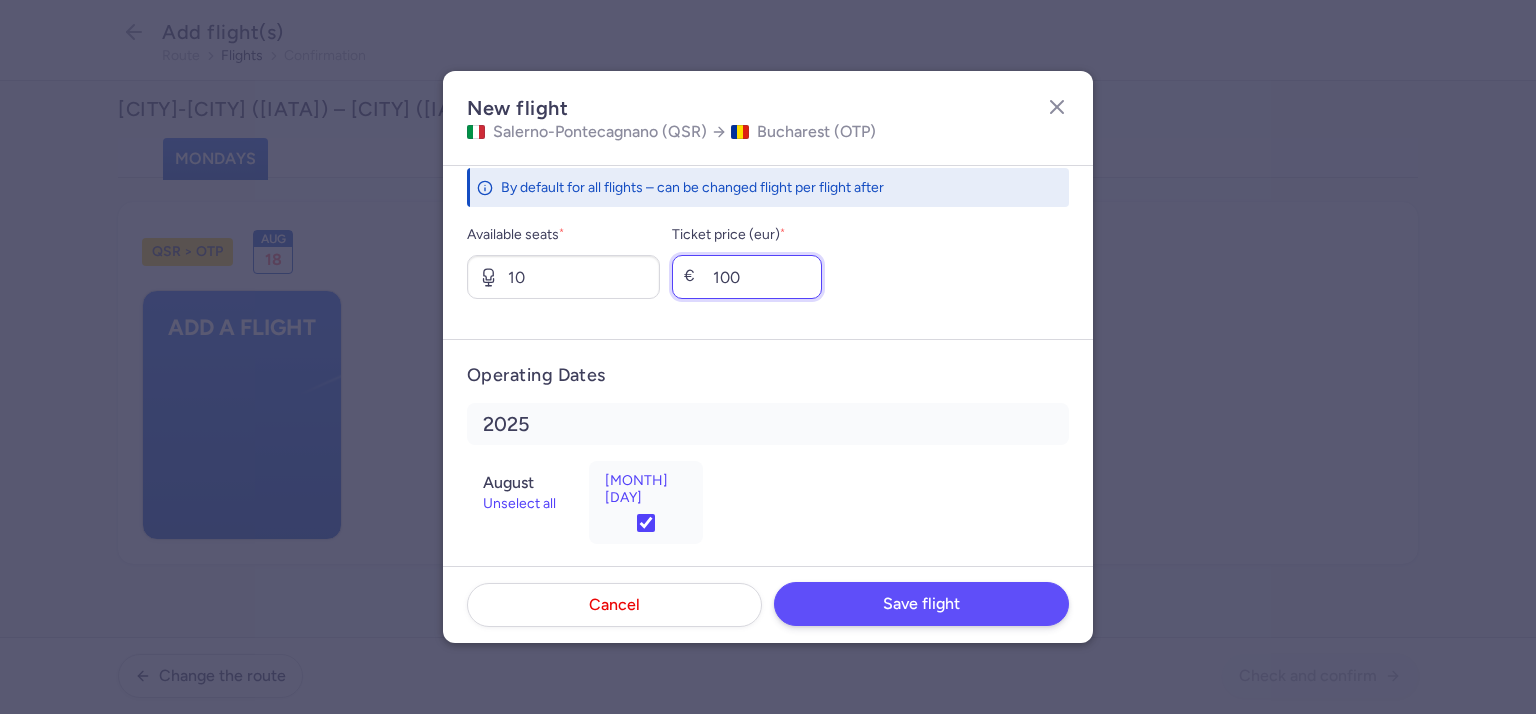 type on "100" 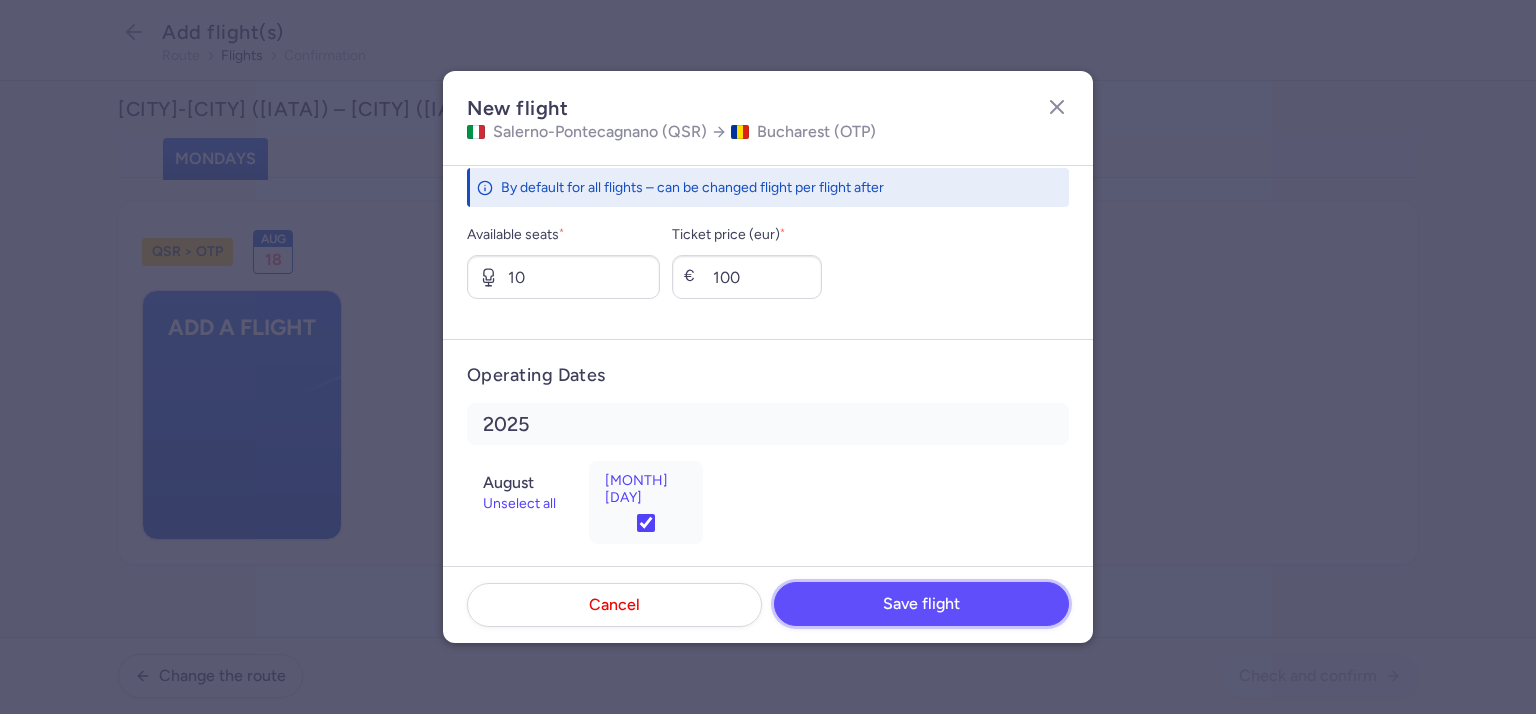 click on "Save flight" at bounding box center [921, 604] 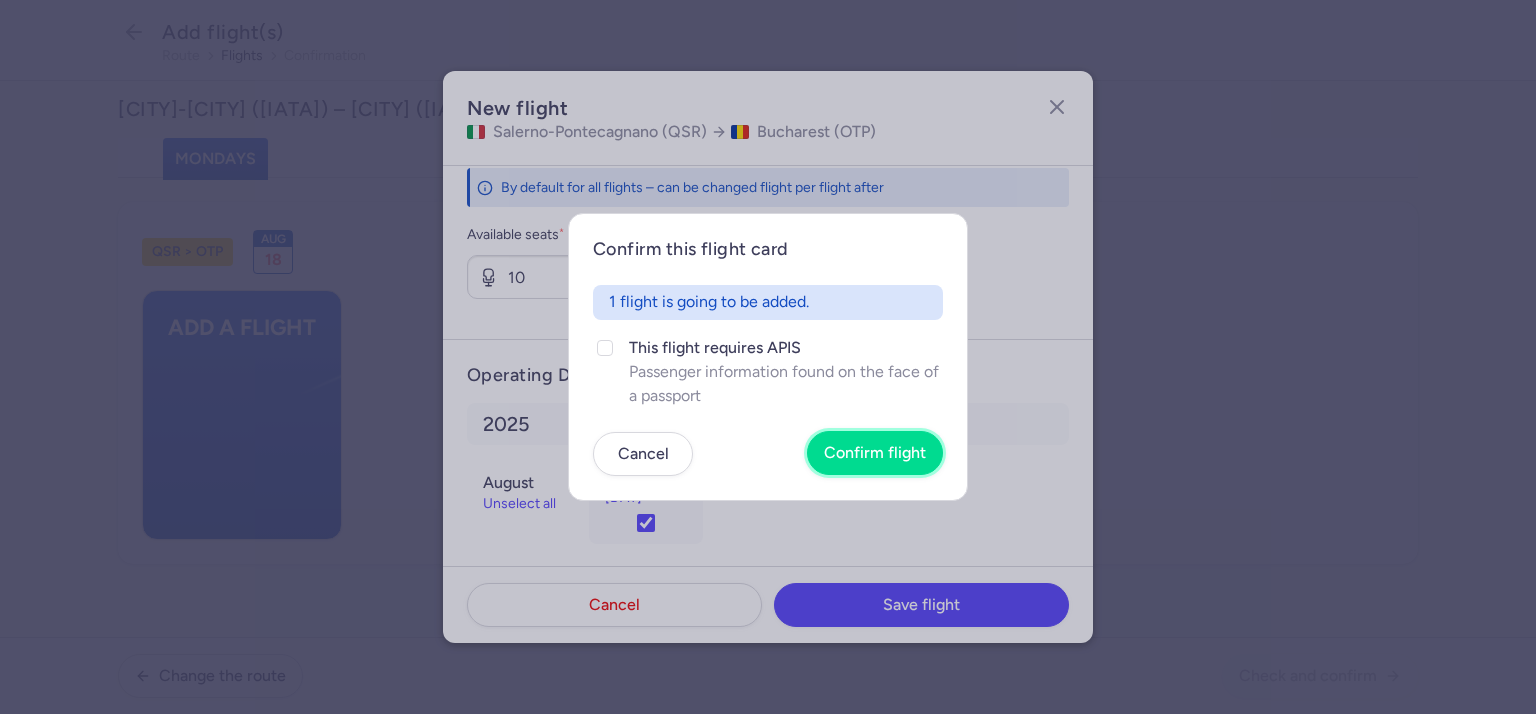 click on "Confirm flight" at bounding box center (875, 453) 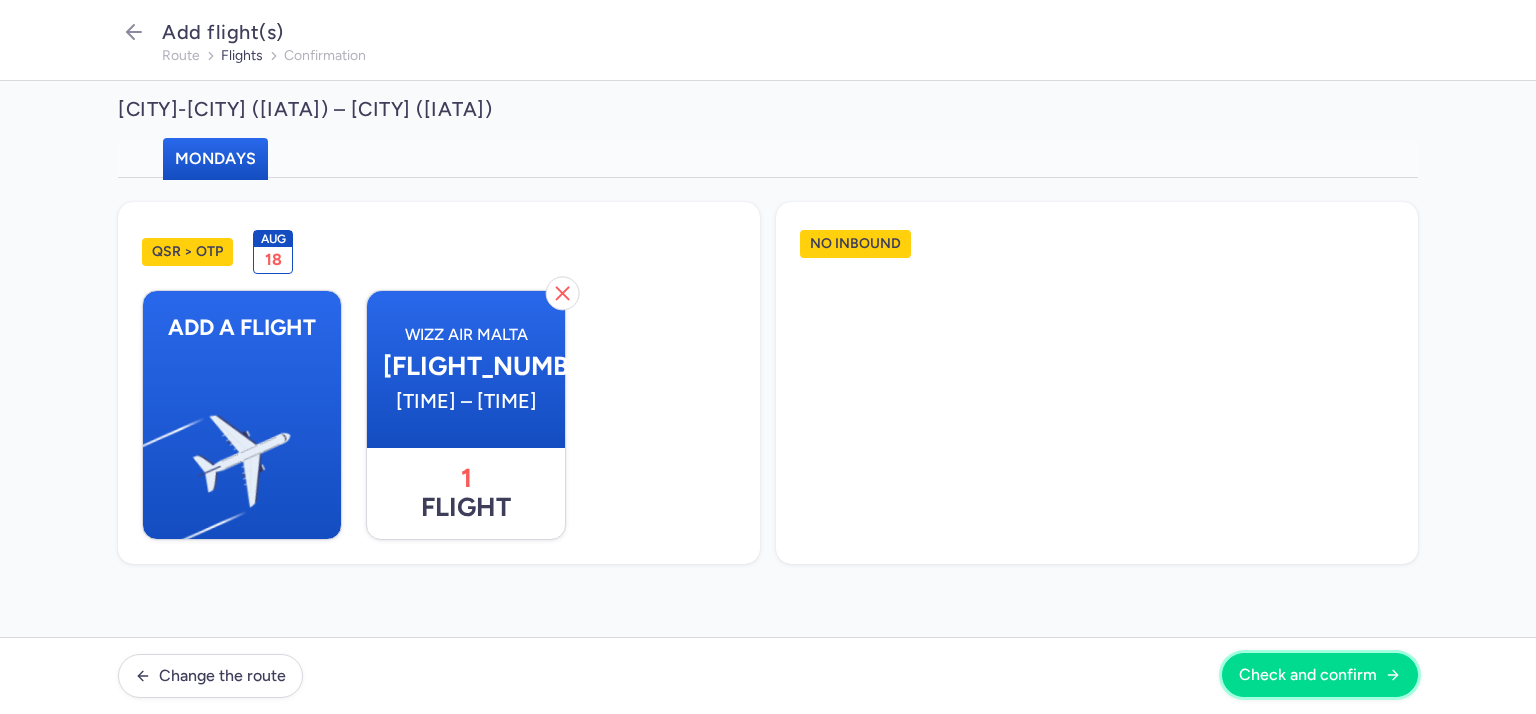 click on "Check and confirm" at bounding box center (1308, 675) 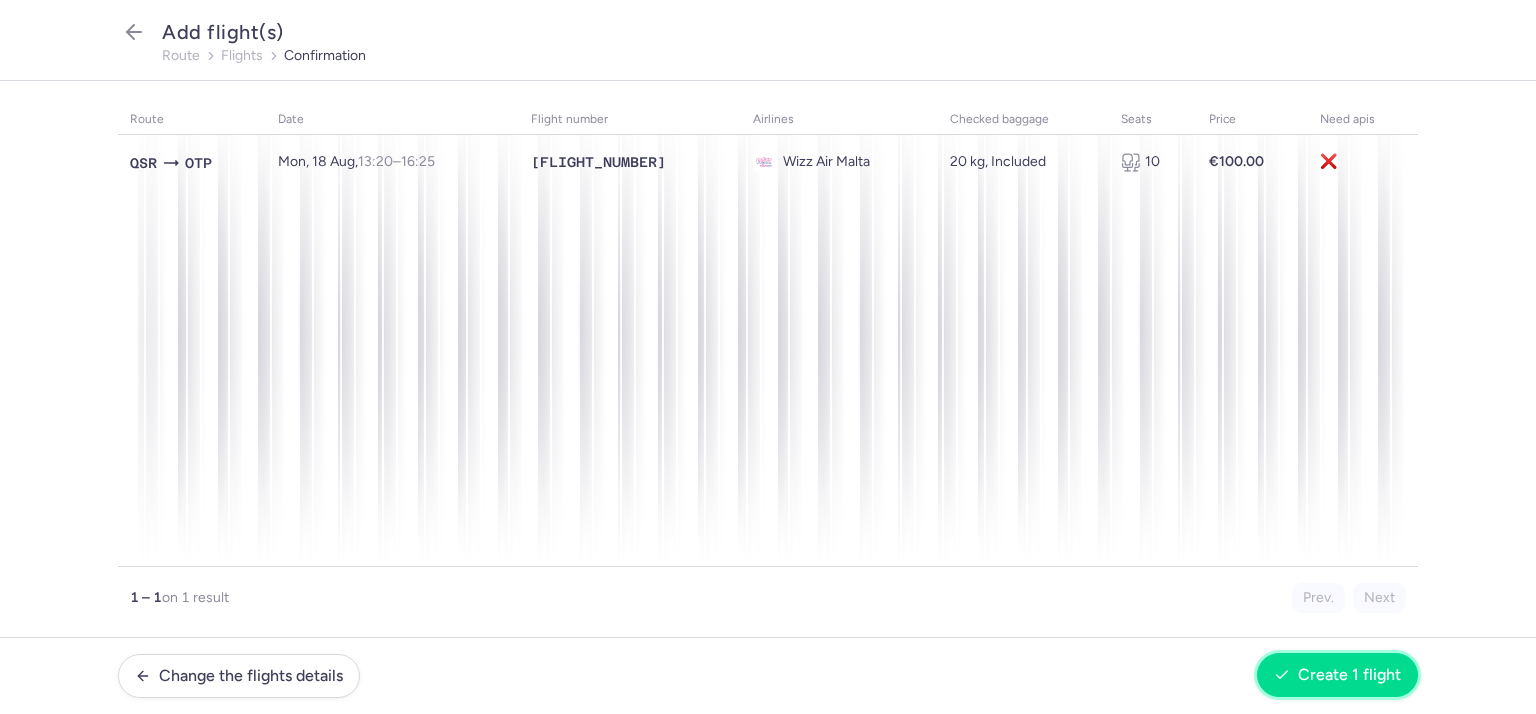 click on "Create 1 flight" at bounding box center [1349, 675] 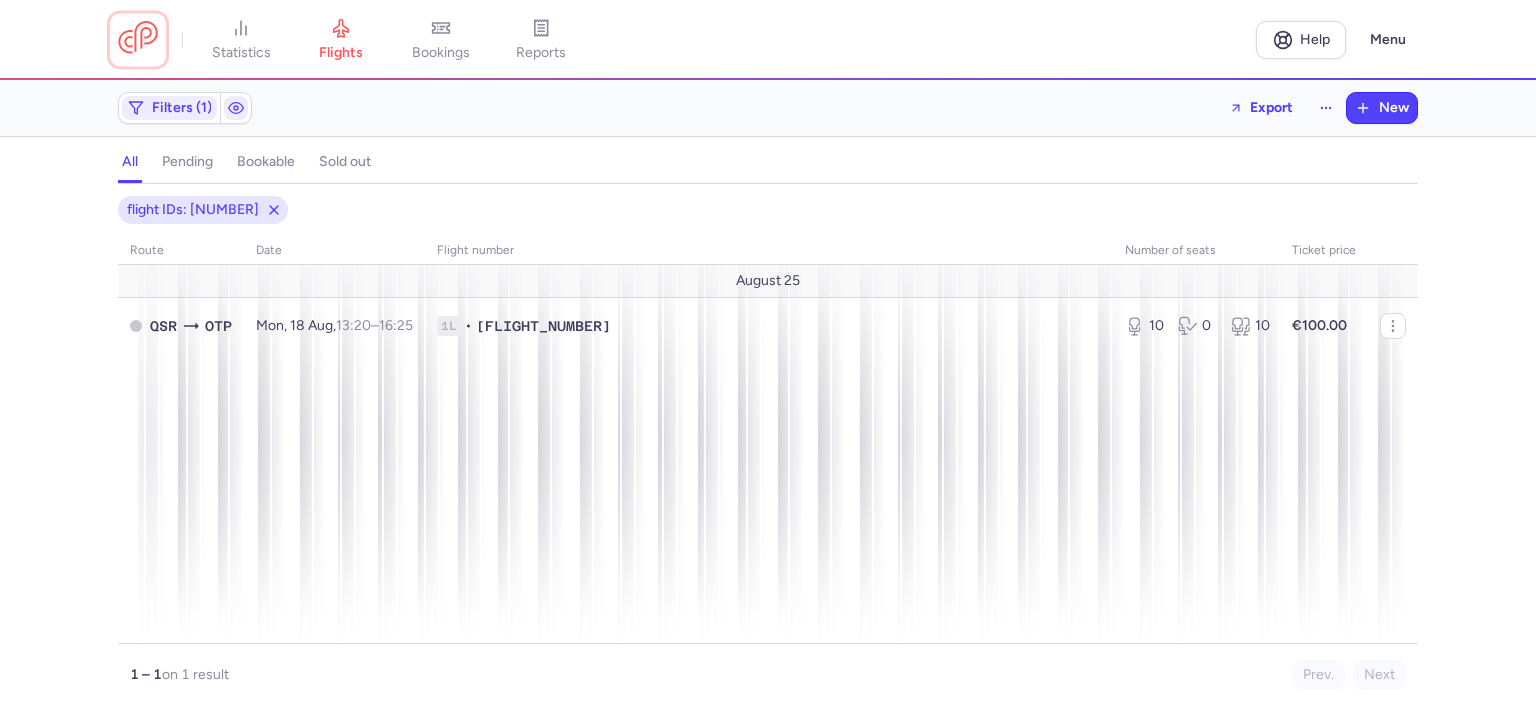 click at bounding box center (138, 39) 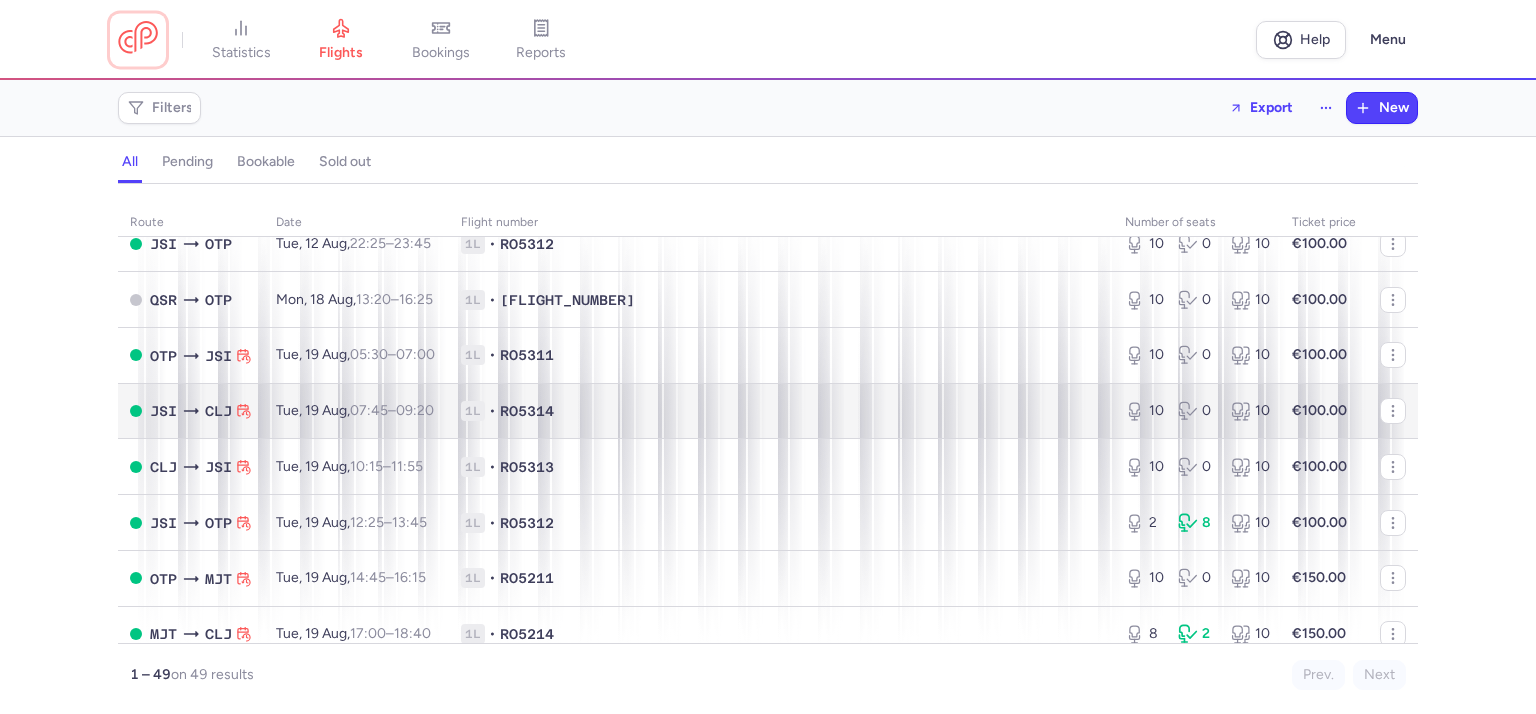 scroll, scrollTop: 0, scrollLeft: 0, axis: both 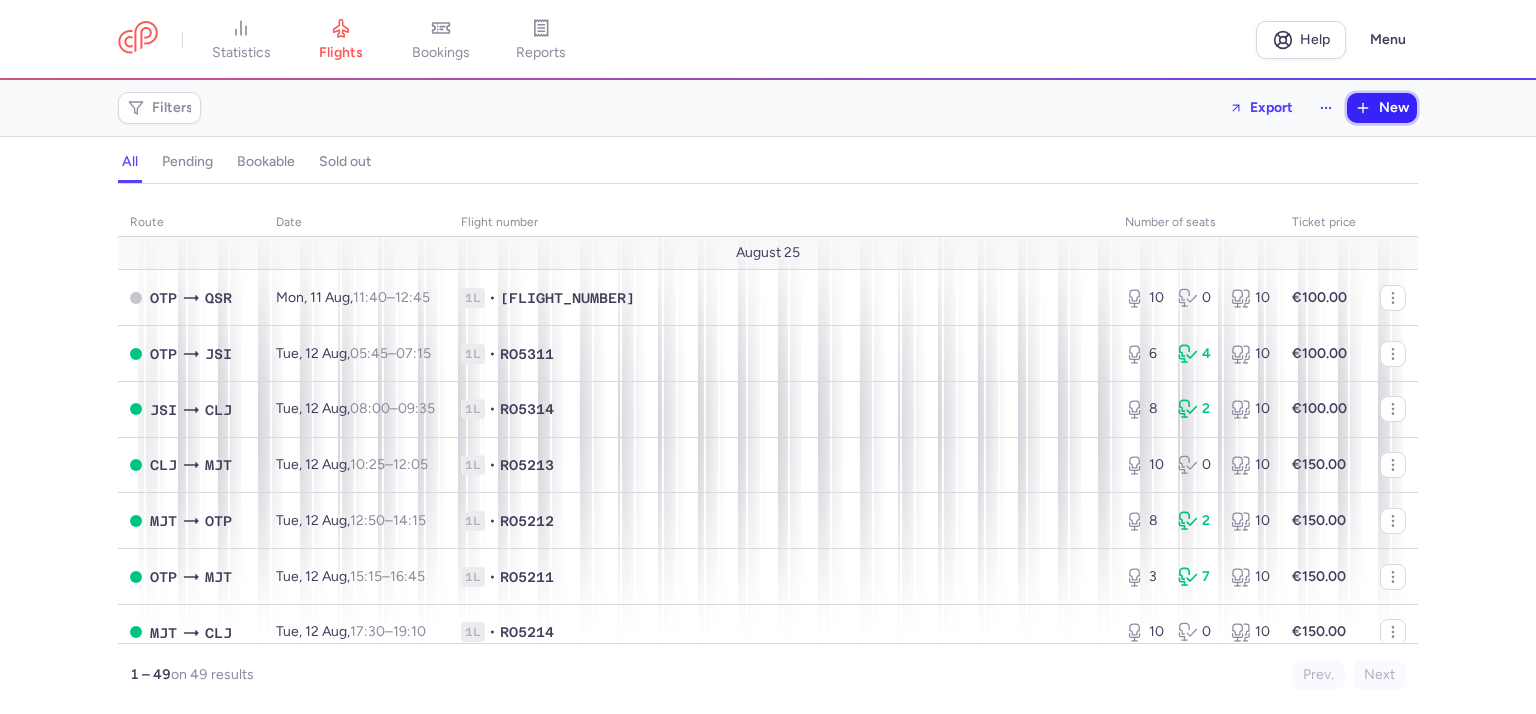 click on "New" at bounding box center [1382, 108] 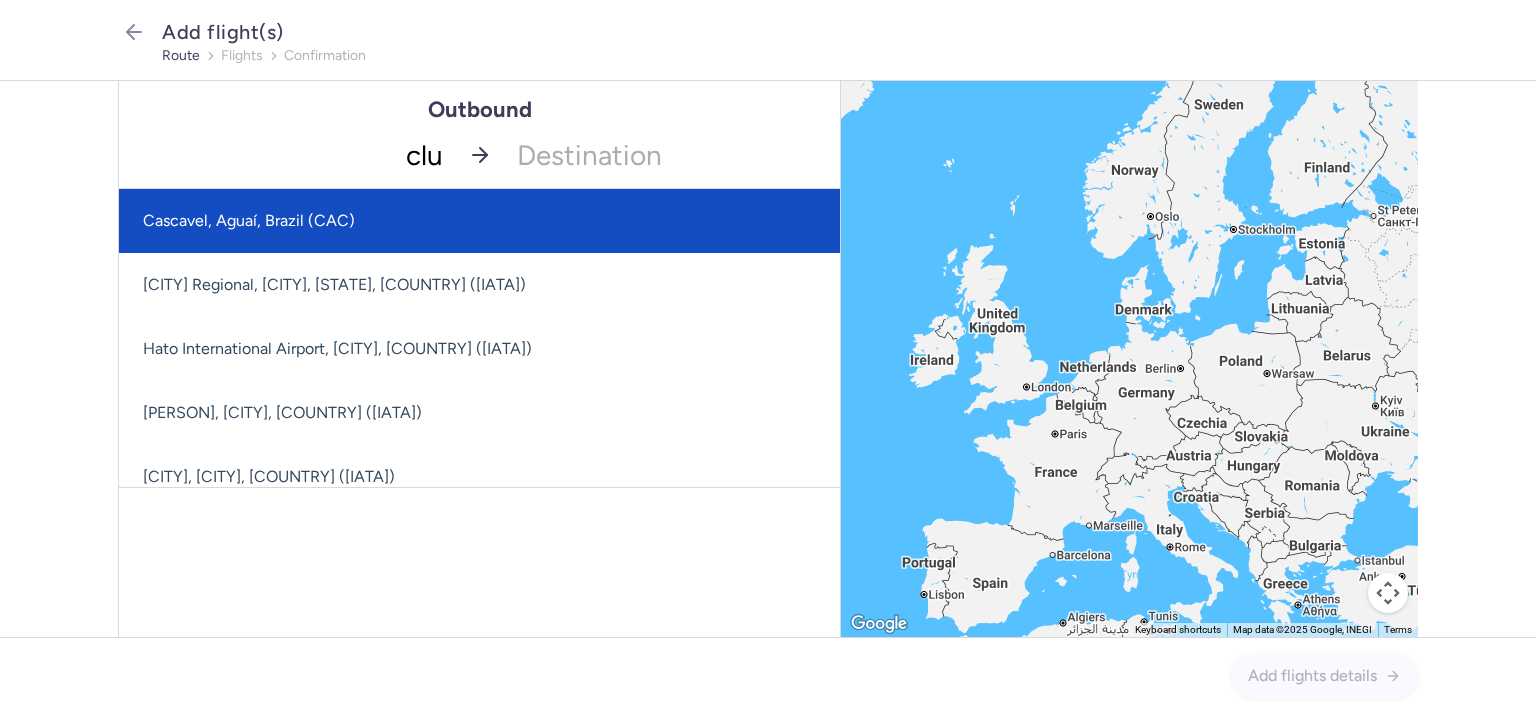 type on "cluj" 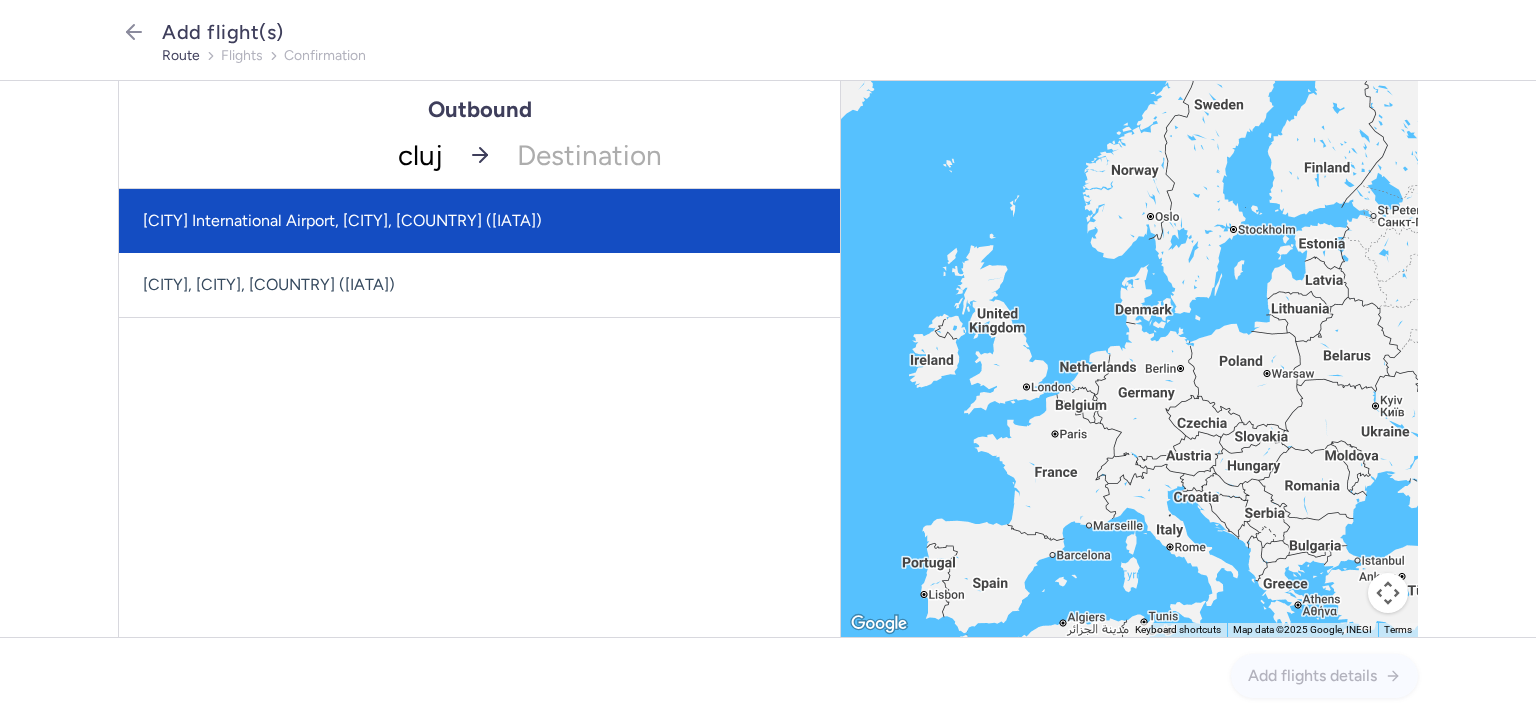 click on "[CITY] International Airport, [CITY], [COUNTRY] ([IATA])" 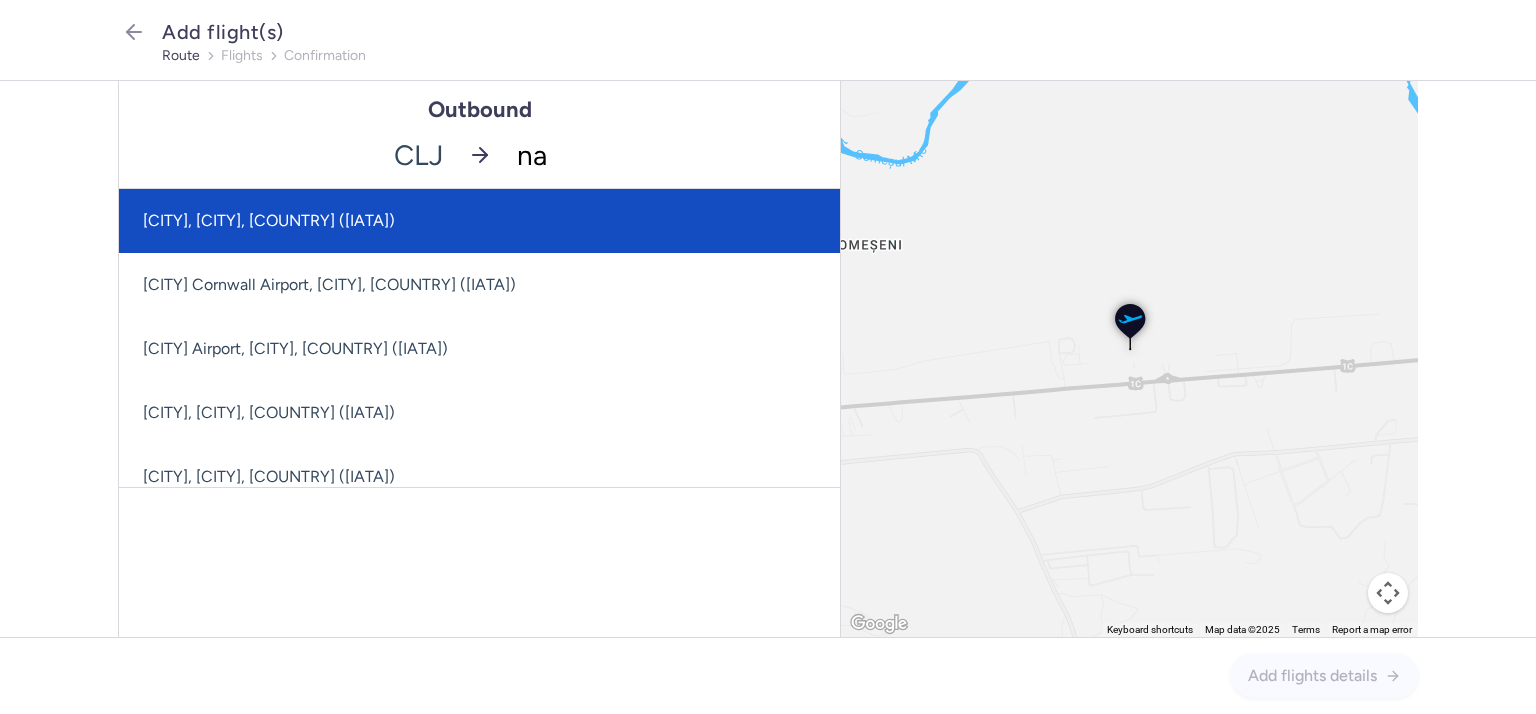type on "nap" 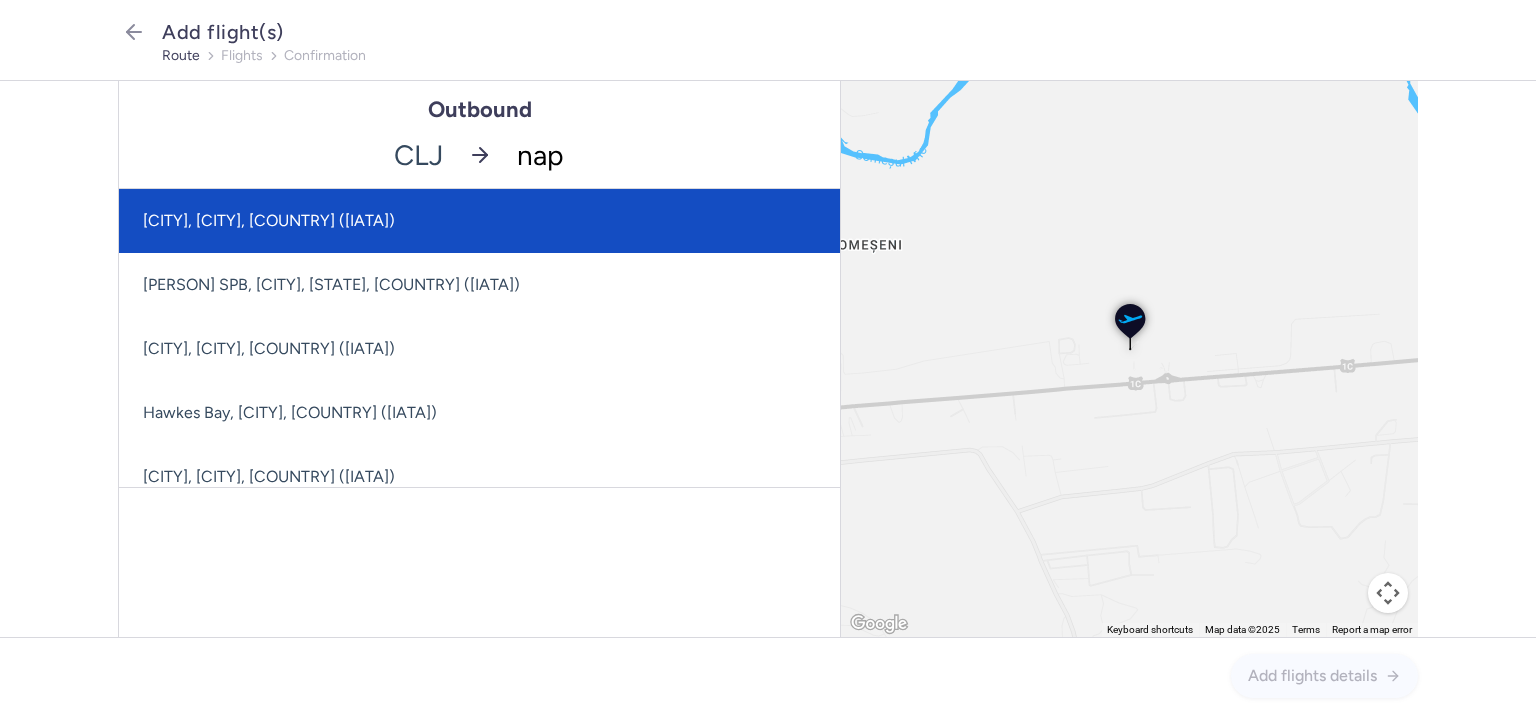 click on "[CITY], [CITY], [COUNTRY] ([IATA])" 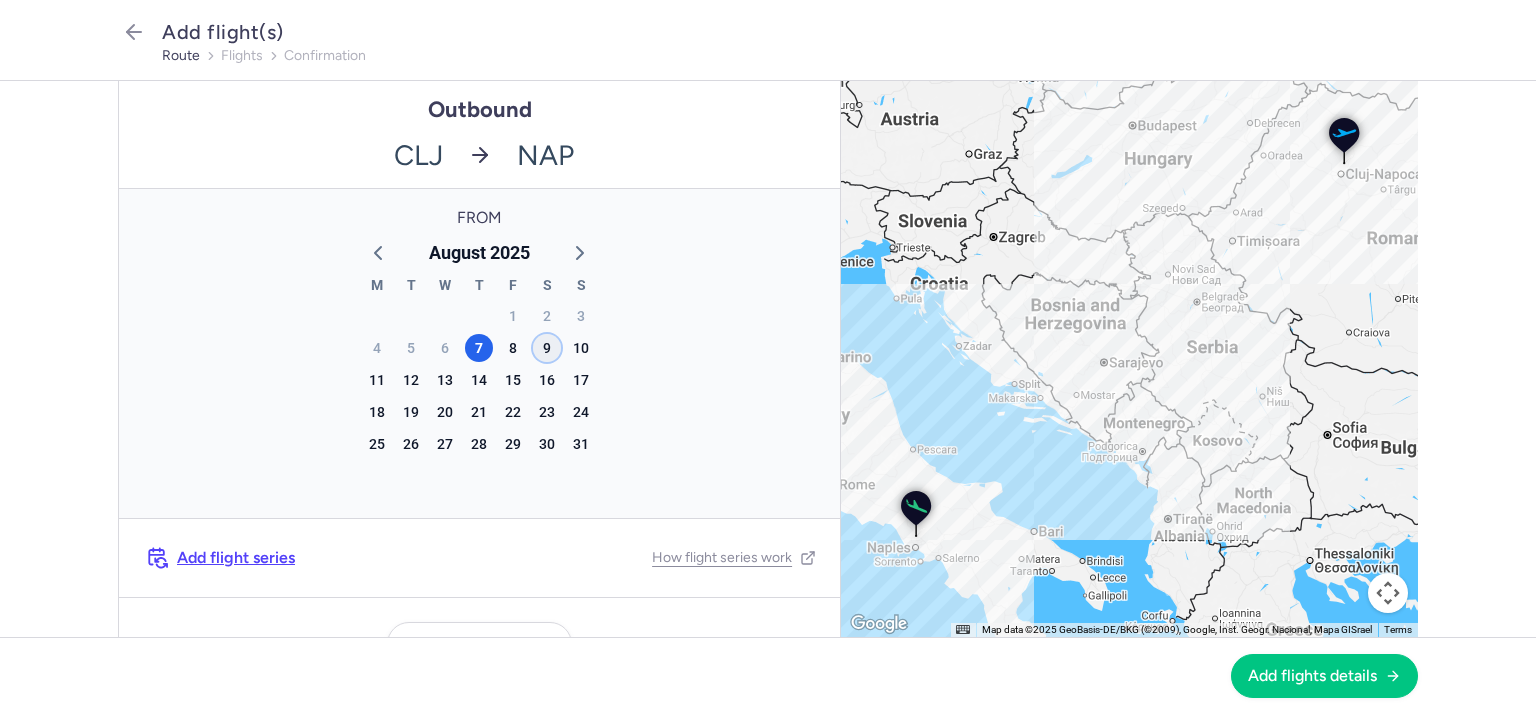 click on "9" 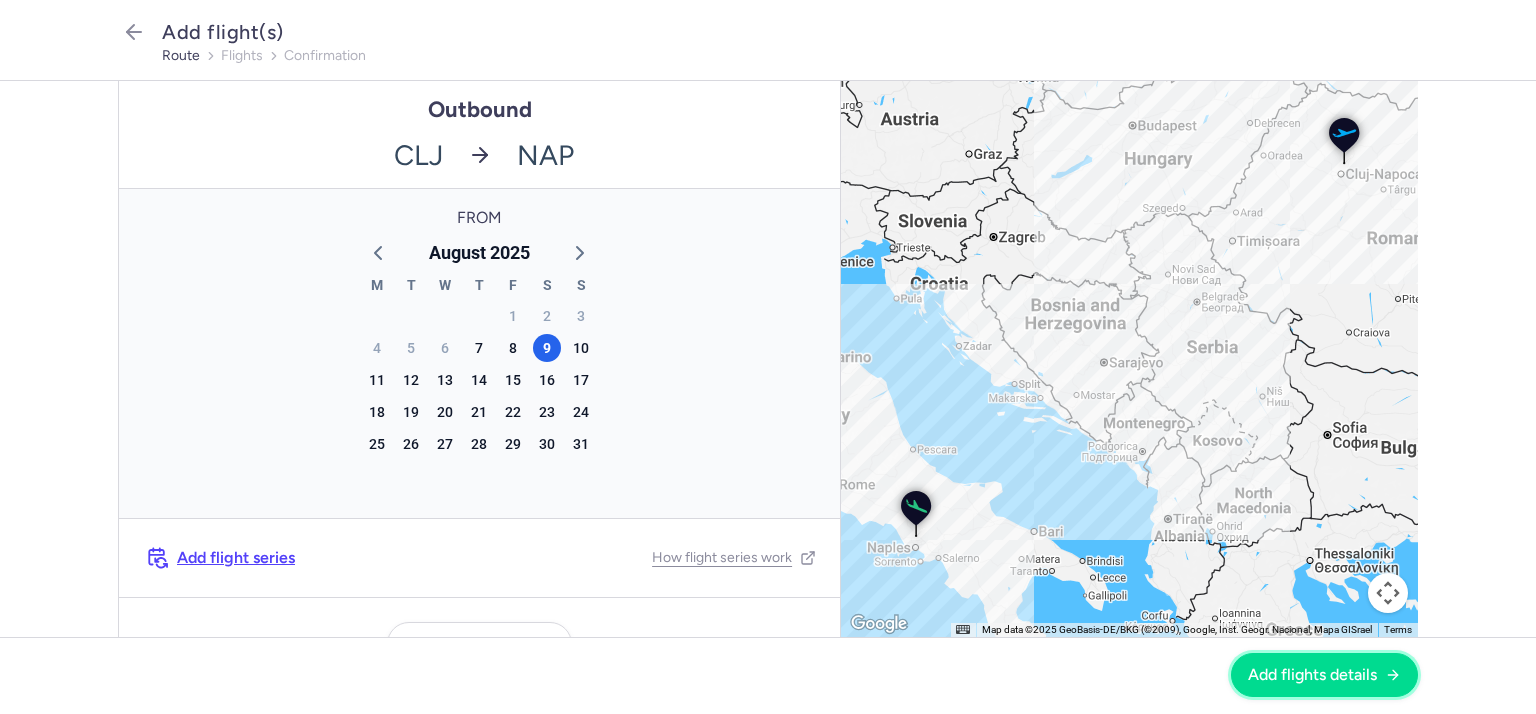 click on "Add flights details" at bounding box center (1324, 675) 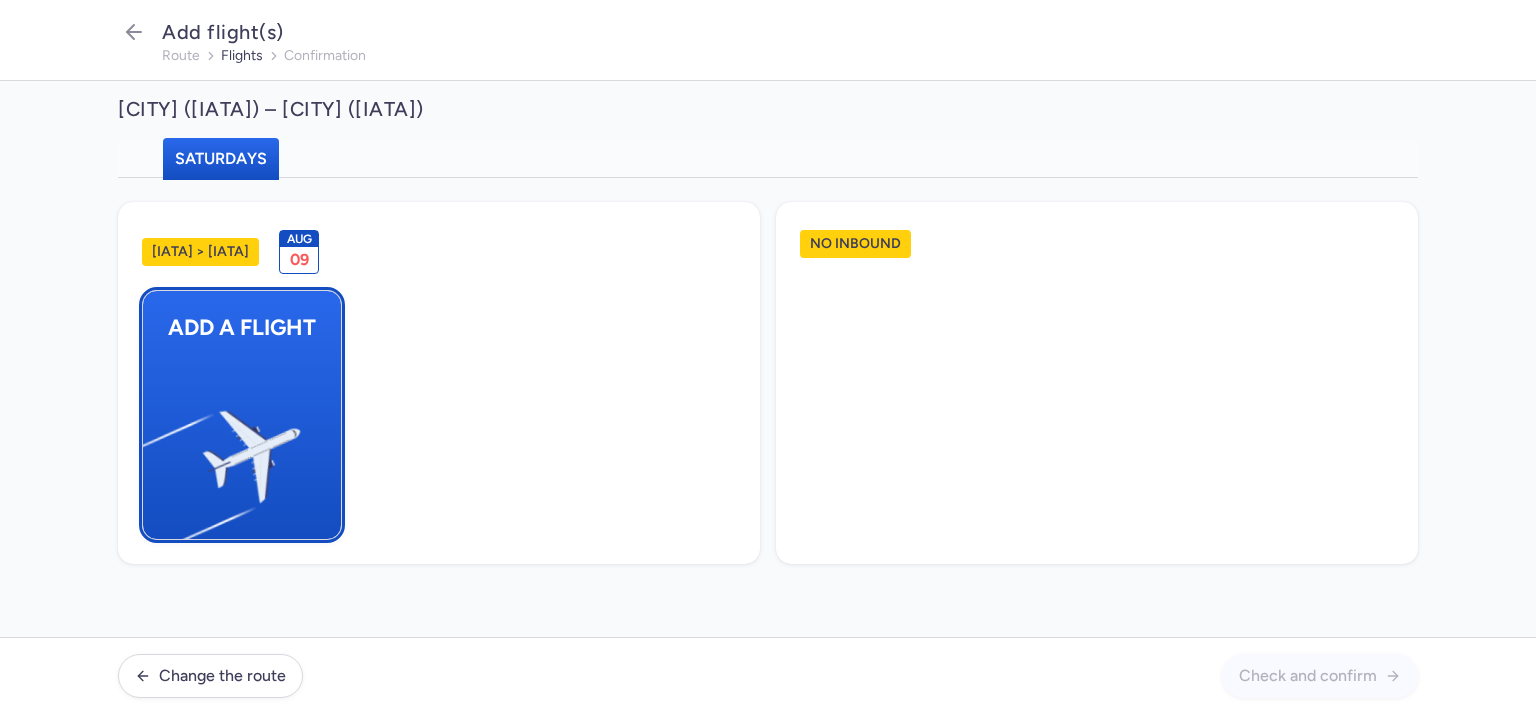 click at bounding box center [153, 448] 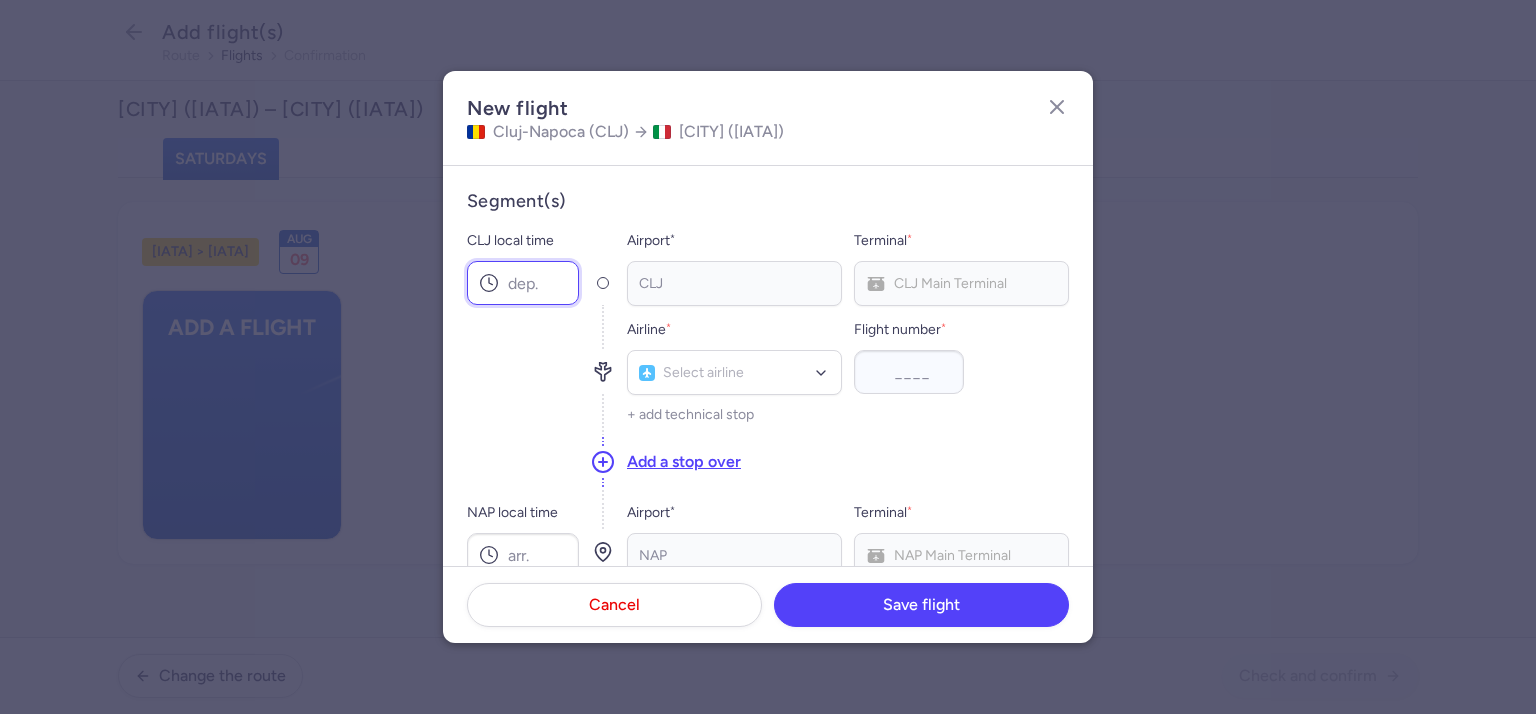 click on "CLJ local time" at bounding box center [523, 283] 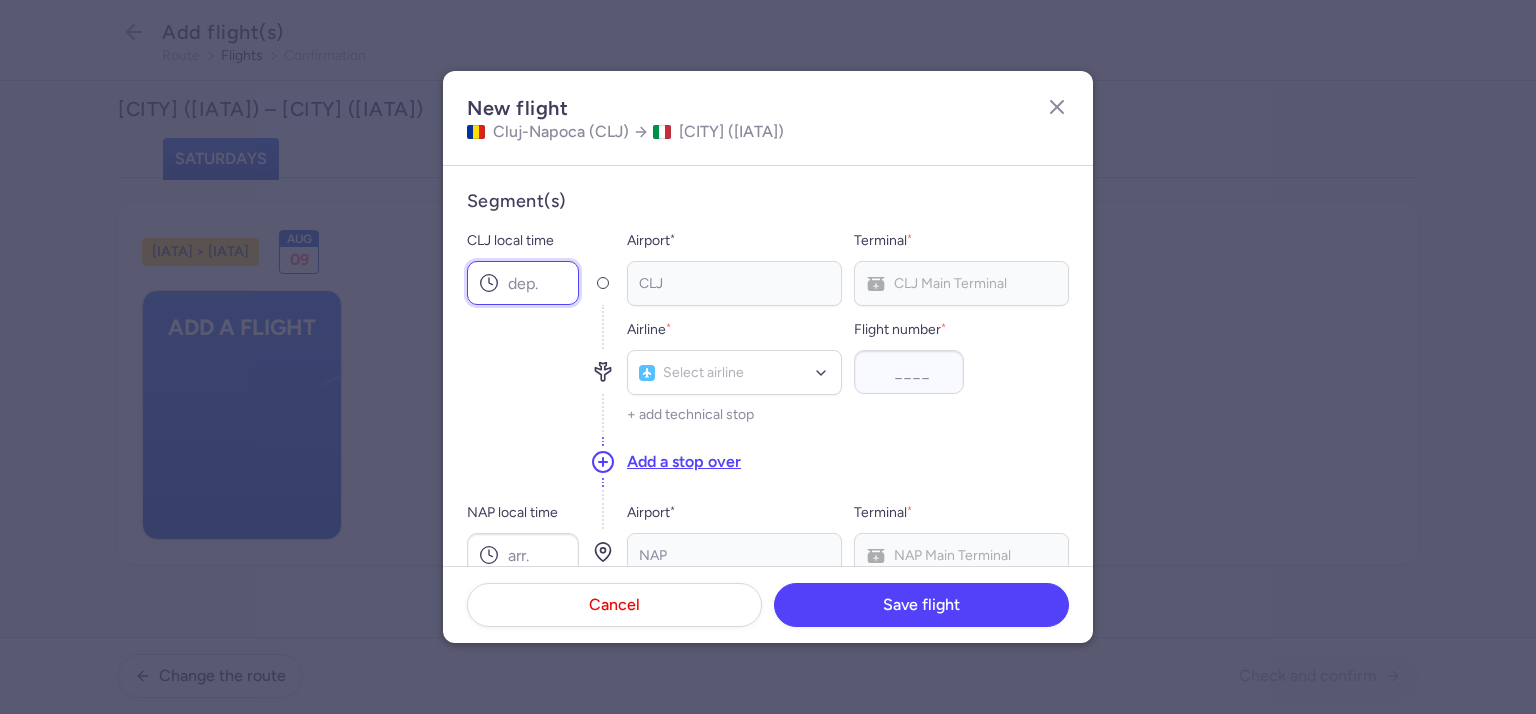 click on "CLJ local time" at bounding box center (523, 283) 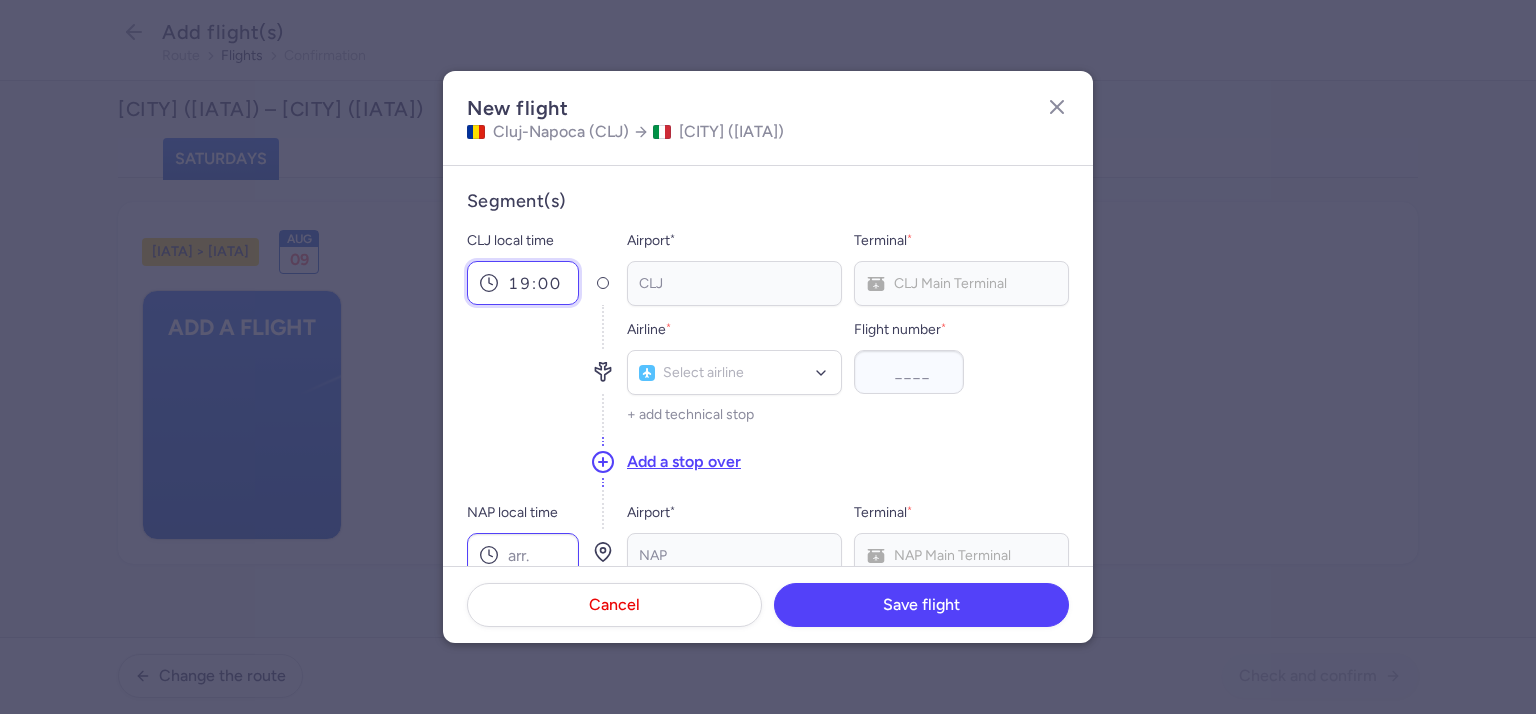 type on "19:00" 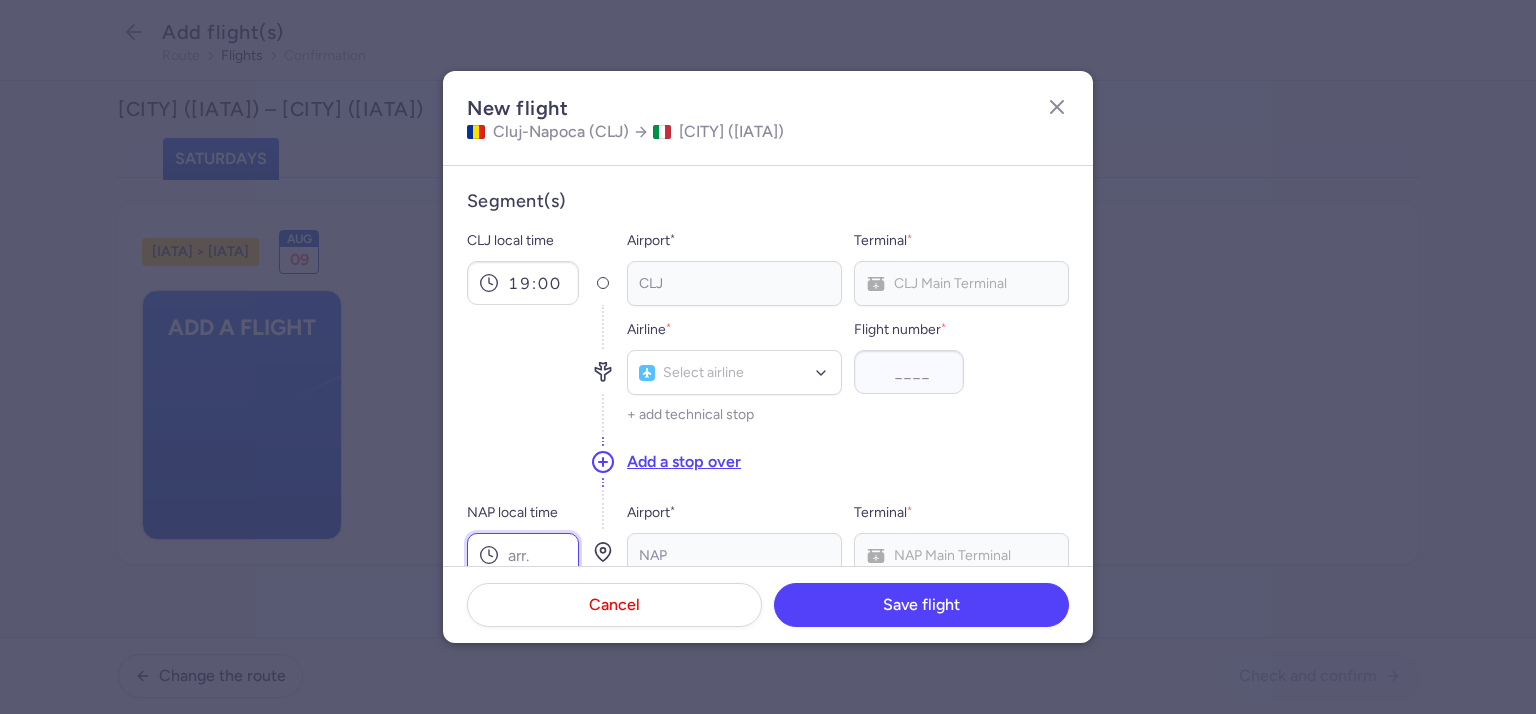 click on "NAP local time" at bounding box center (523, 555) 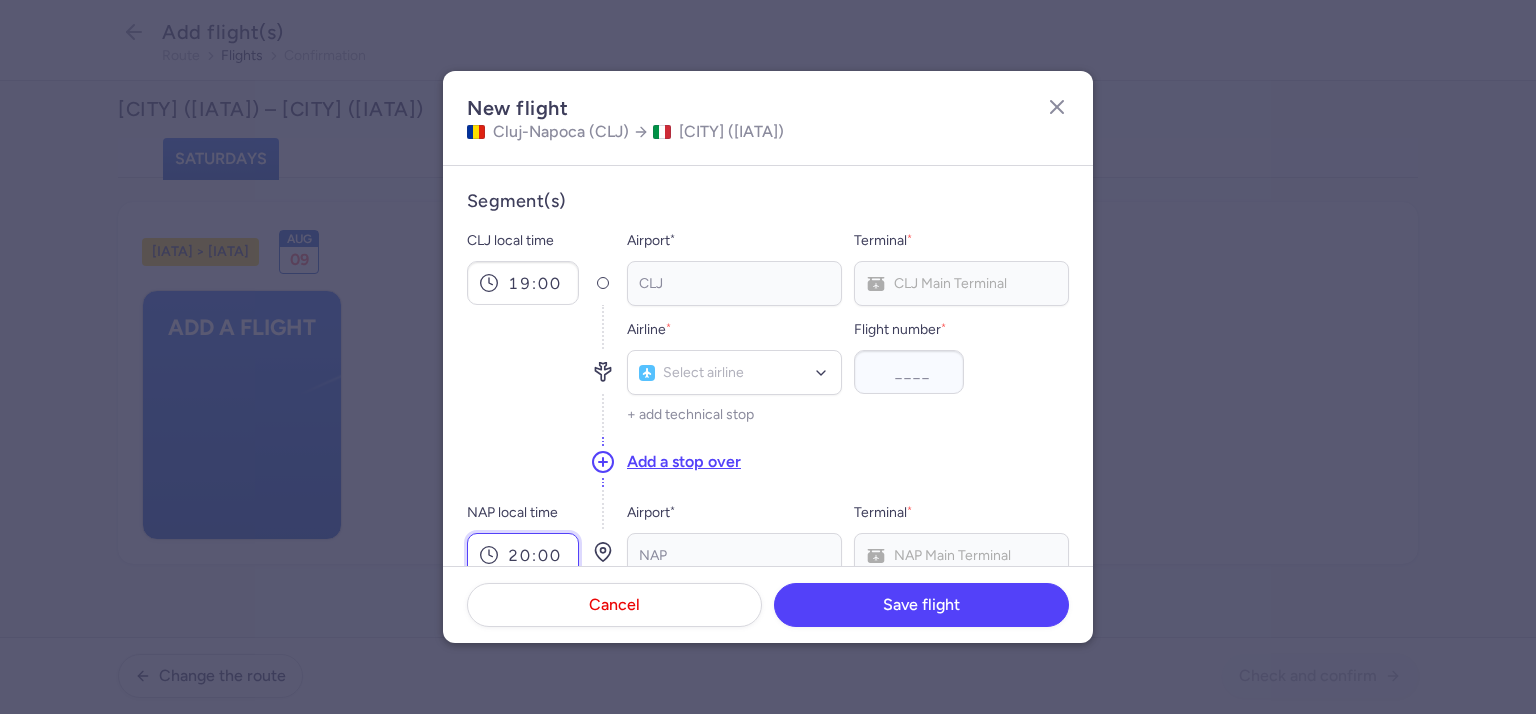 type on "20:00" 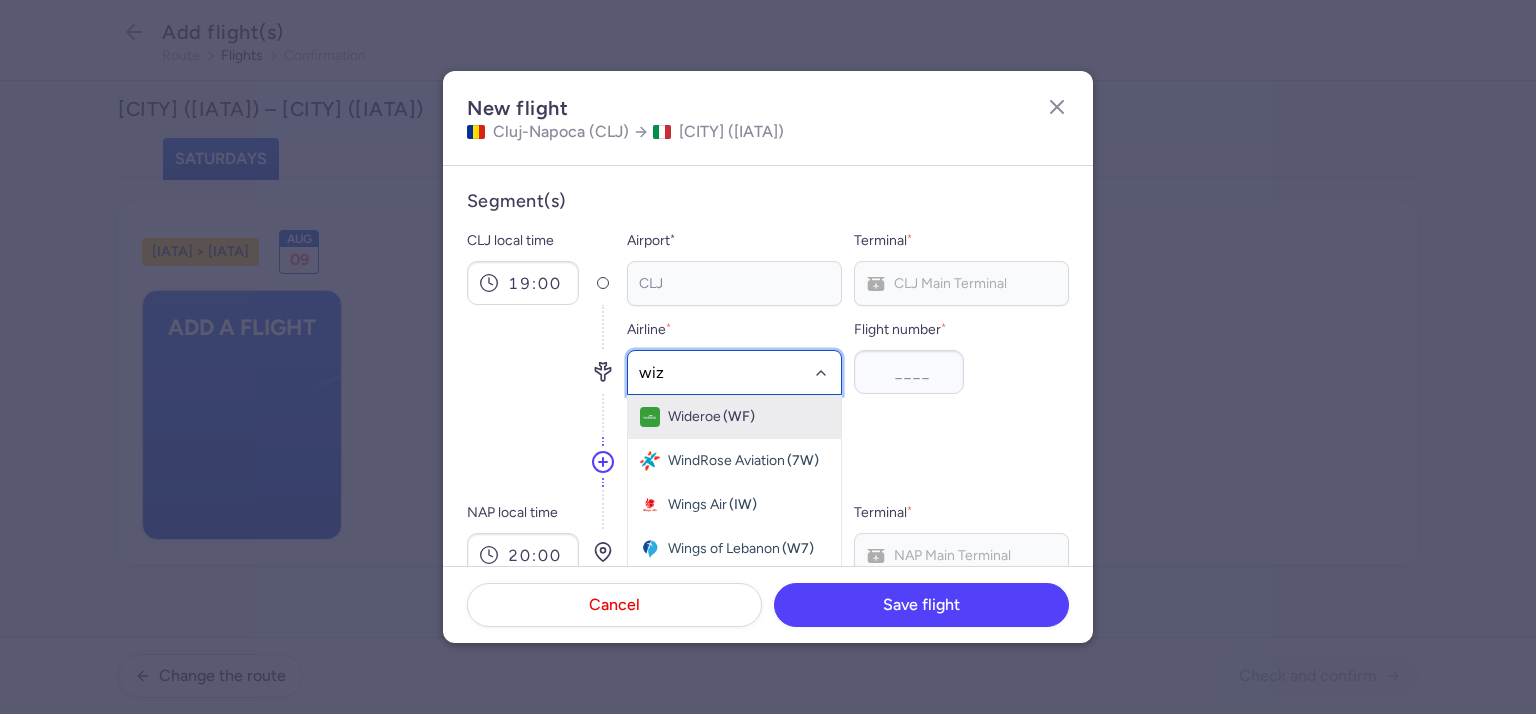 type on "wizz" 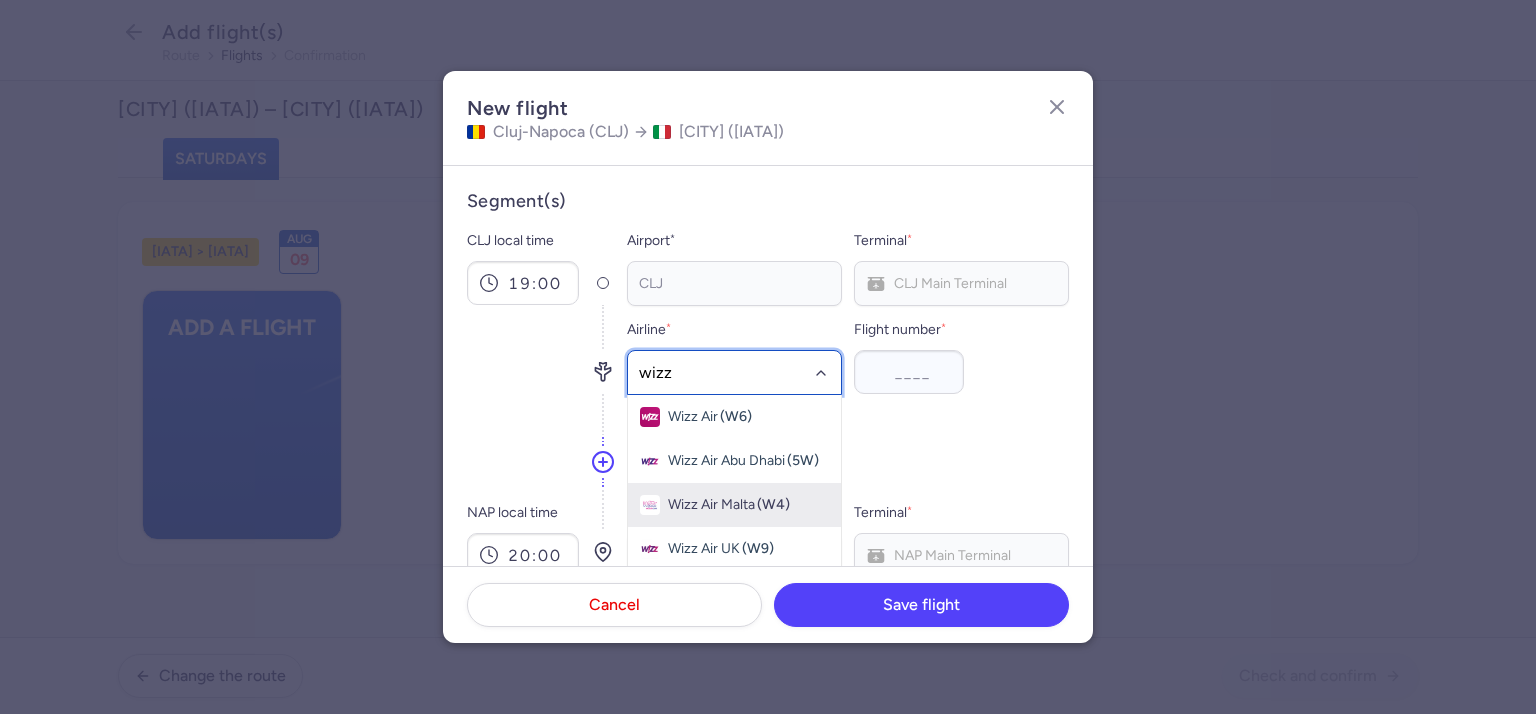 click on "Wizz Air Malta" at bounding box center [711, 505] 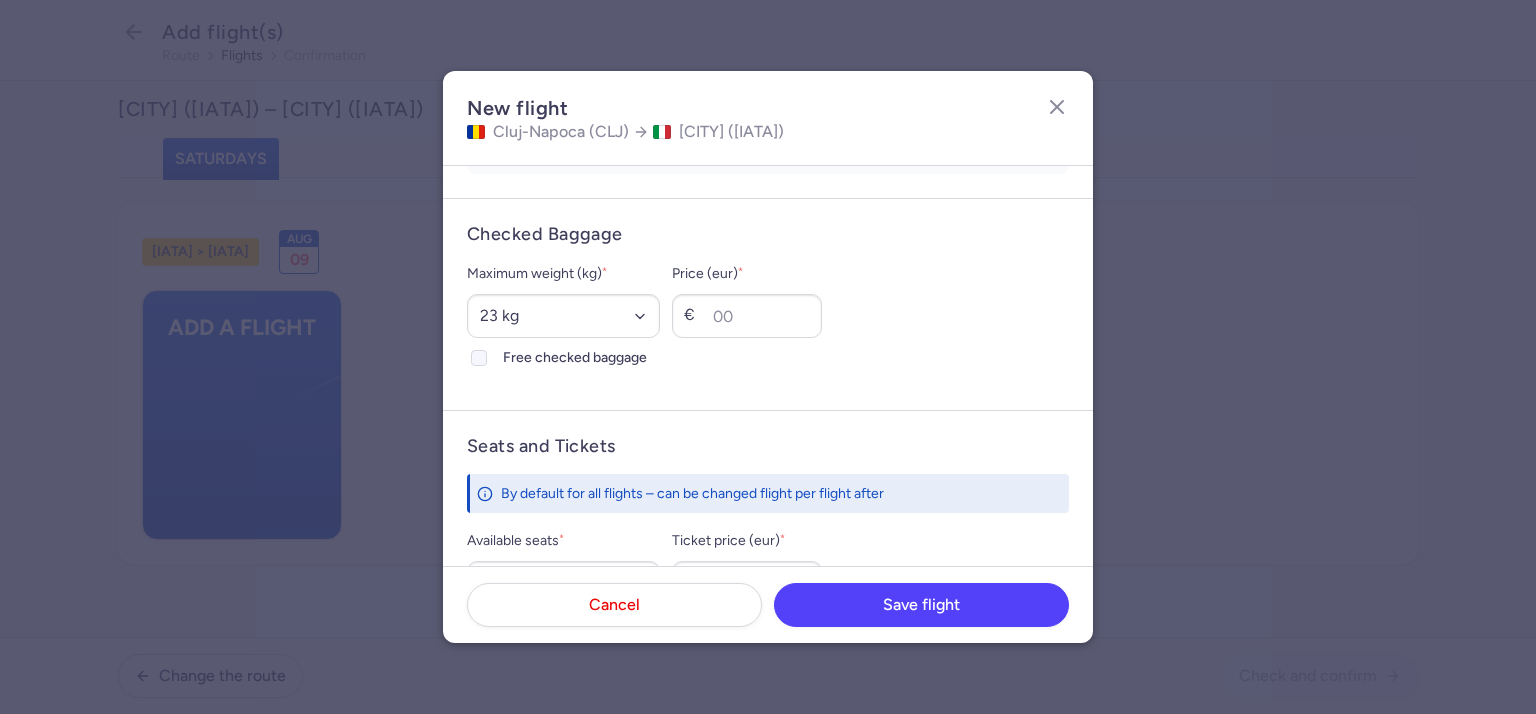 scroll, scrollTop: 500, scrollLeft: 0, axis: vertical 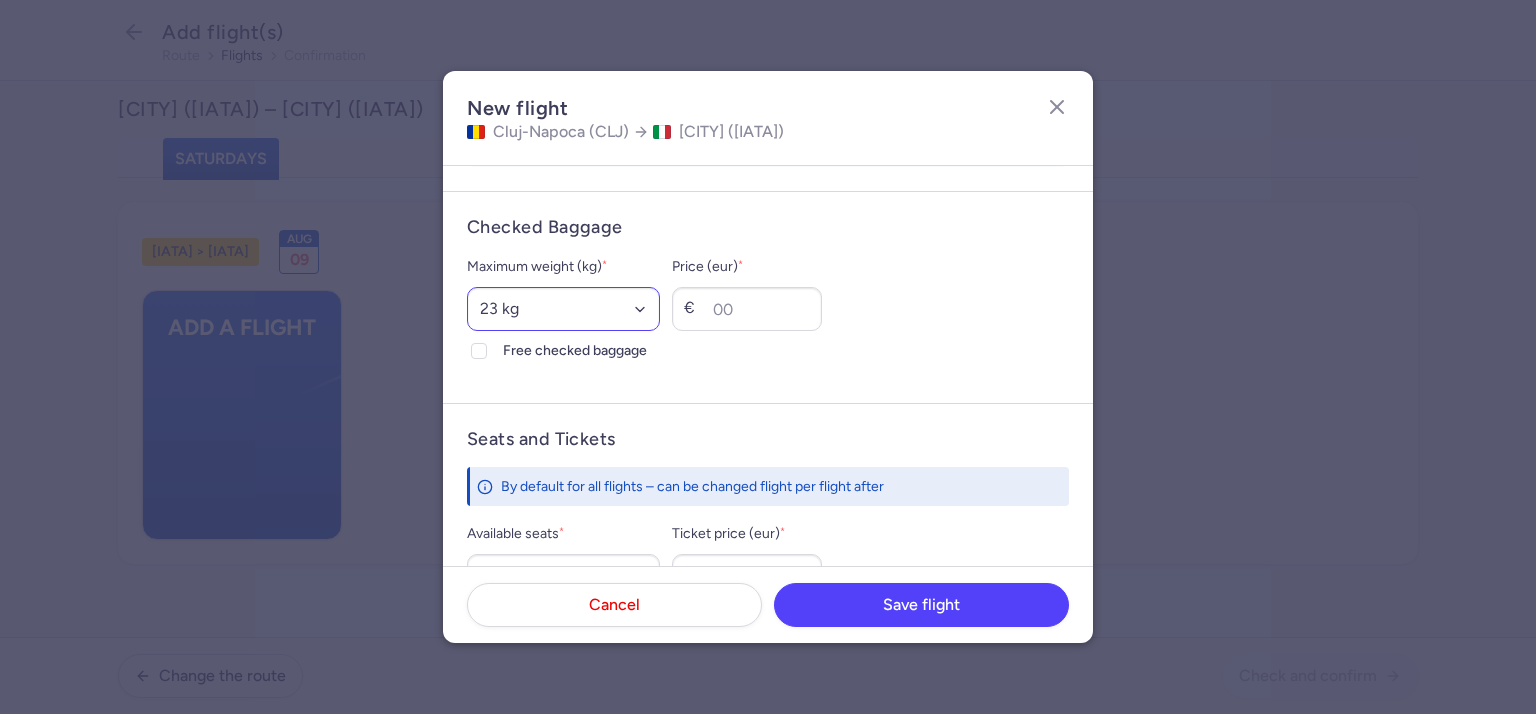 type on "[NUMBER]" 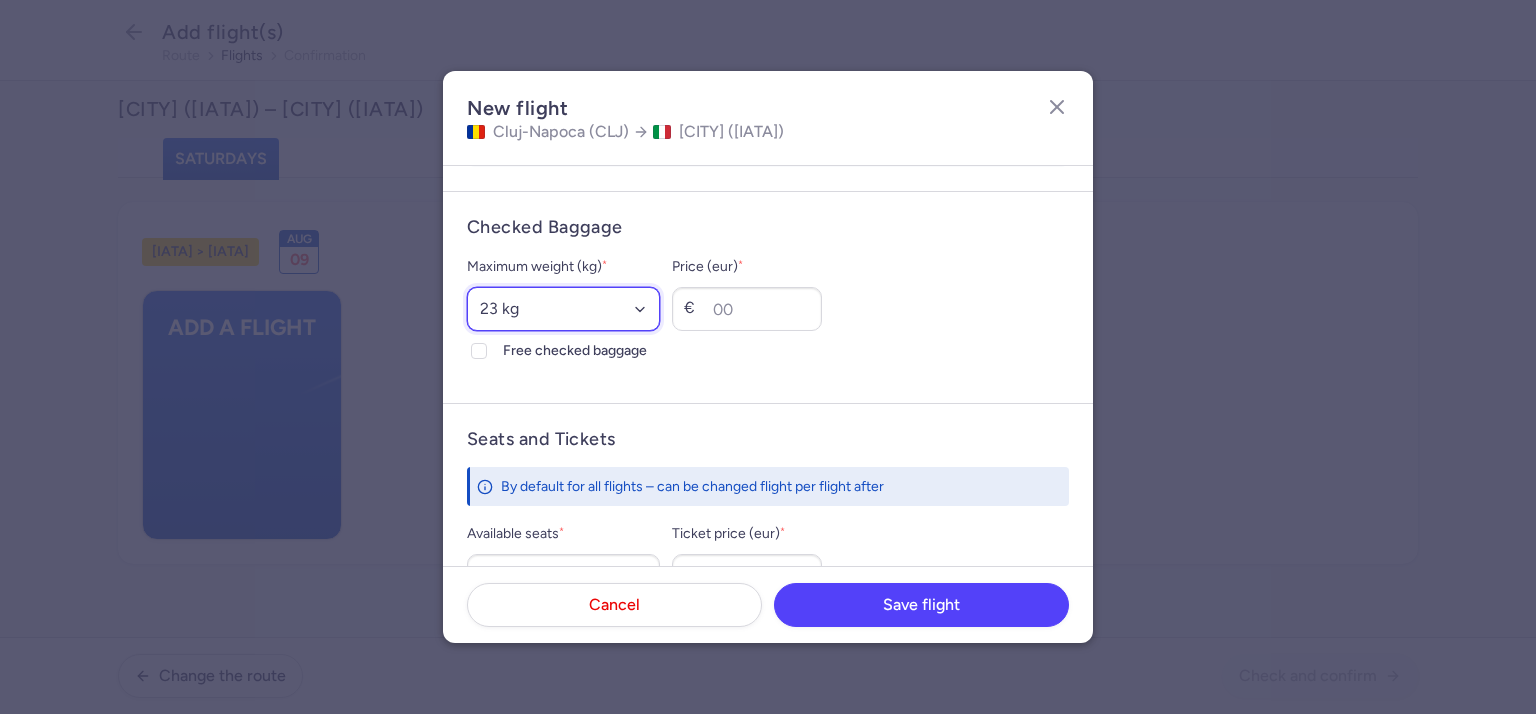 drag, startPoint x: 670, startPoint y: 308, endPoint x: 649, endPoint y: 307, distance: 21.023796 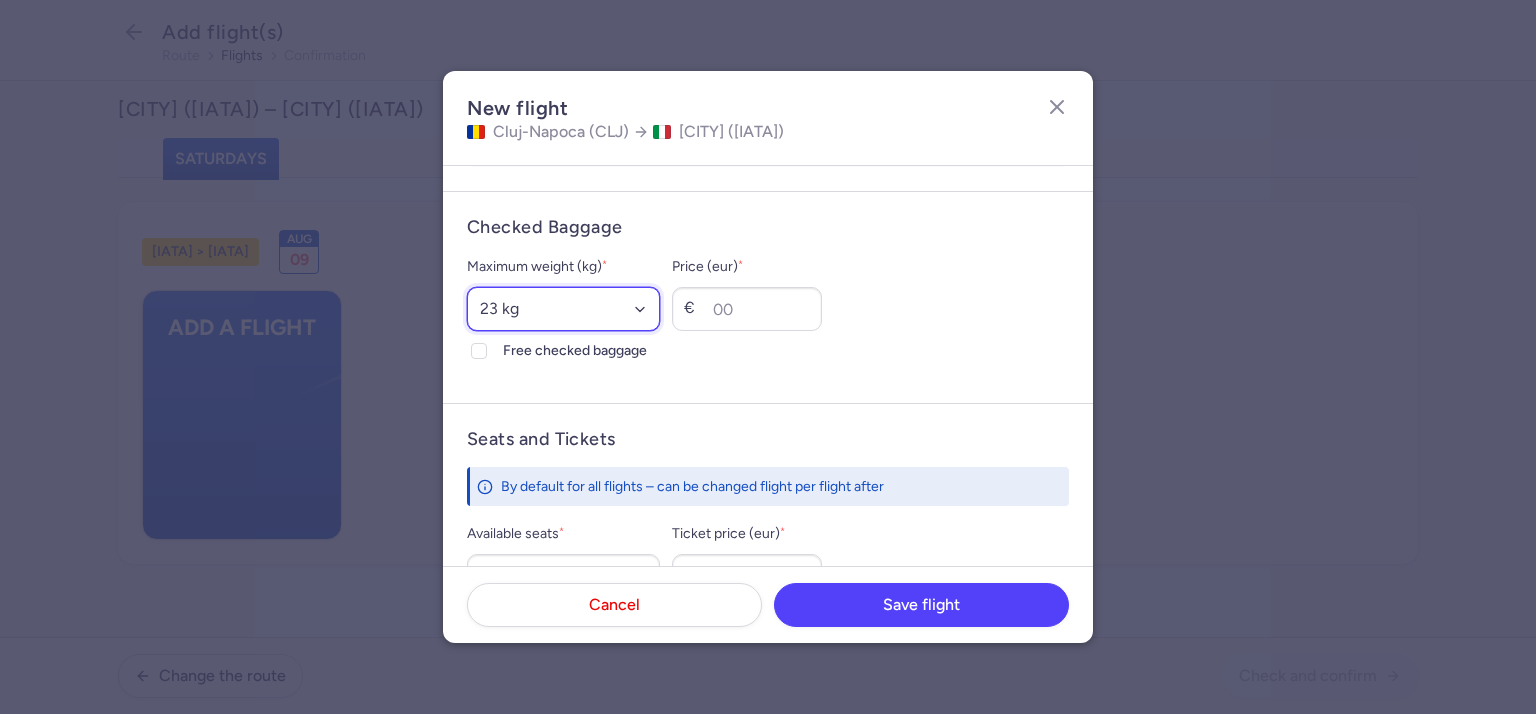 click on "Select an option 15 kg 16 kg 17 kg 18 kg 19 kg 20 kg 21 kg 22 kg 23 kg 24 kg 25 kg 26 kg 27 kg 28 kg 29 kg 30 kg 31 kg 32 kg 33 kg 34 kg 35 kg" at bounding box center [563, 309] 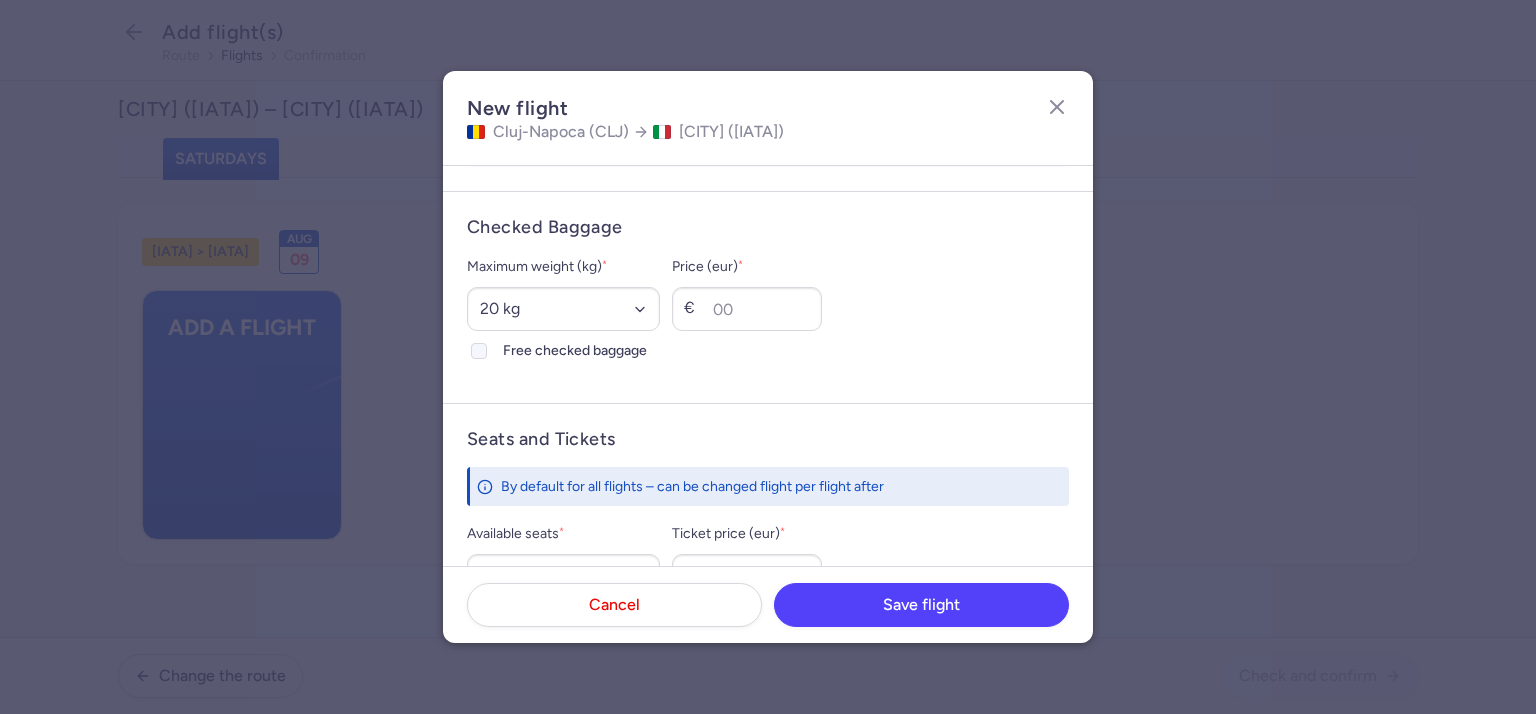 click 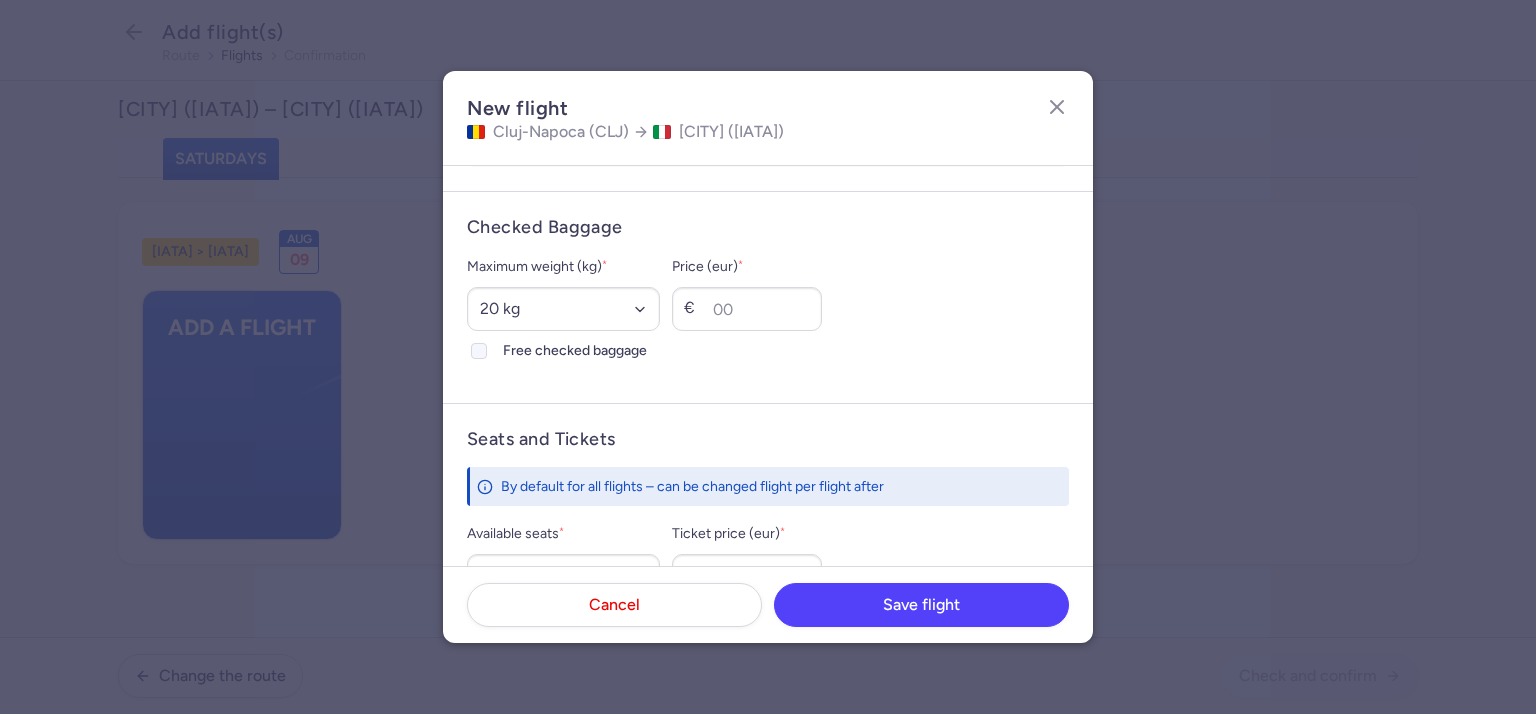 click on "Free checked baggage" at bounding box center (479, 351) 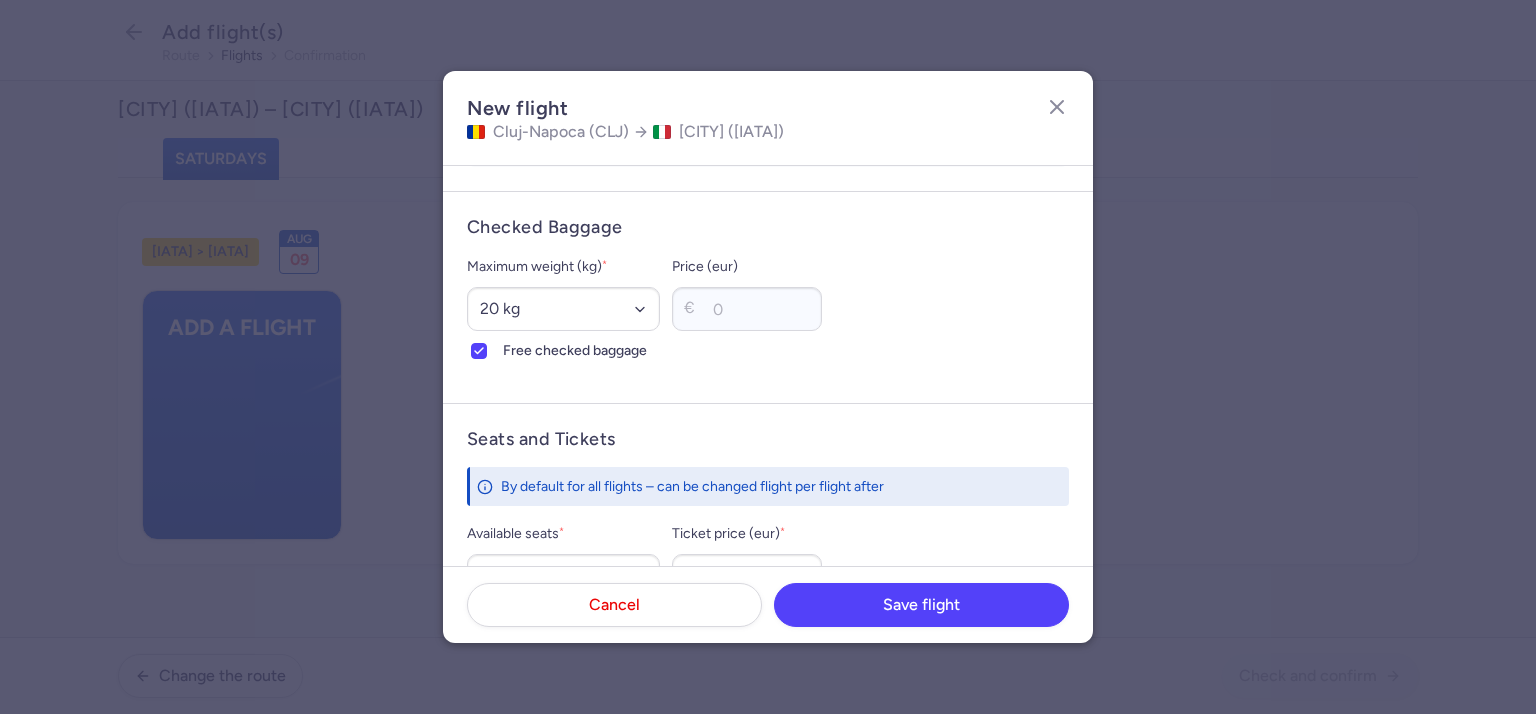 scroll, scrollTop: 700, scrollLeft: 0, axis: vertical 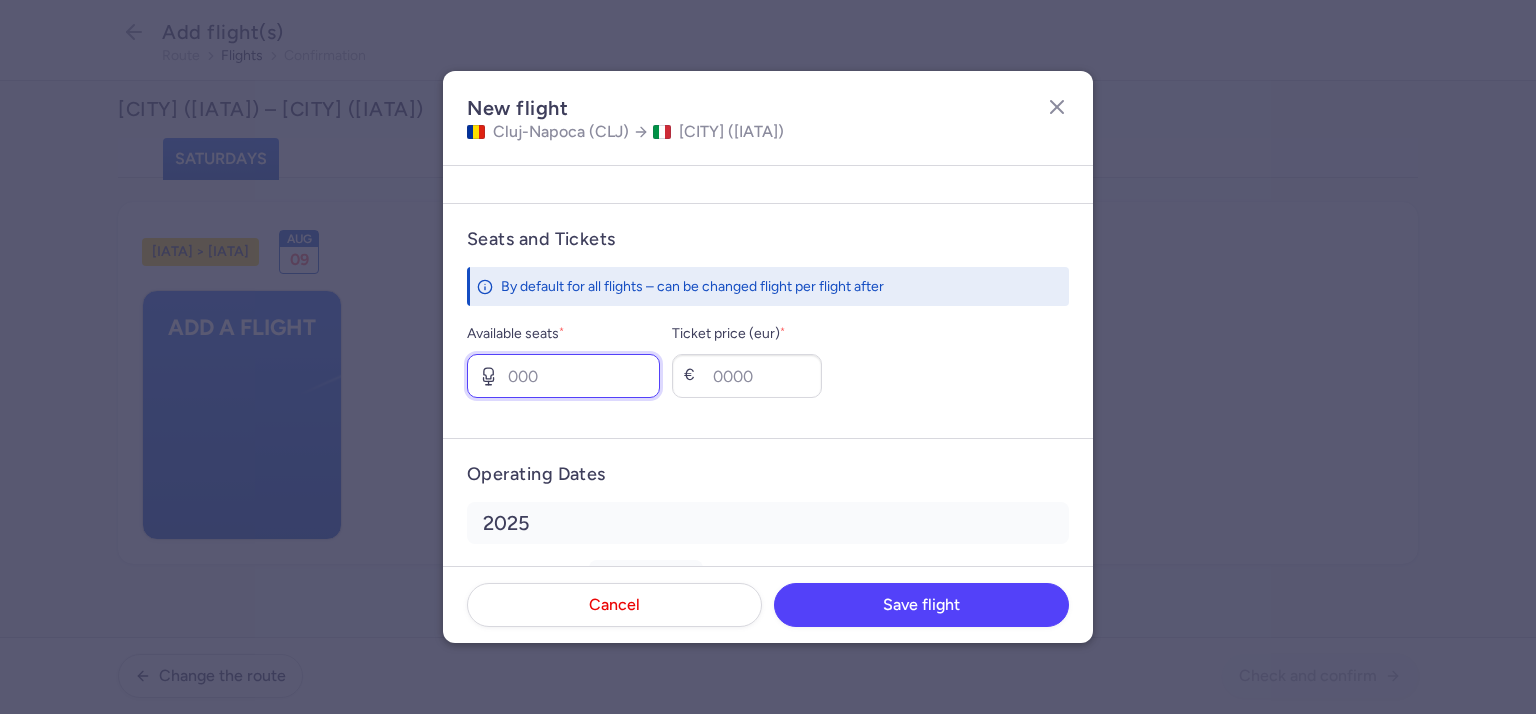 click on "Available seats  *" at bounding box center (563, 376) 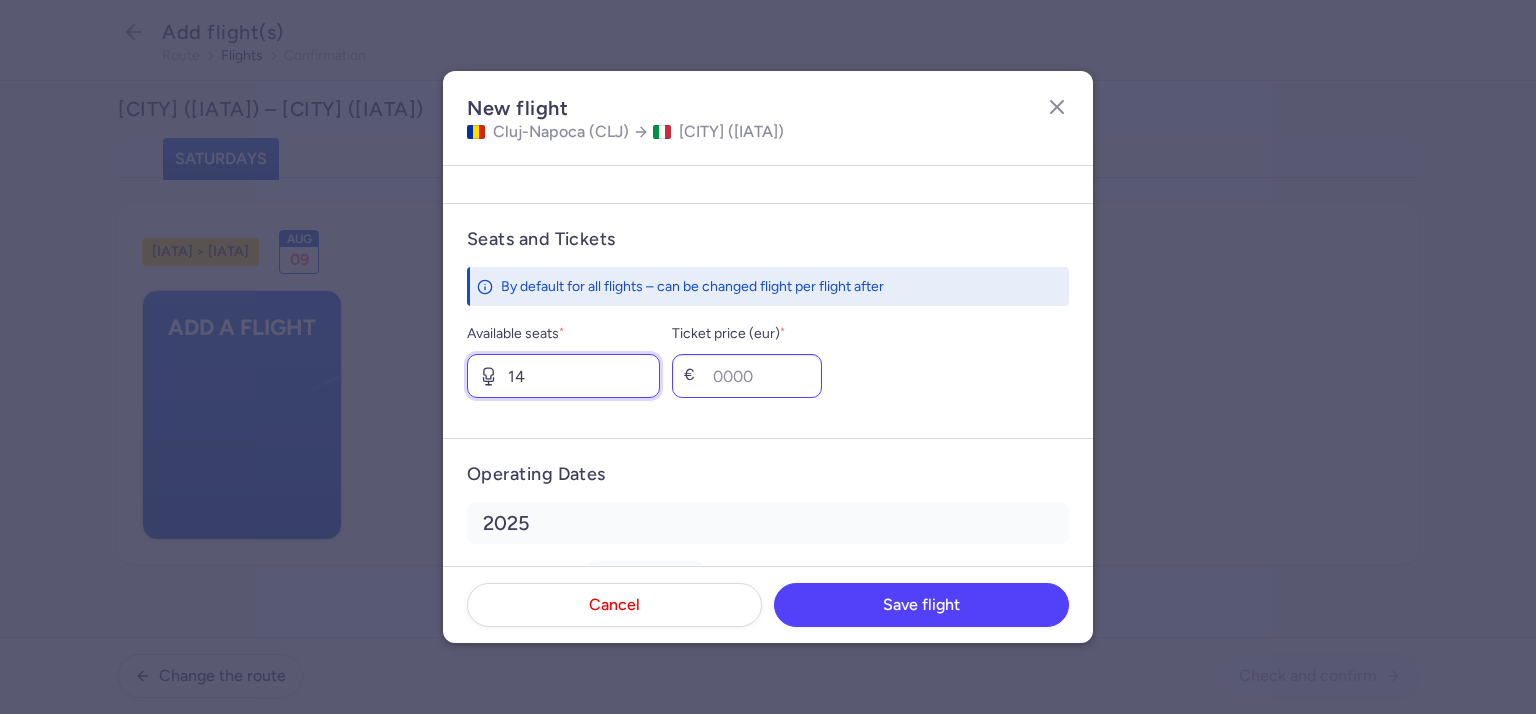 type on "14" 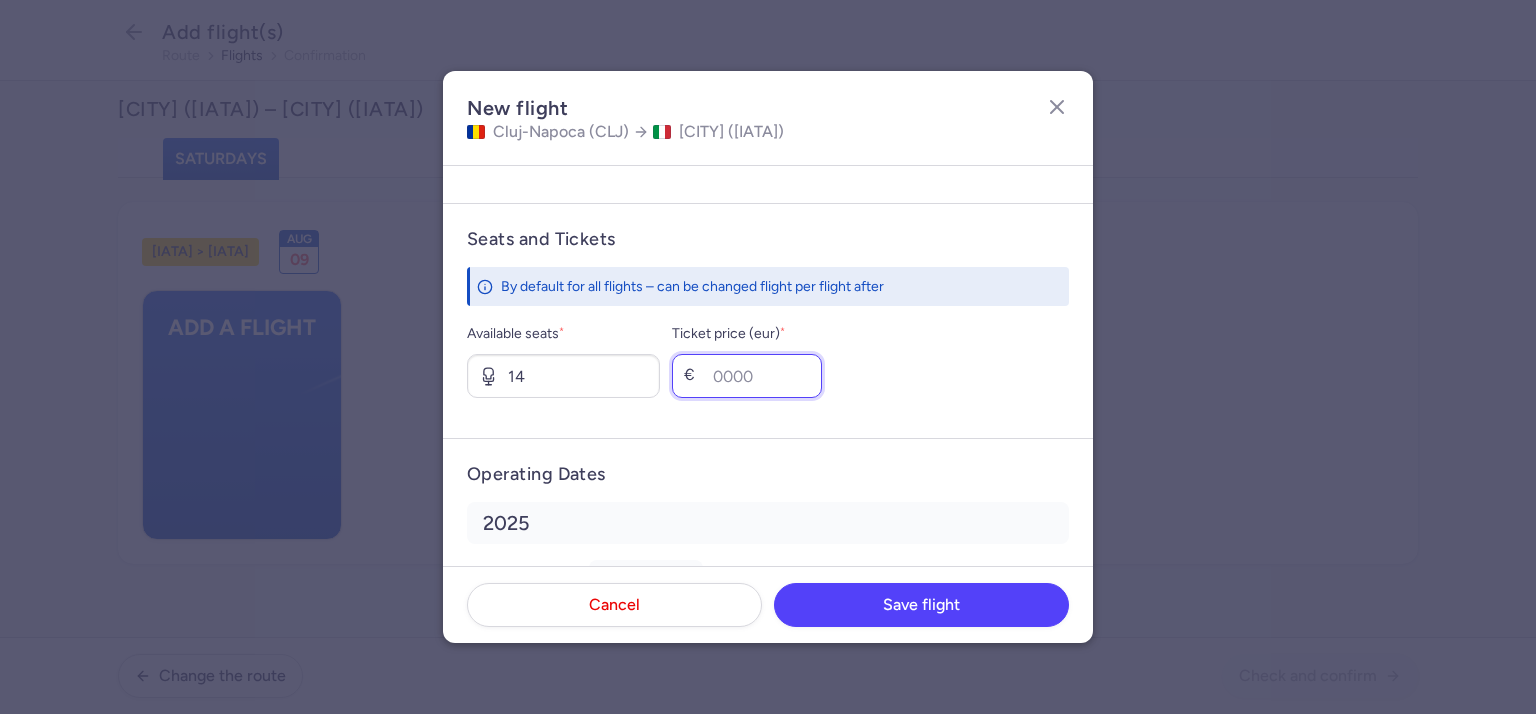 click on "Ticket price (eur)  *" at bounding box center [747, 376] 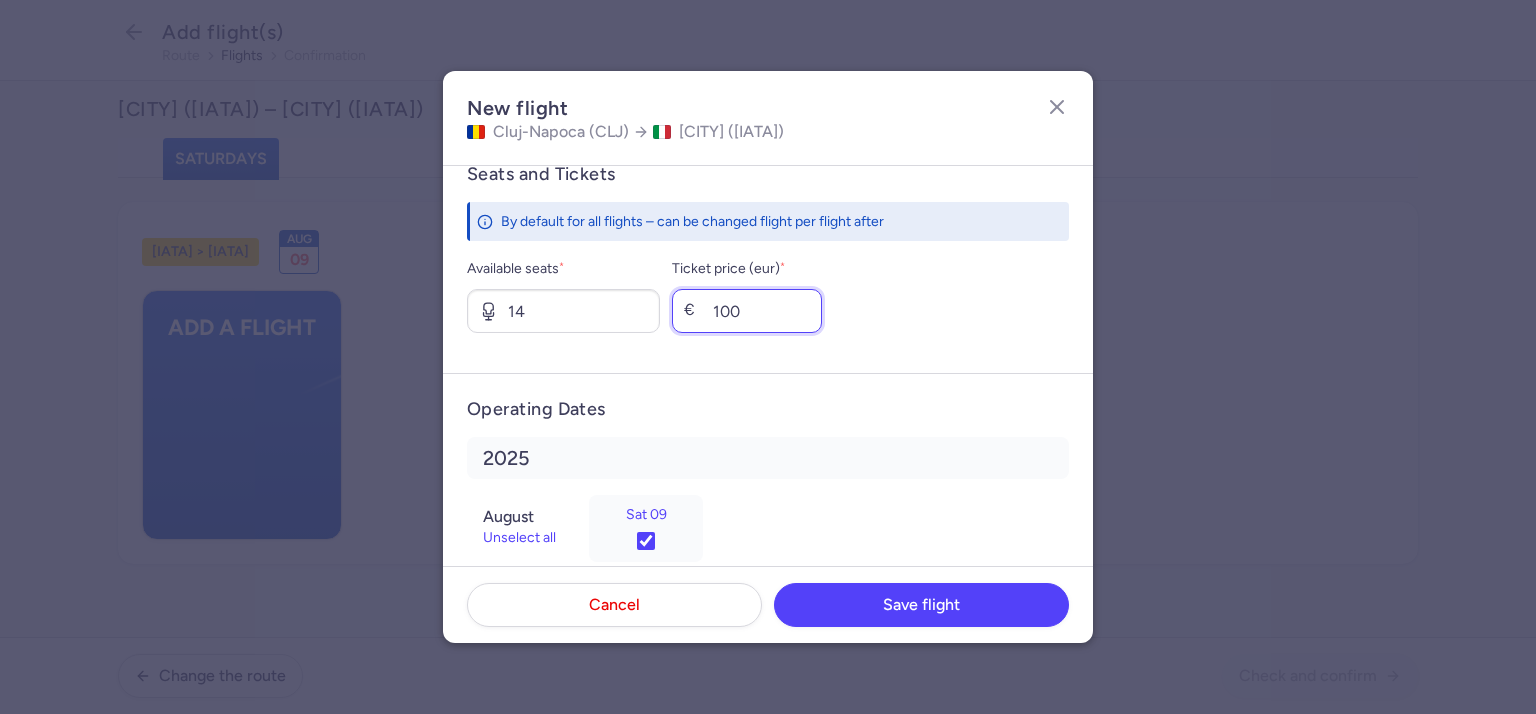 scroll, scrollTop: 799, scrollLeft: 0, axis: vertical 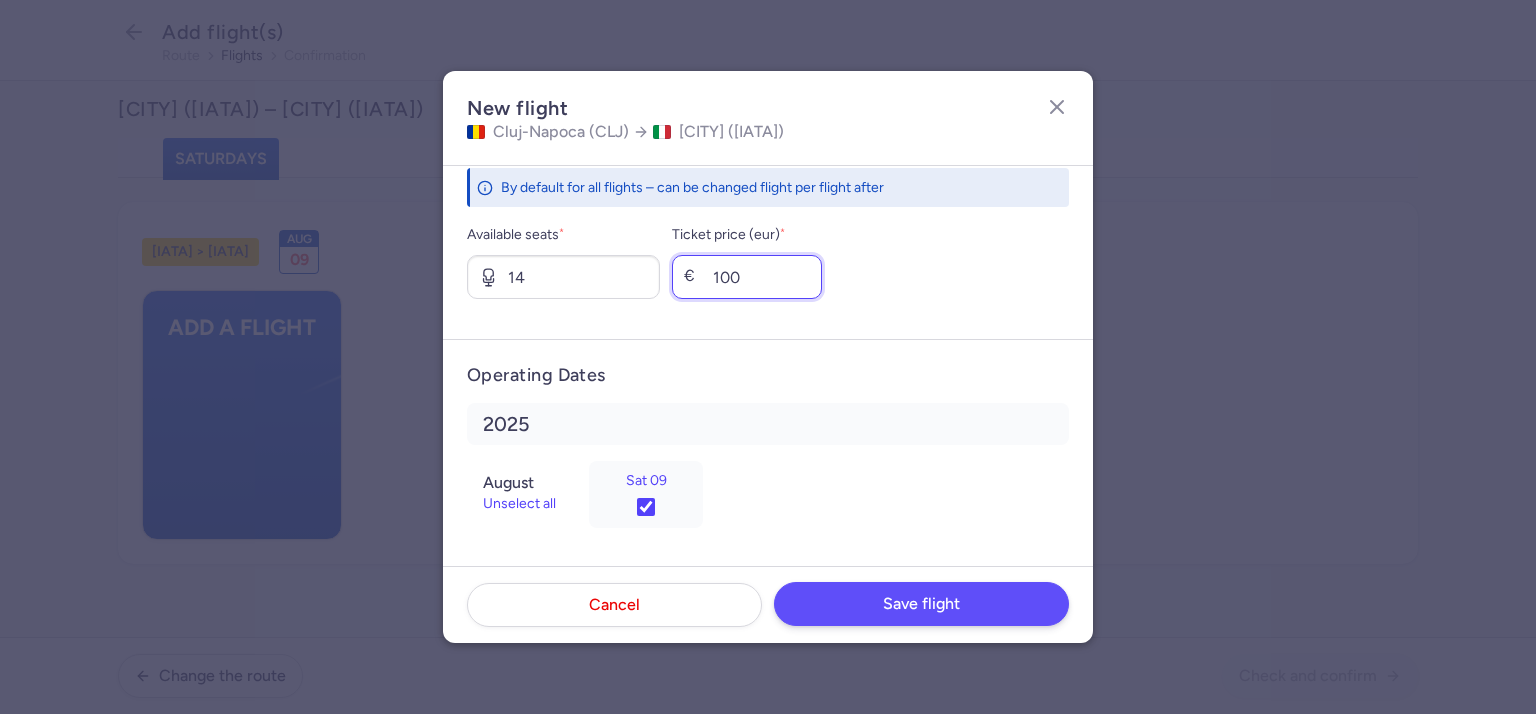 type on "100" 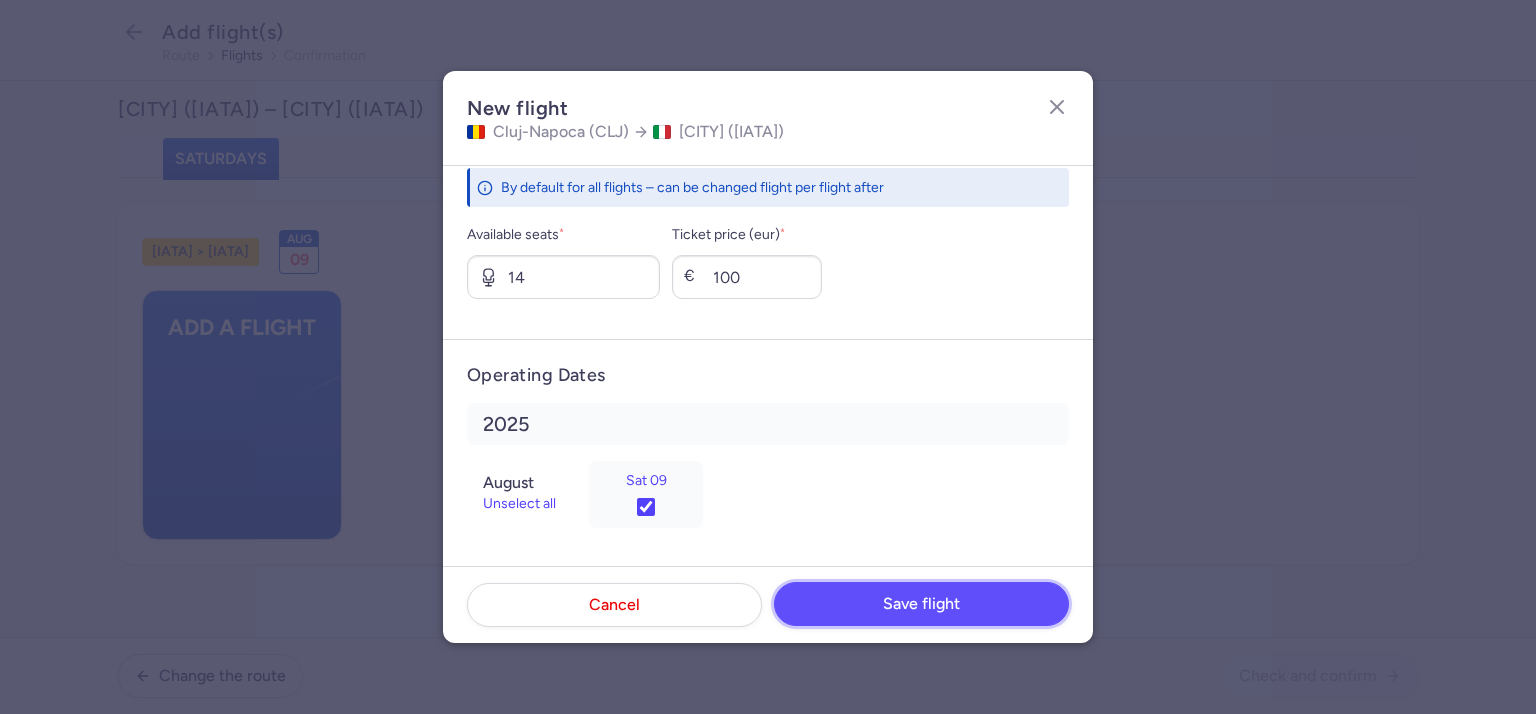 click on "Save flight" at bounding box center (921, 604) 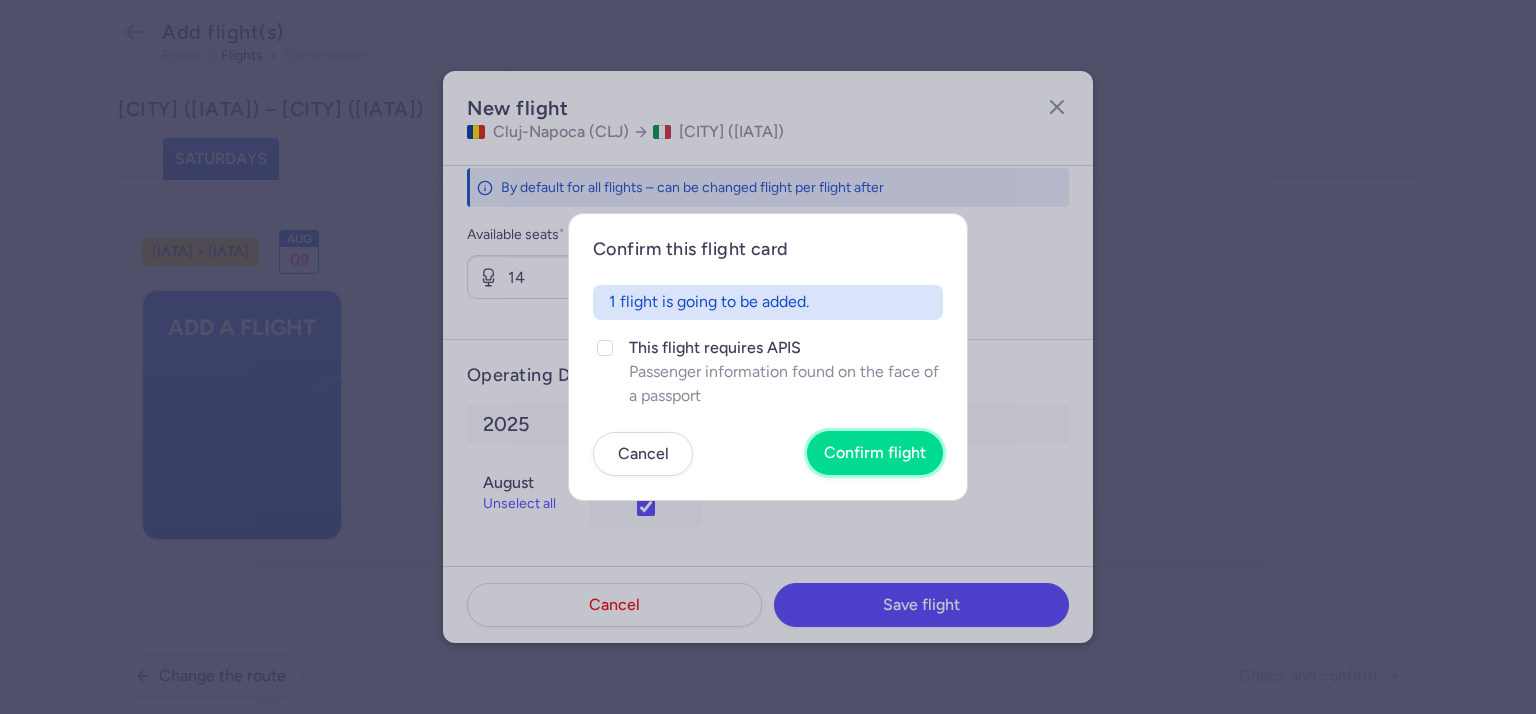click on "Confirm flight" at bounding box center [875, 453] 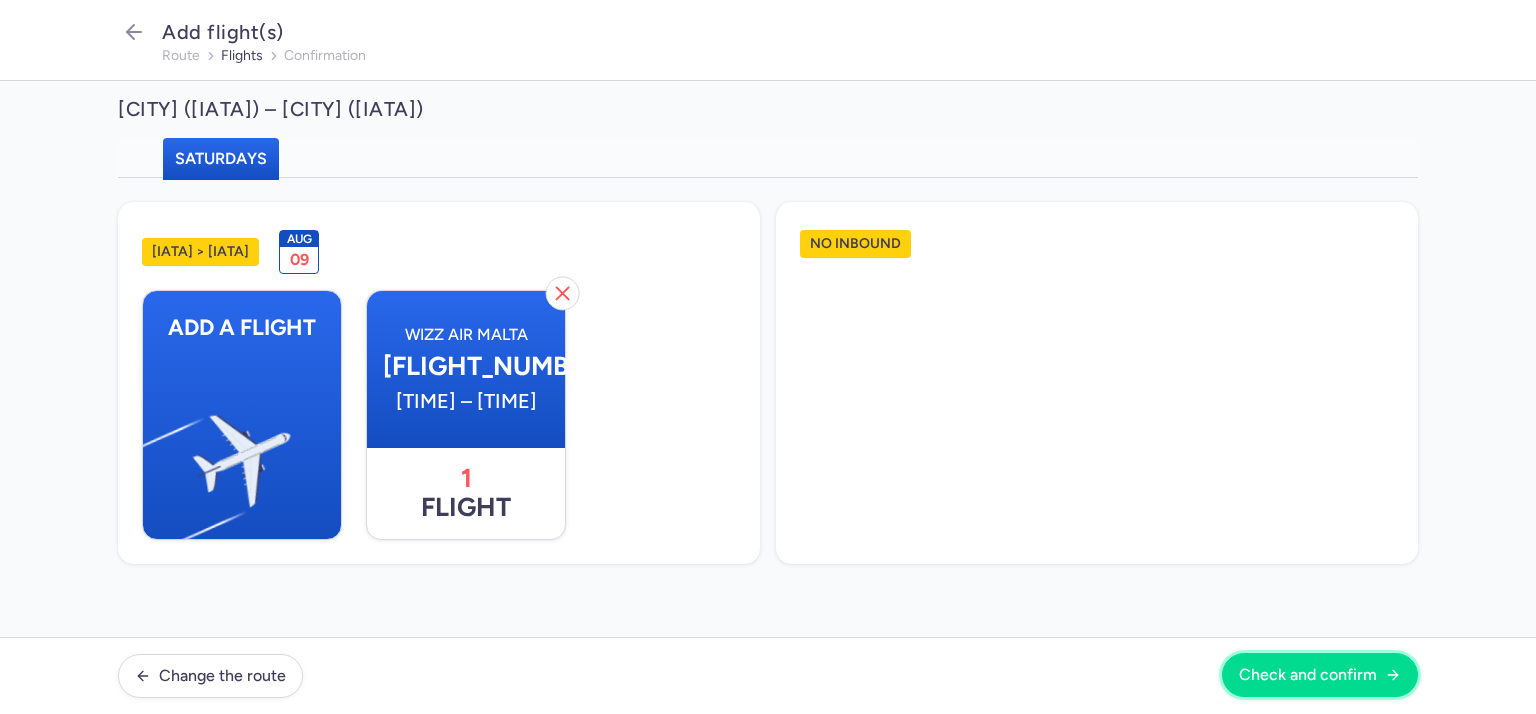 click on "Check and confirm" at bounding box center [1308, 675] 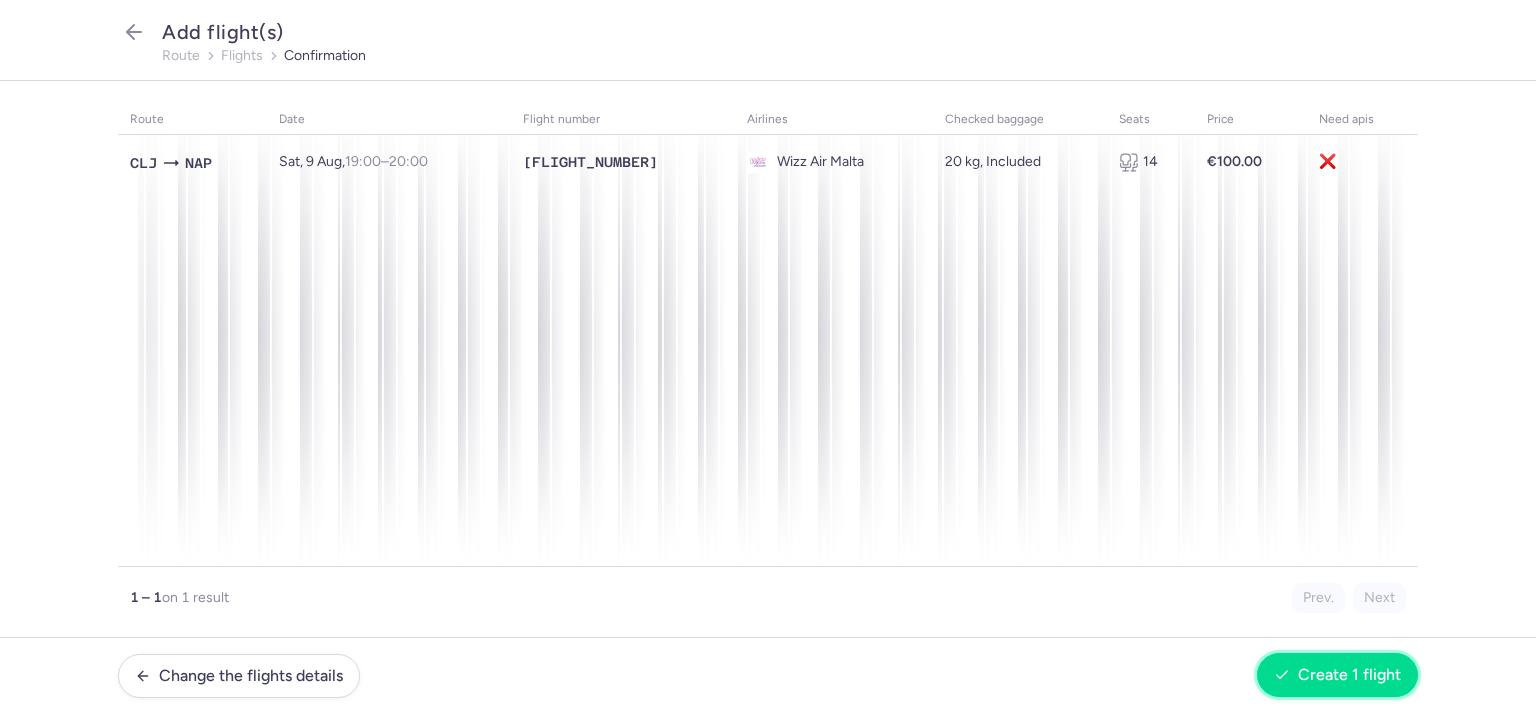 click on "Create 1 flight" at bounding box center (1349, 675) 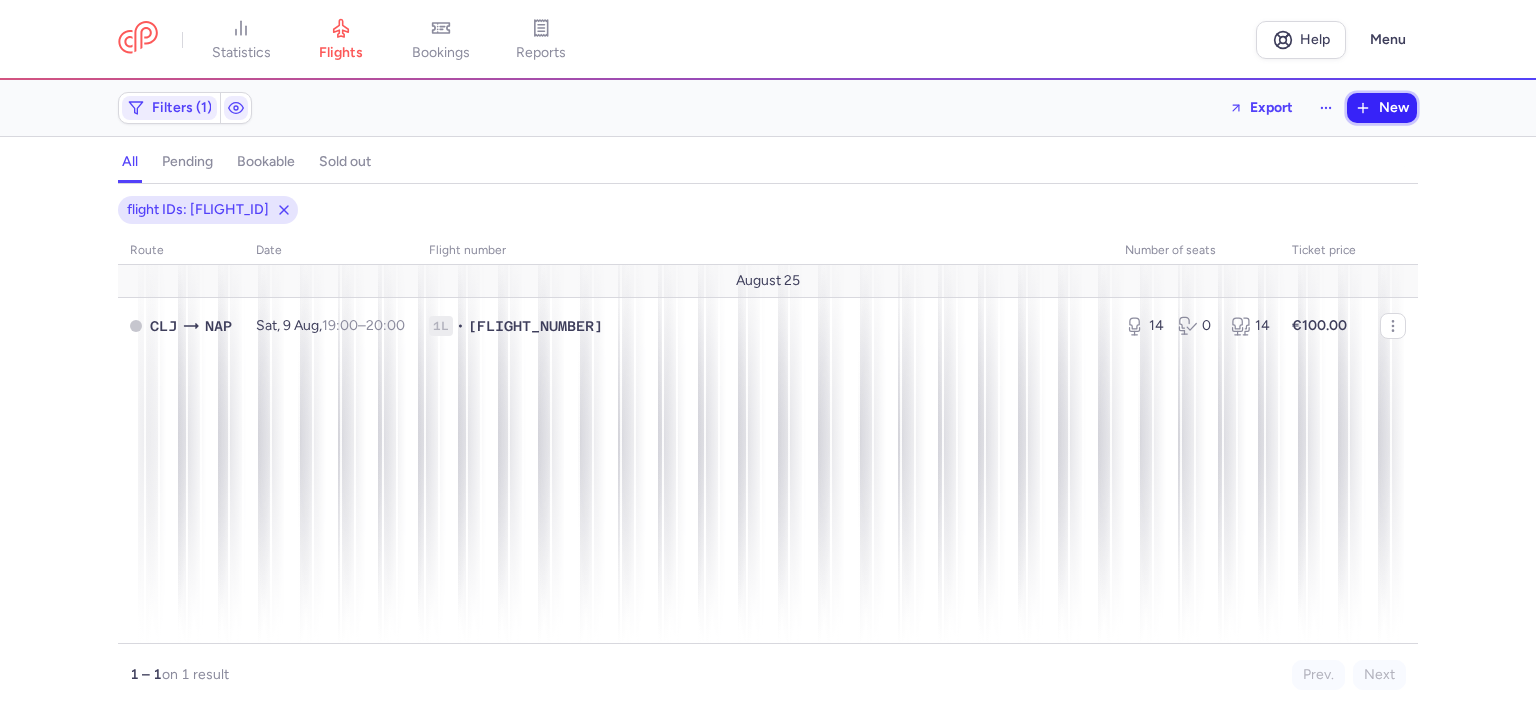 click on "New" at bounding box center [1394, 108] 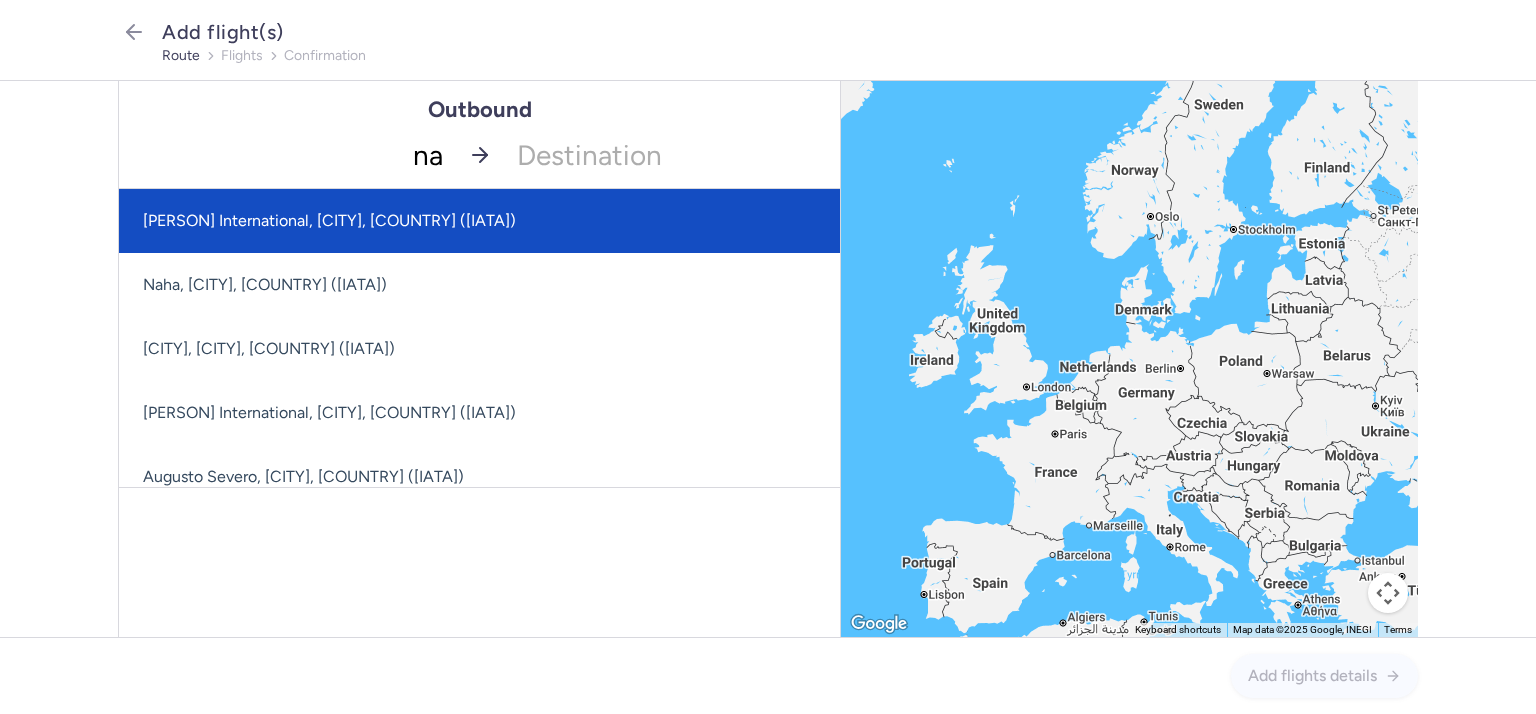 type on "nap" 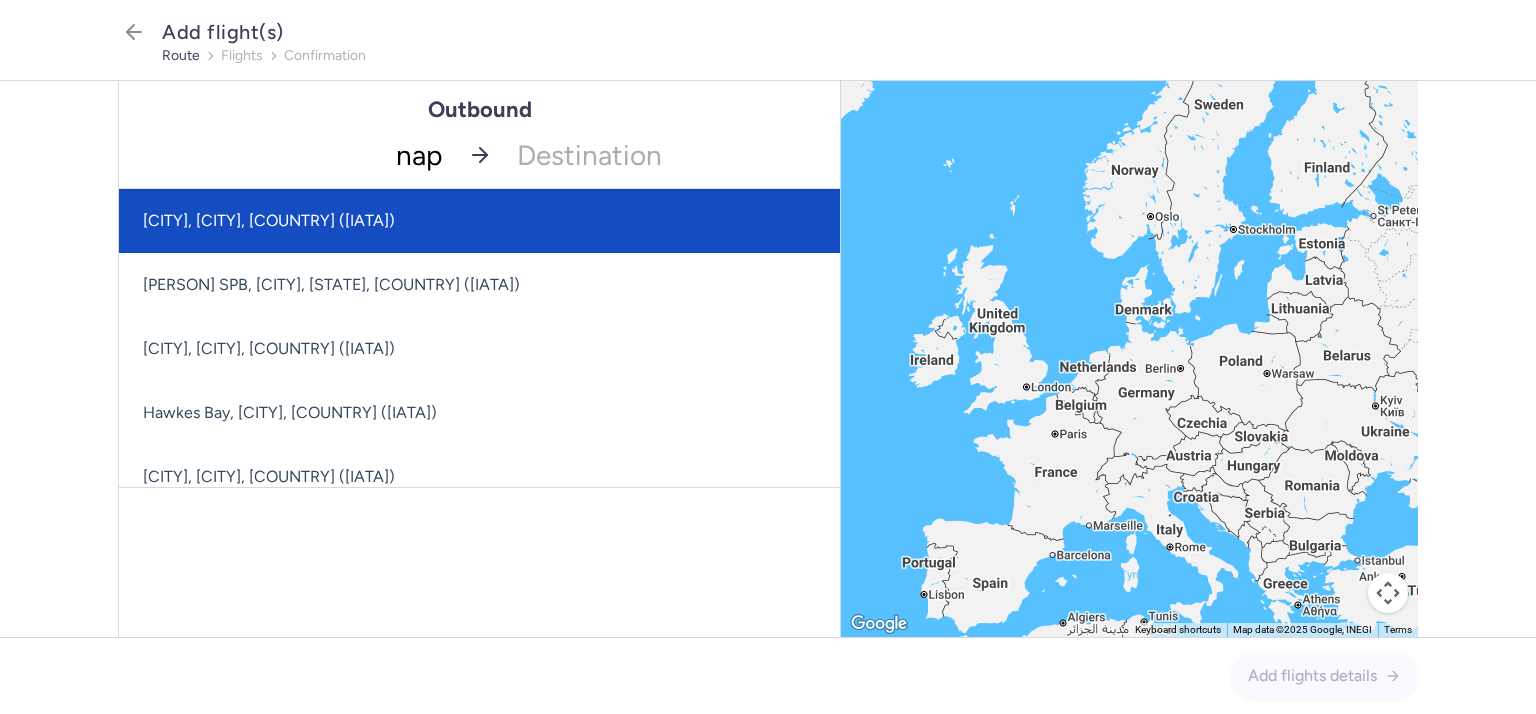 click on "[CITY], [CITY], [COUNTRY] ([IATA])" 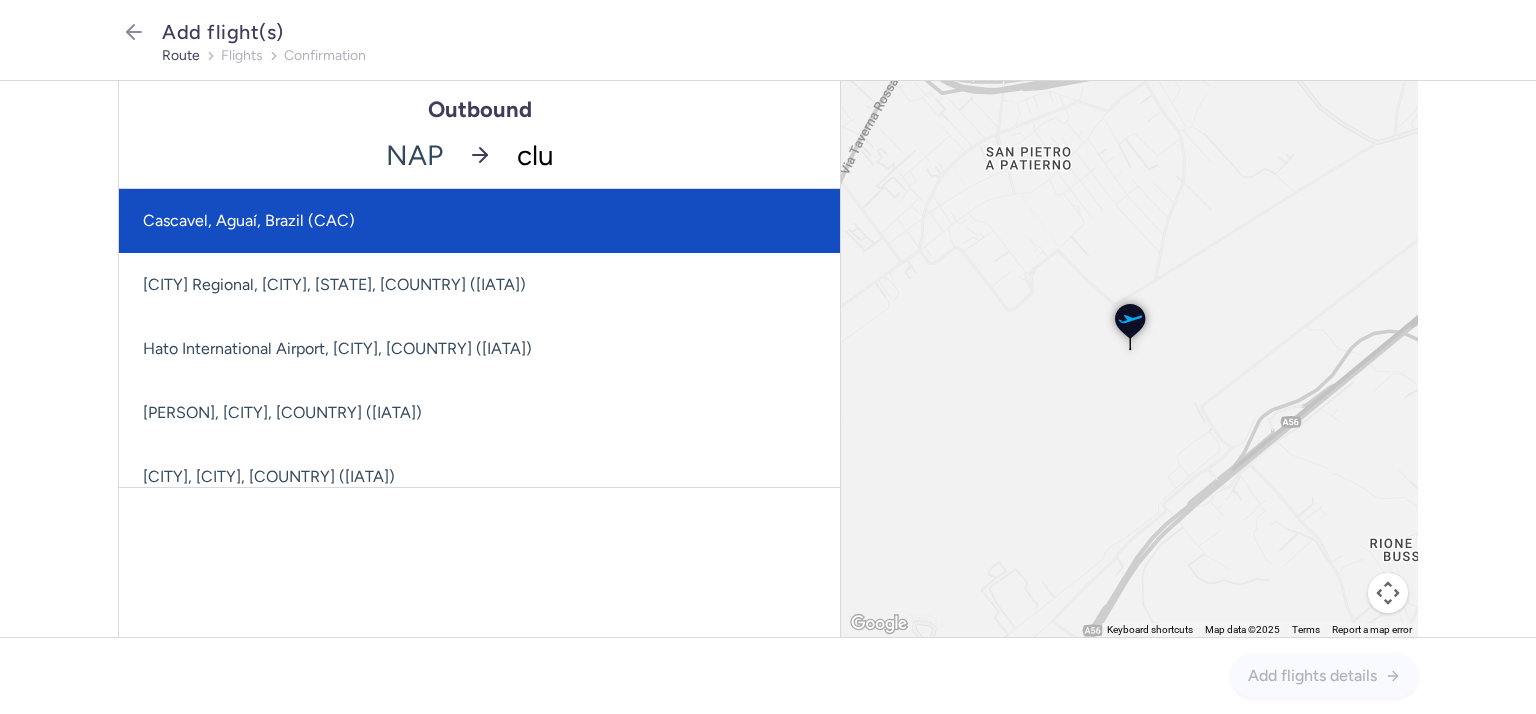 type on "cluj" 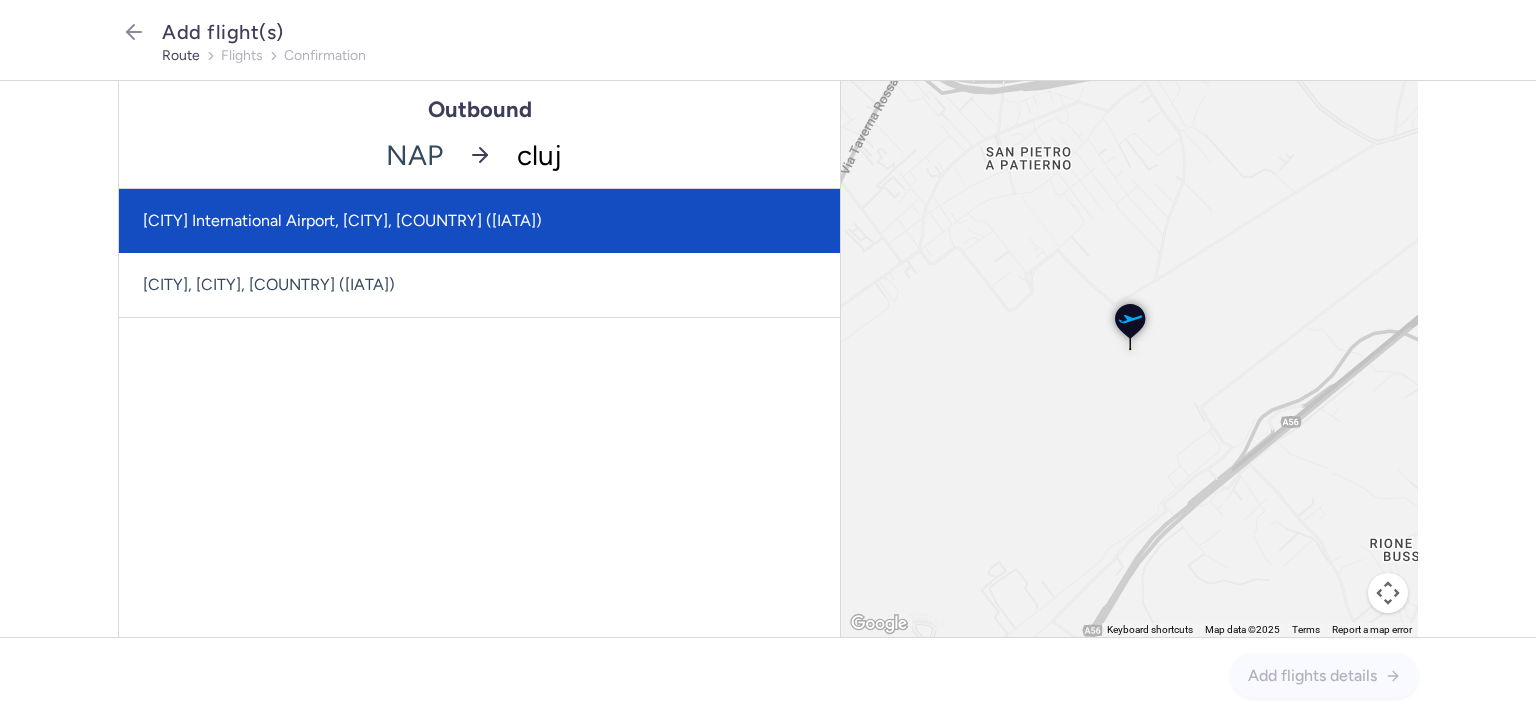 click on "[CITY] International Airport, [CITY], [COUNTRY] ([IATA])" 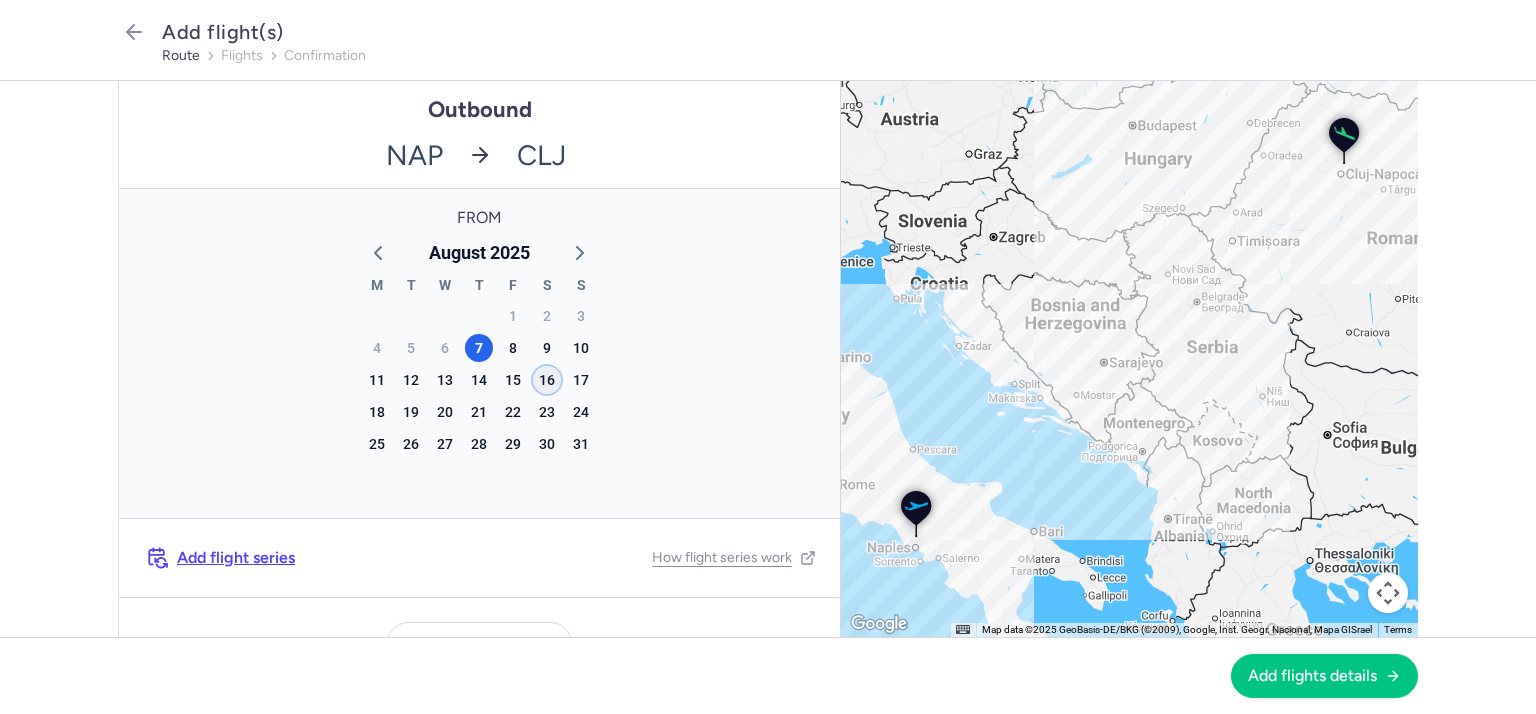 click on "16" 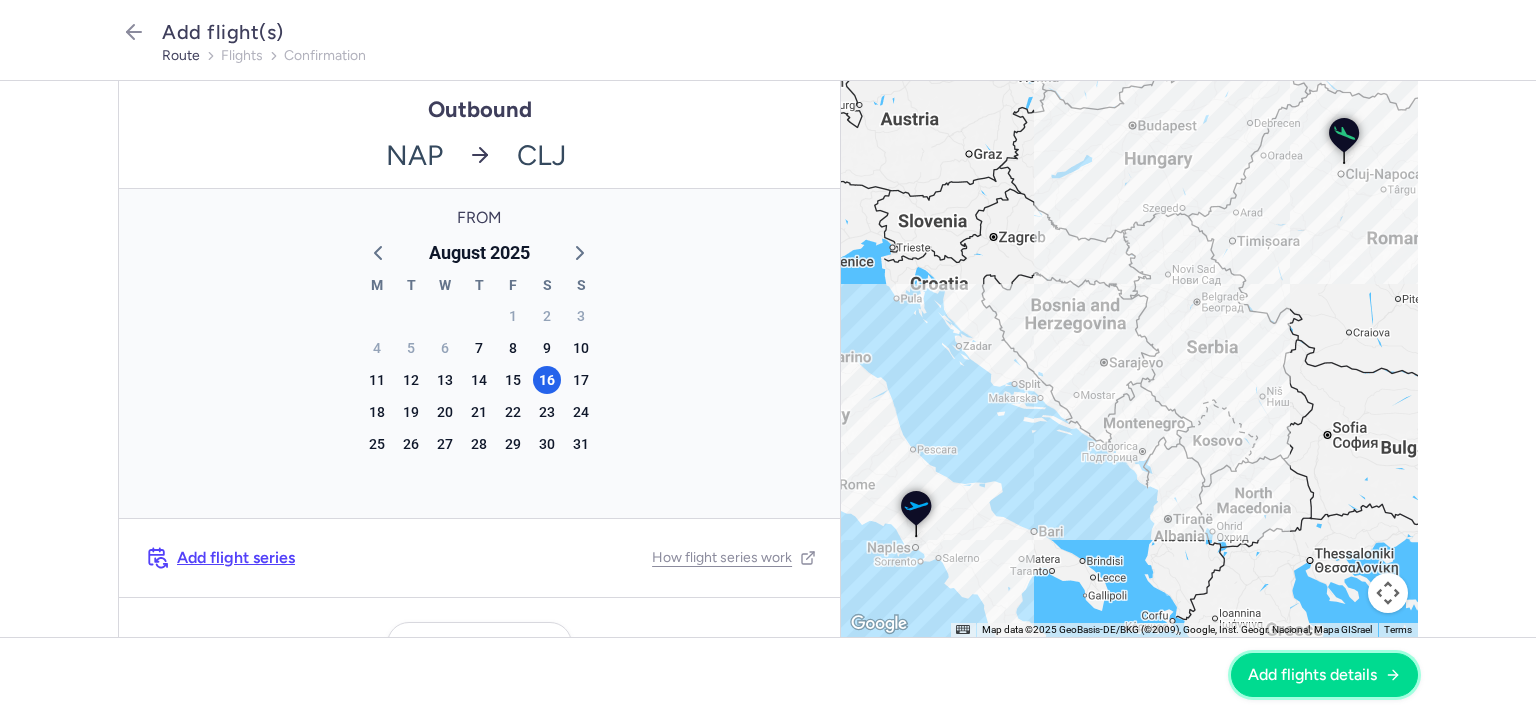 click on "Add flights details" at bounding box center [1312, 675] 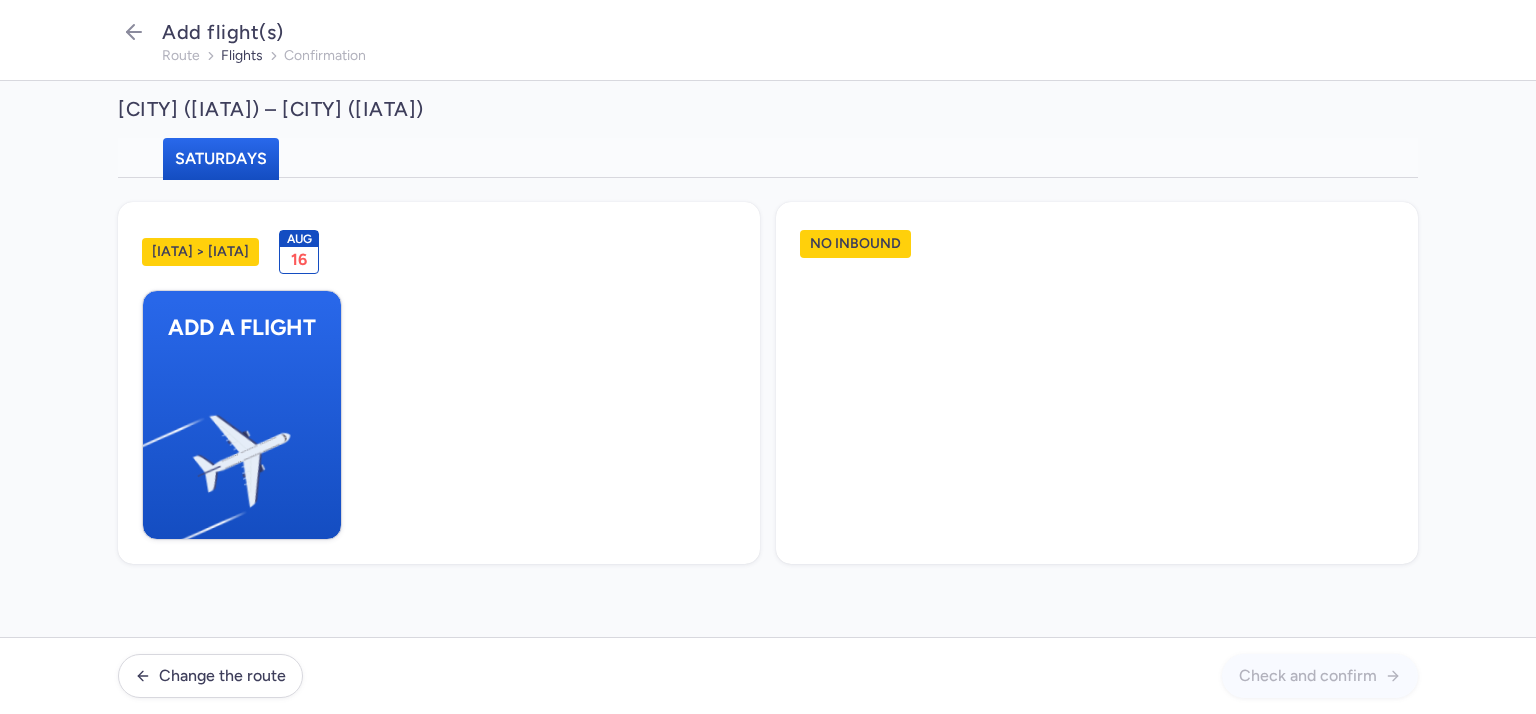 click on "NAP > CLJ Aug 16 Add a flight No inbound" at bounding box center [768, 407] 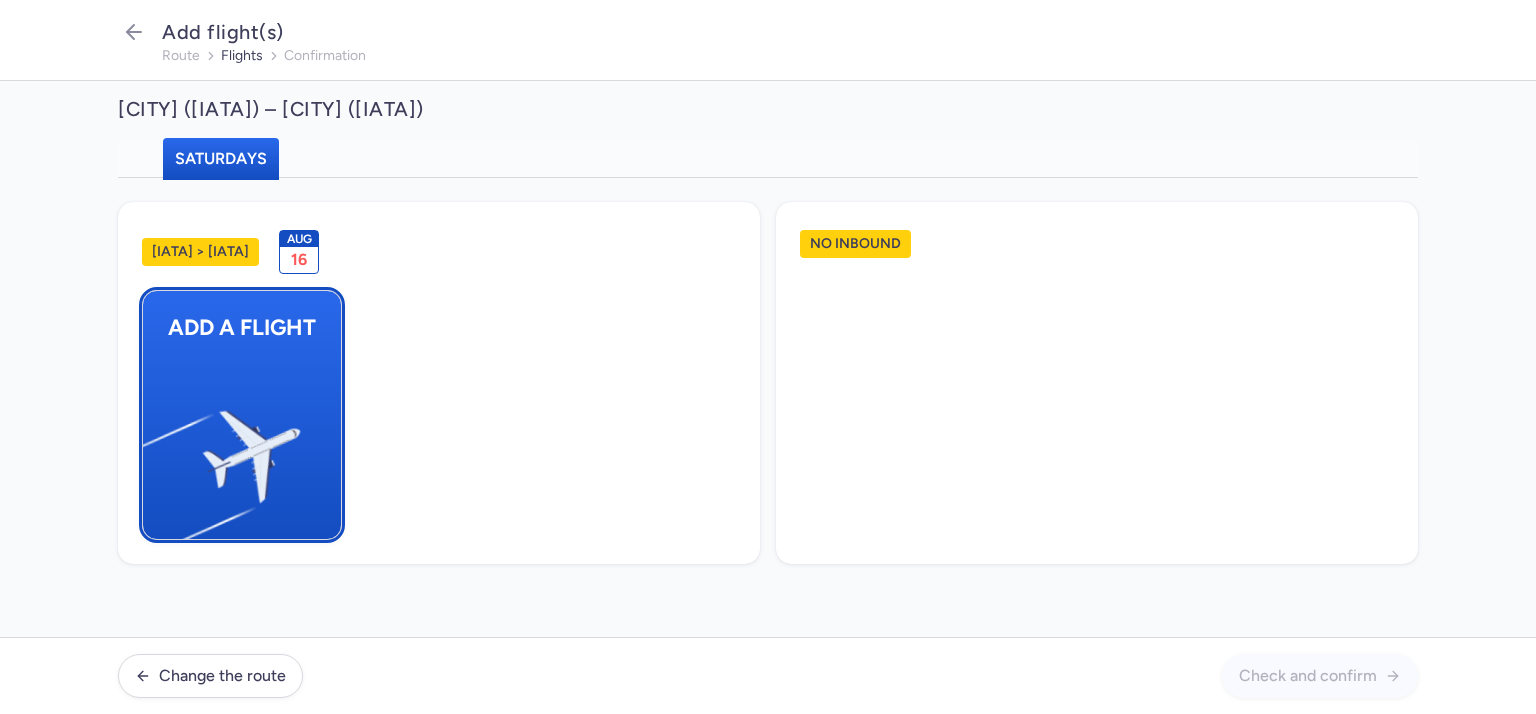 click at bounding box center (153, 448) 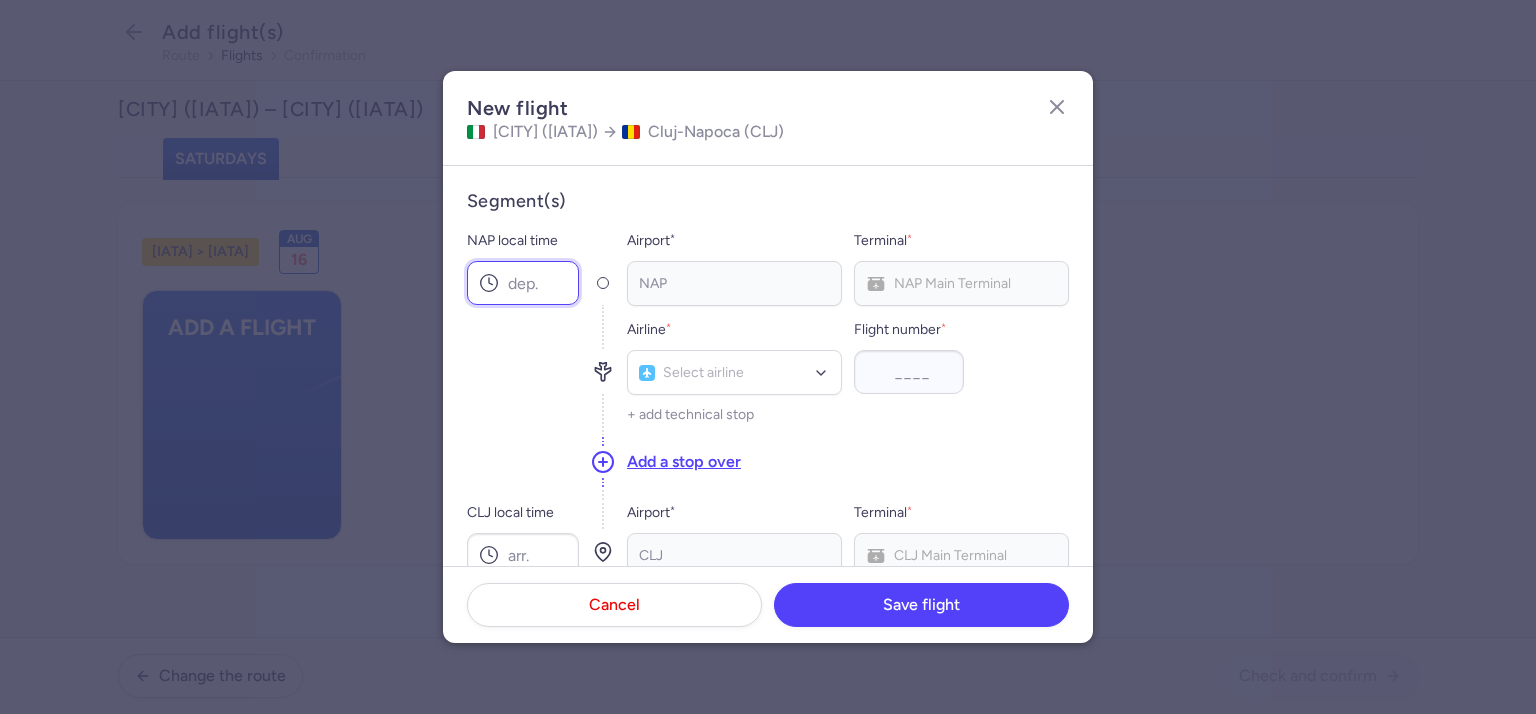 click on "NAP local time" at bounding box center [523, 283] 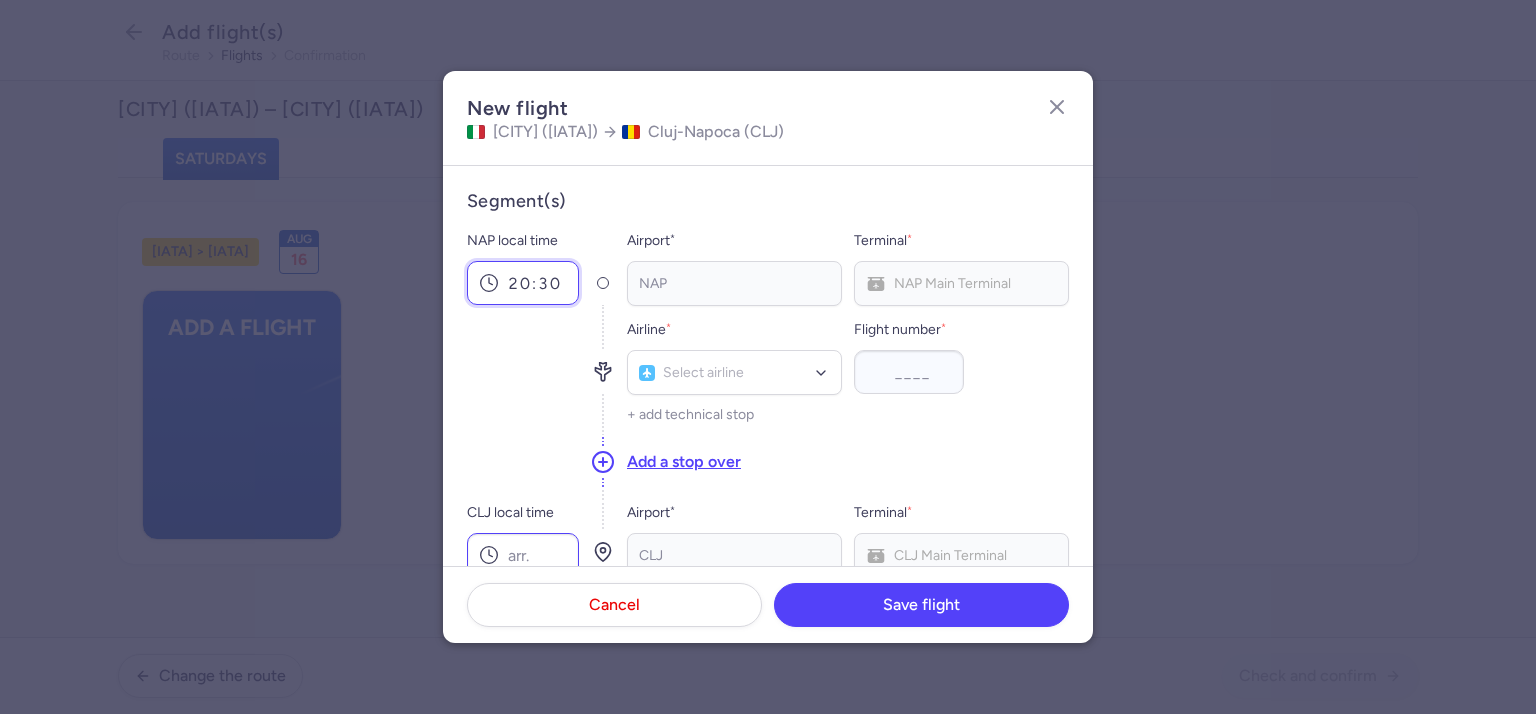 type on "20:30" 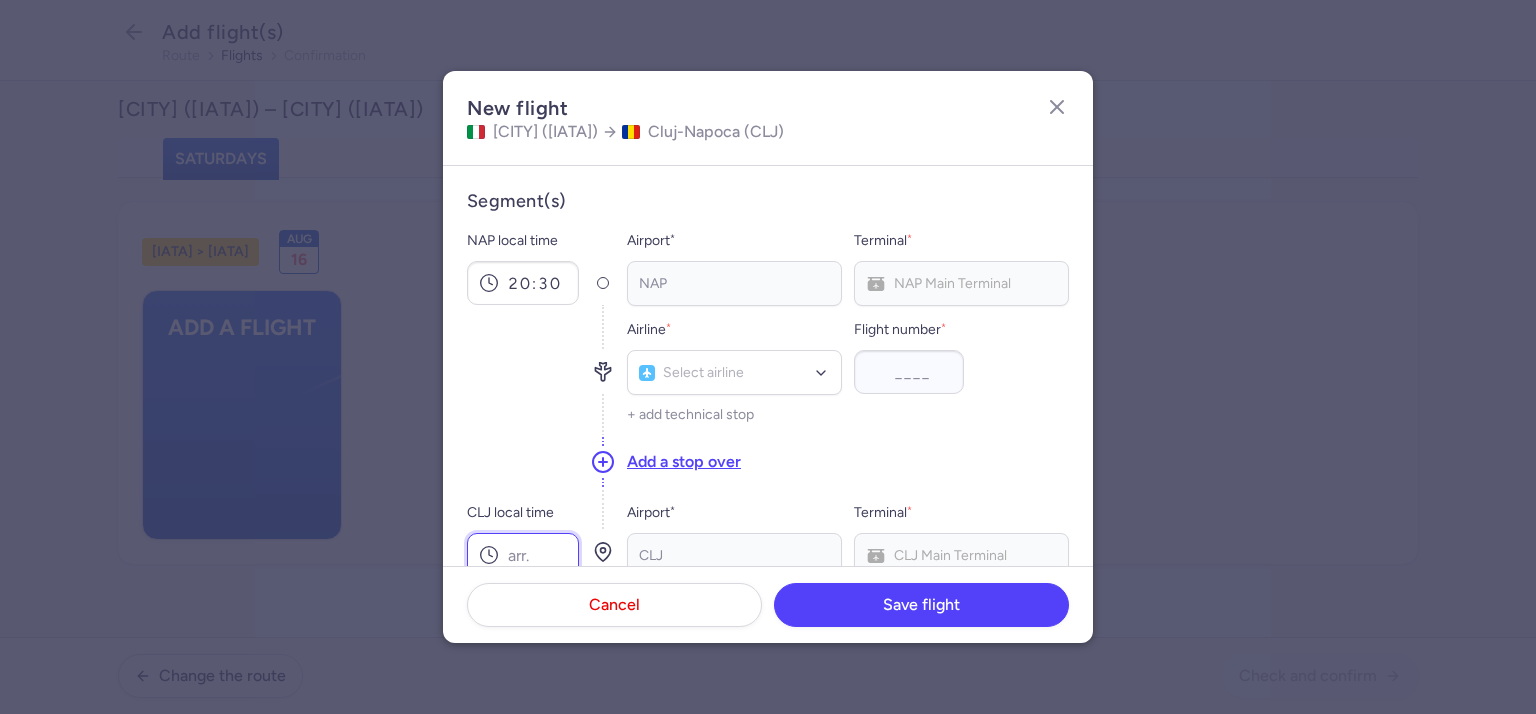 click on "CLJ local time" at bounding box center [523, 555] 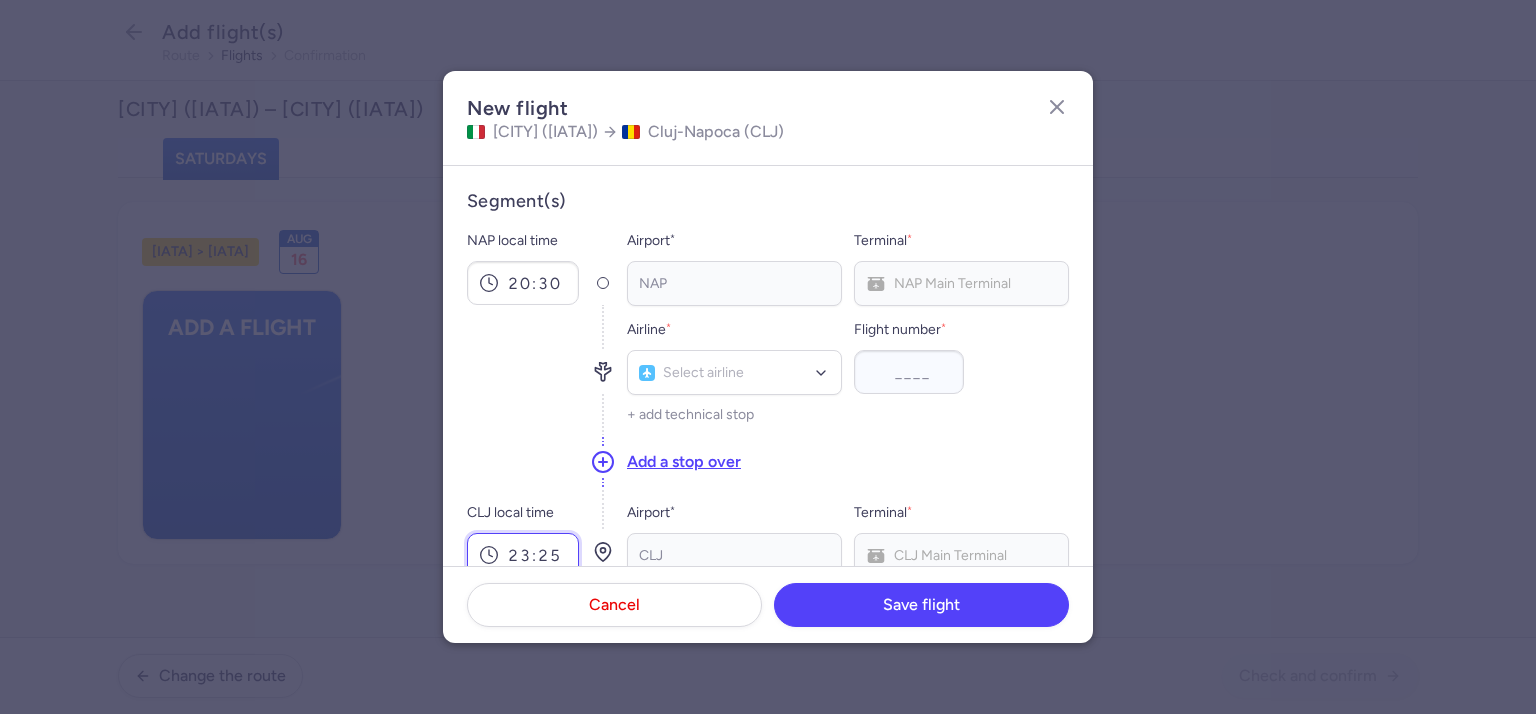 type on "23:25" 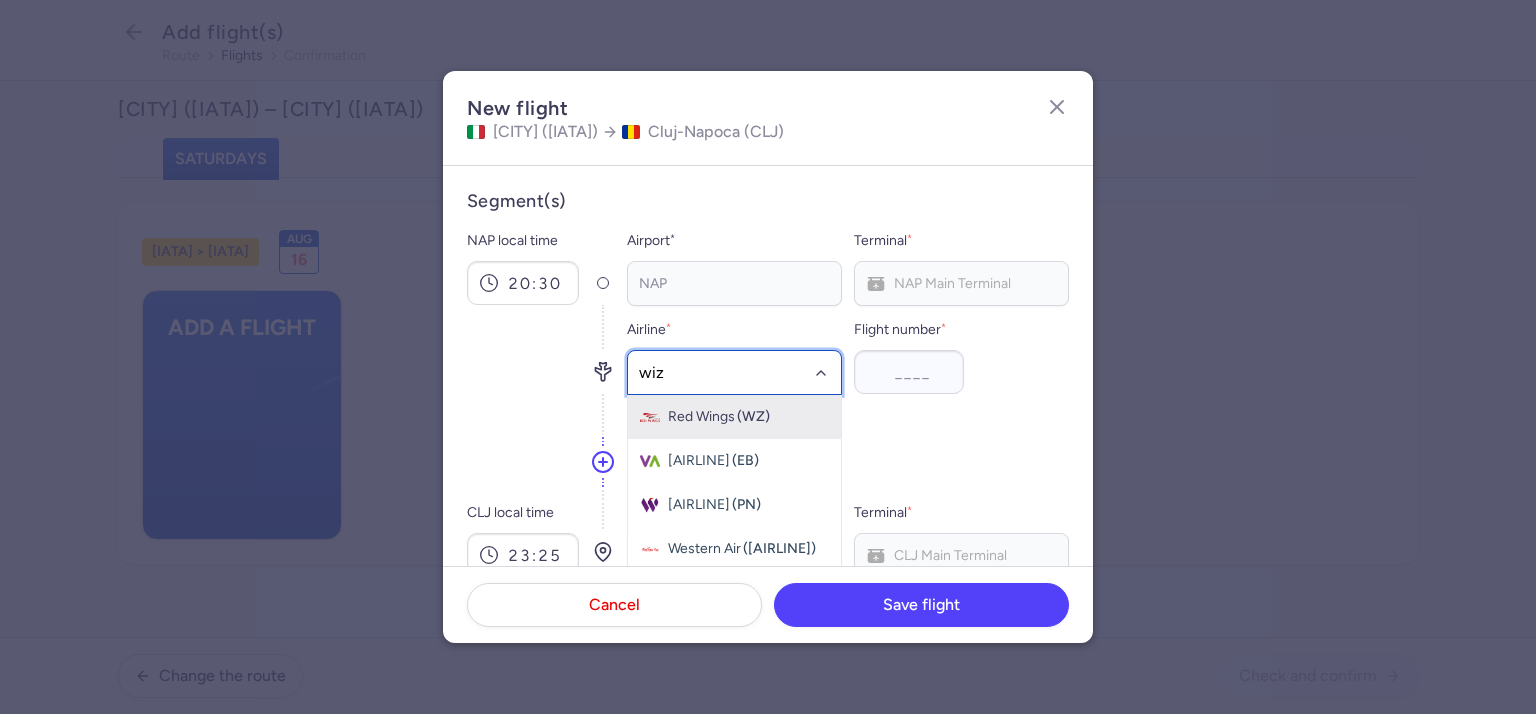 type on "wizz" 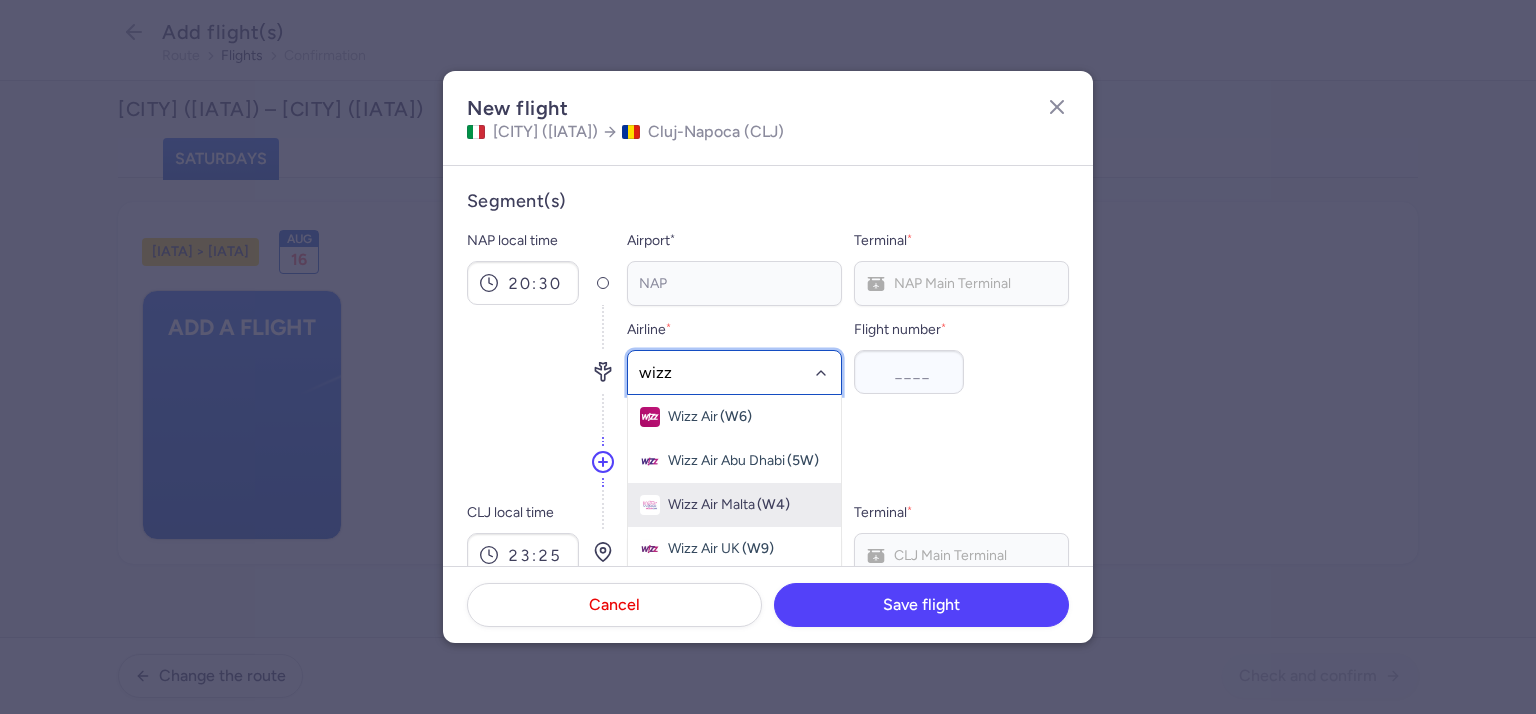click on "(W4)" at bounding box center (773, 505) 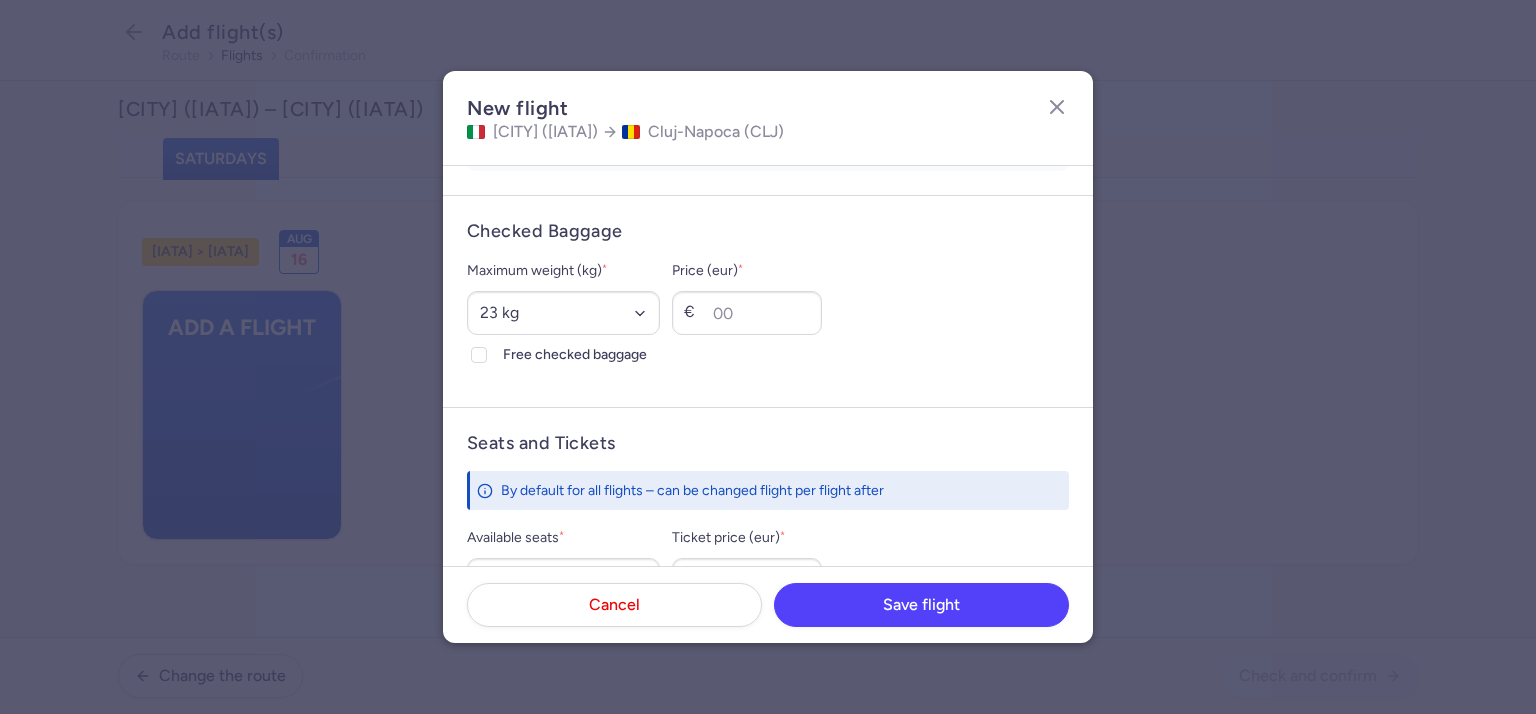 scroll, scrollTop: 500, scrollLeft: 0, axis: vertical 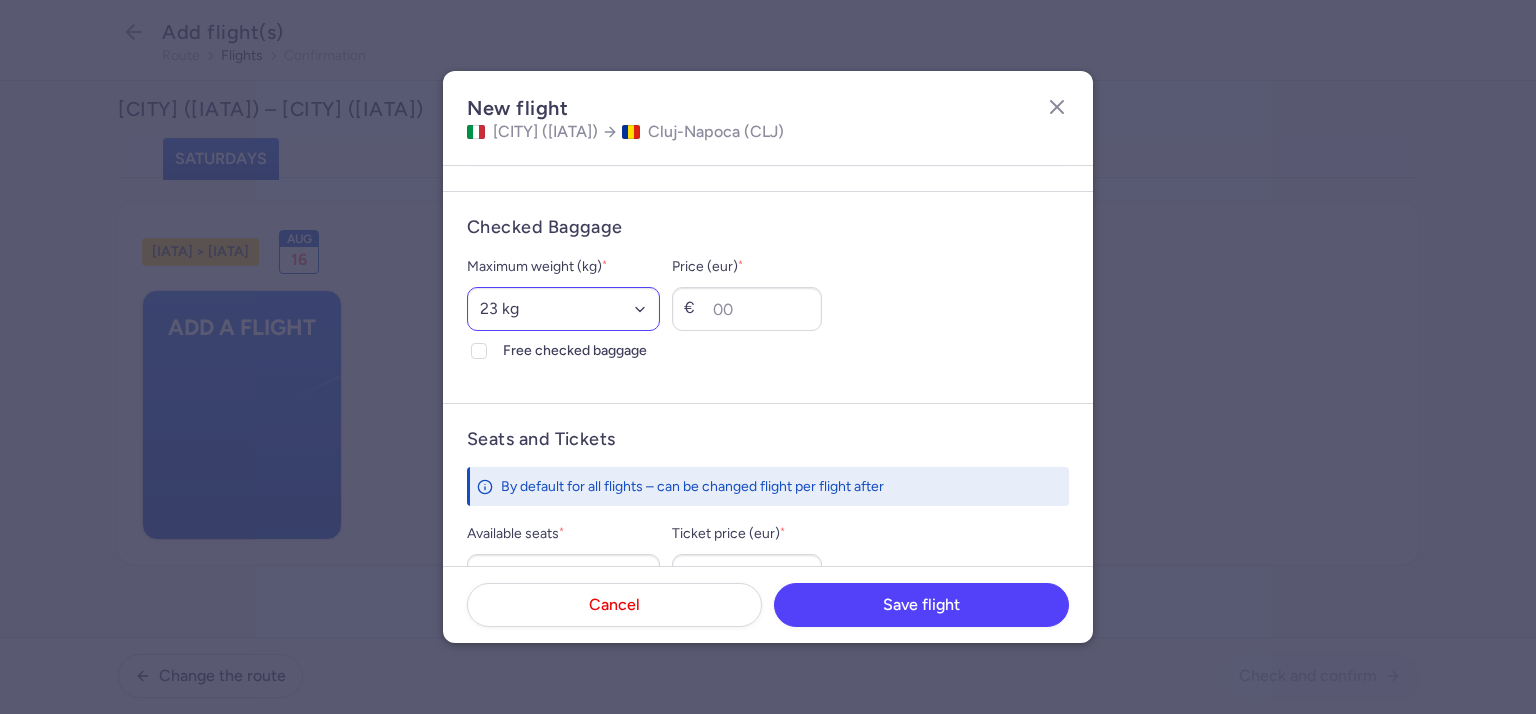 type on "[NUMBER]" 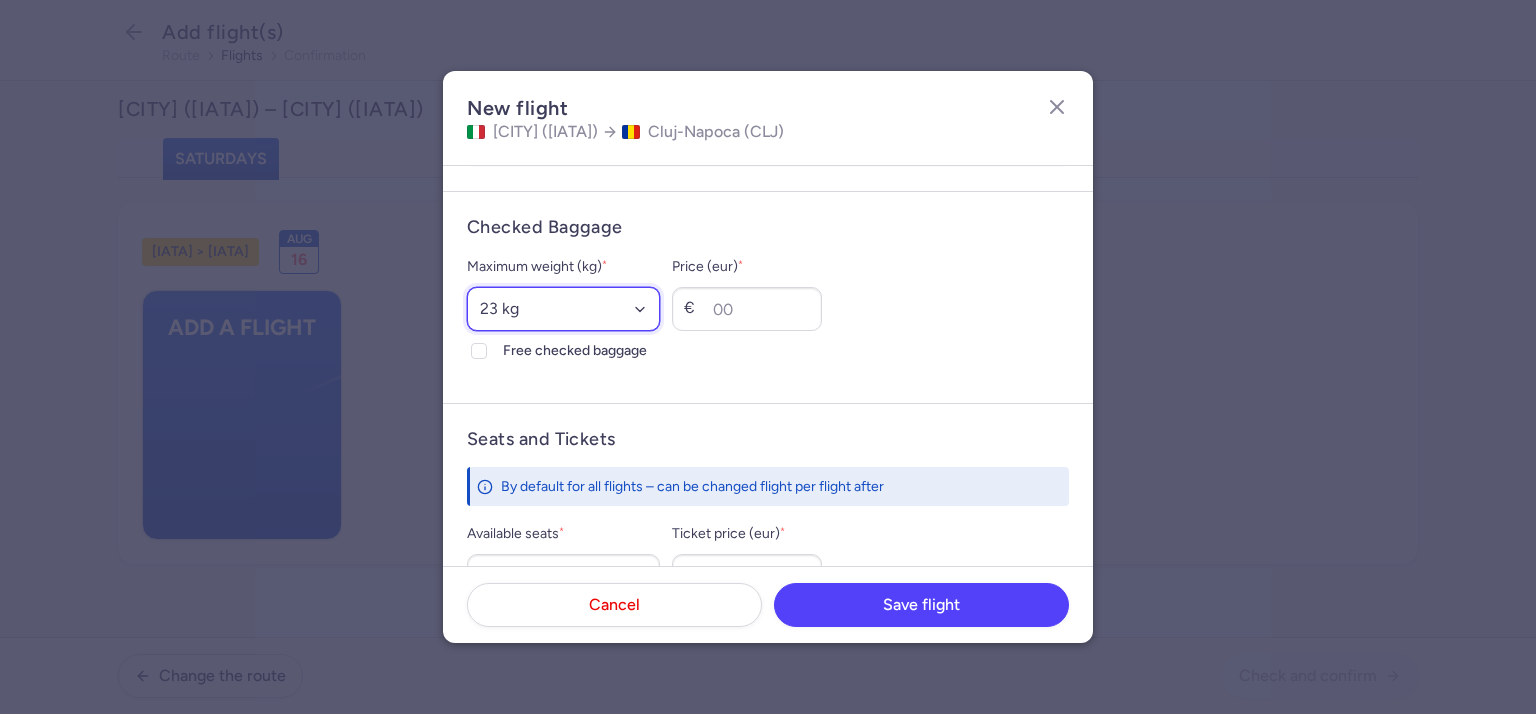 click on "Select an option 15 kg 16 kg 17 kg 18 kg 19 kg 20 kg 21 kg 22 kg 23 kg 24 kg 25 kg 26 kg 27 kg 28 kg 29 kg 30 kg 31 kg 32 kg 33 kg 34 kg 35 kg" at bounding box center [563, 309] 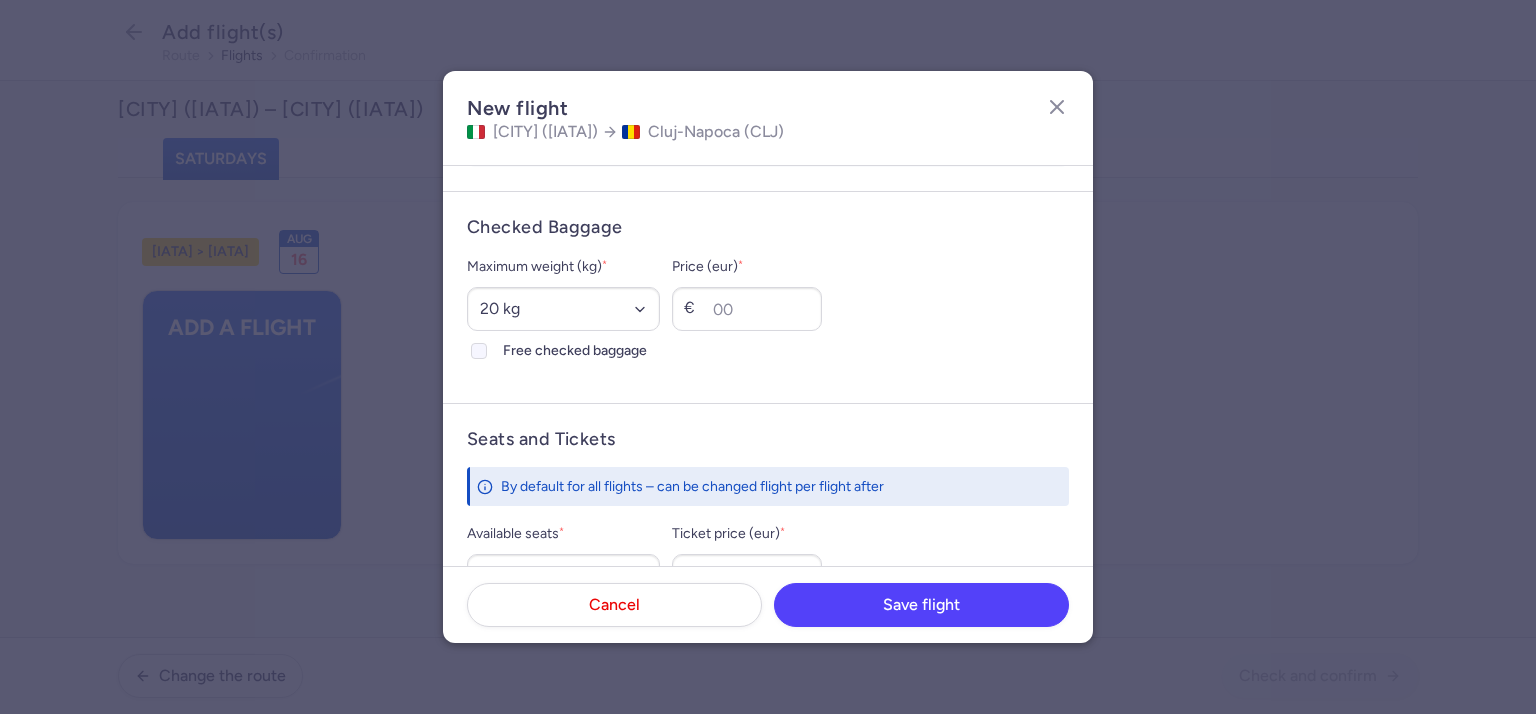 click at bounding box center (479, 351) 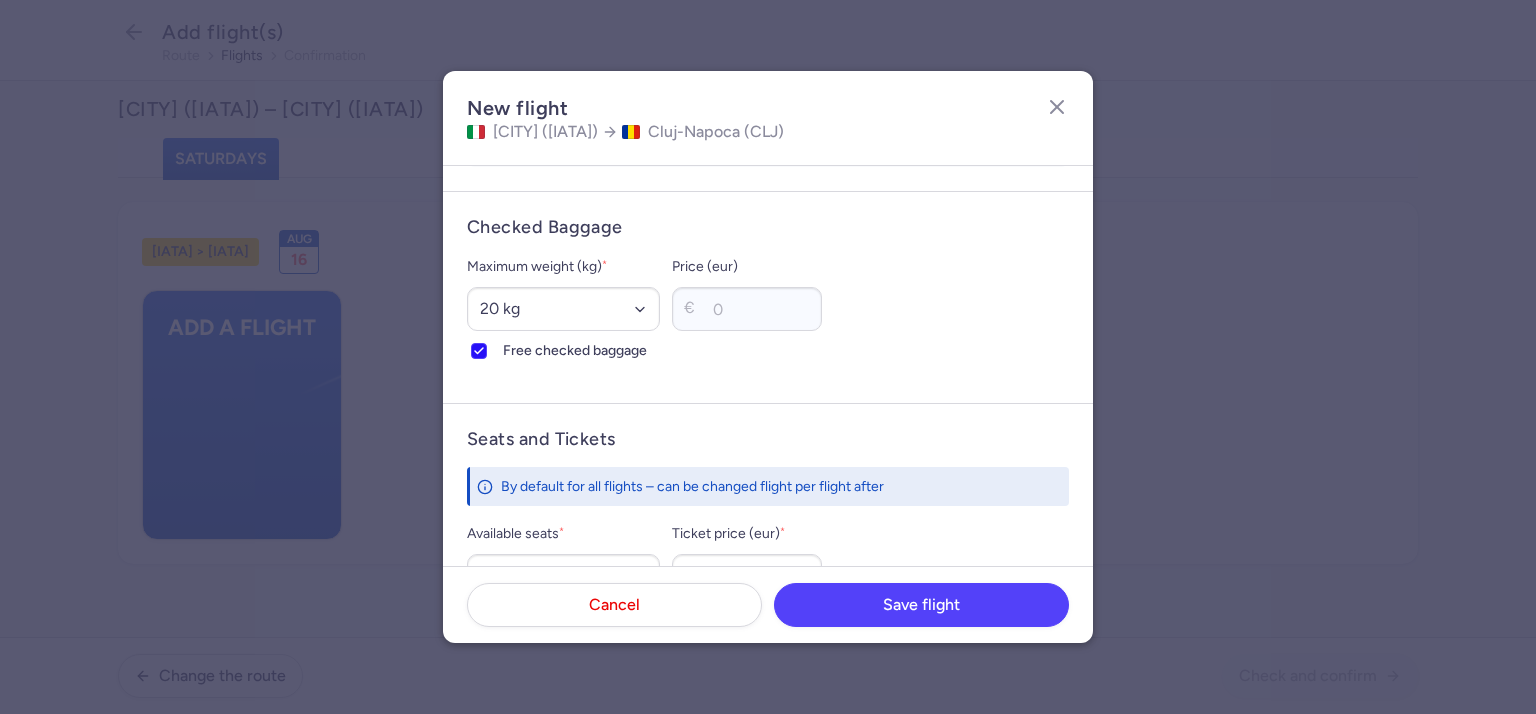 scroll, scrollTop: 799, scrollLeft: 0, axis: vertical 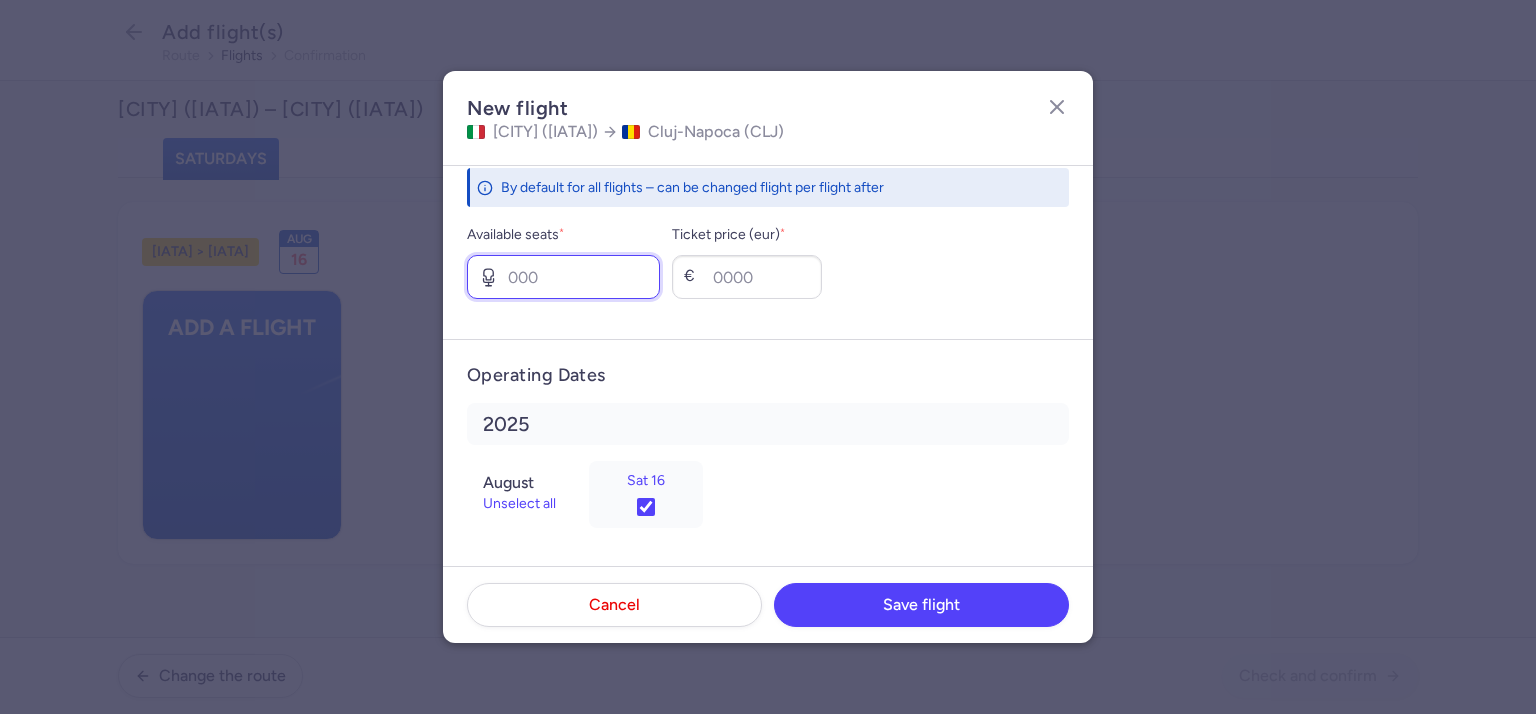 click on "Available seats  *" at bounding box center [563, 277] 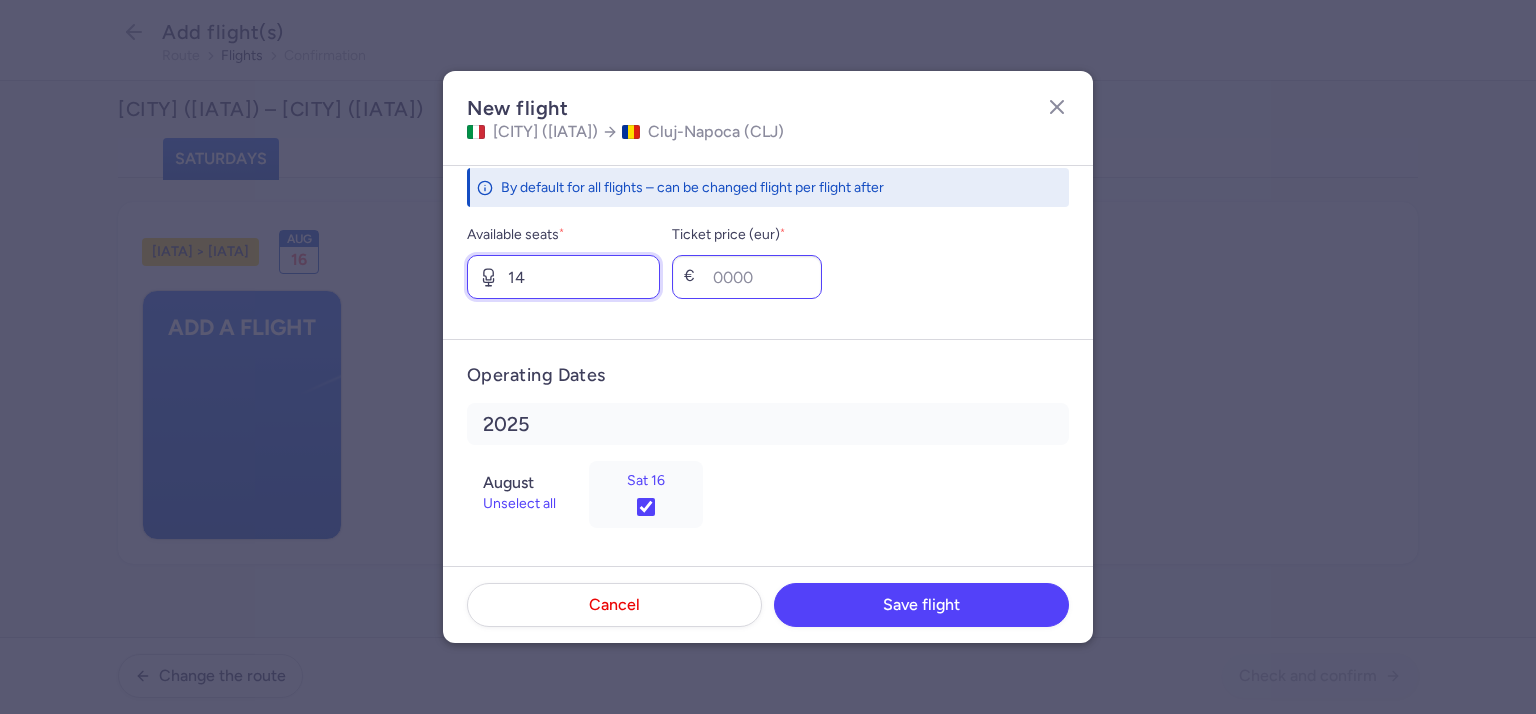 type on "14" 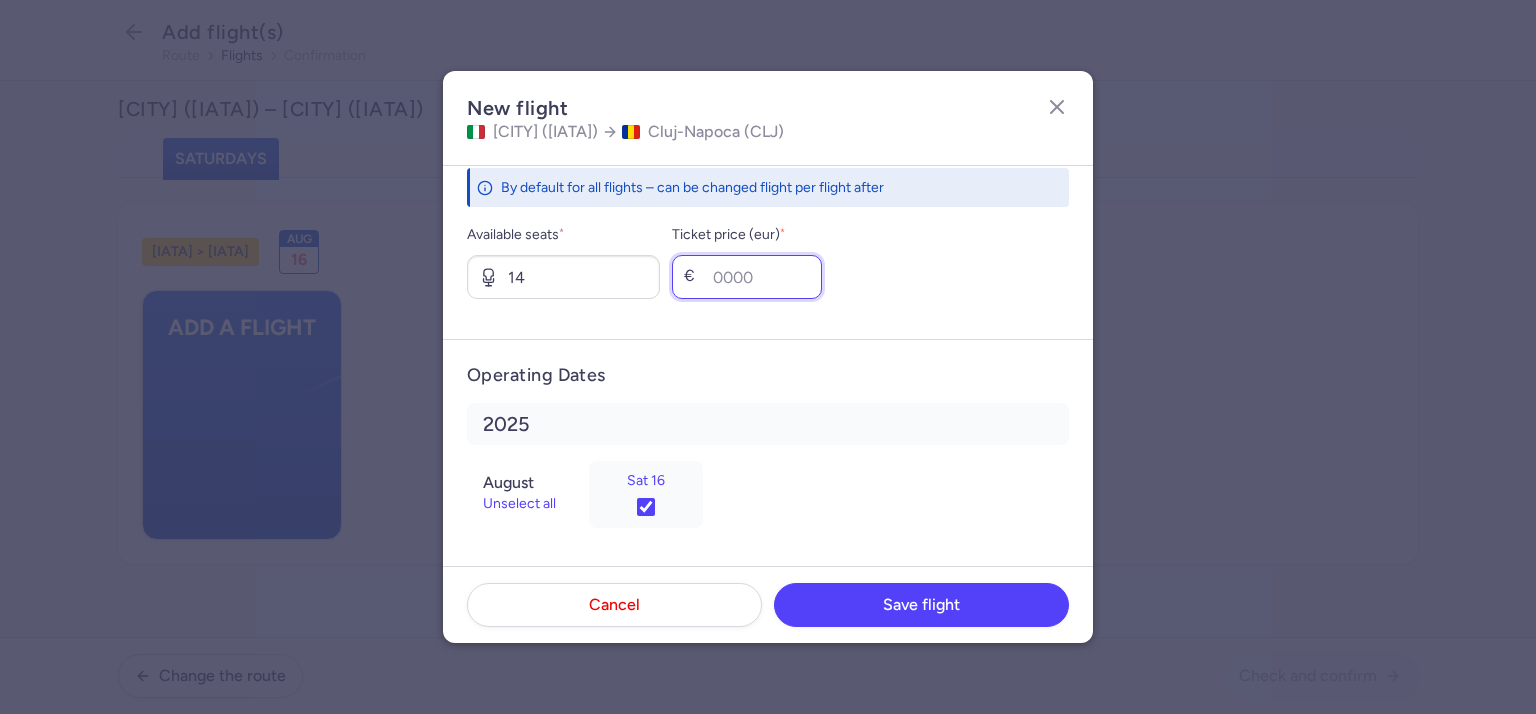 click on "Ticket price (eur)  *" at bounding box center (747, 277) 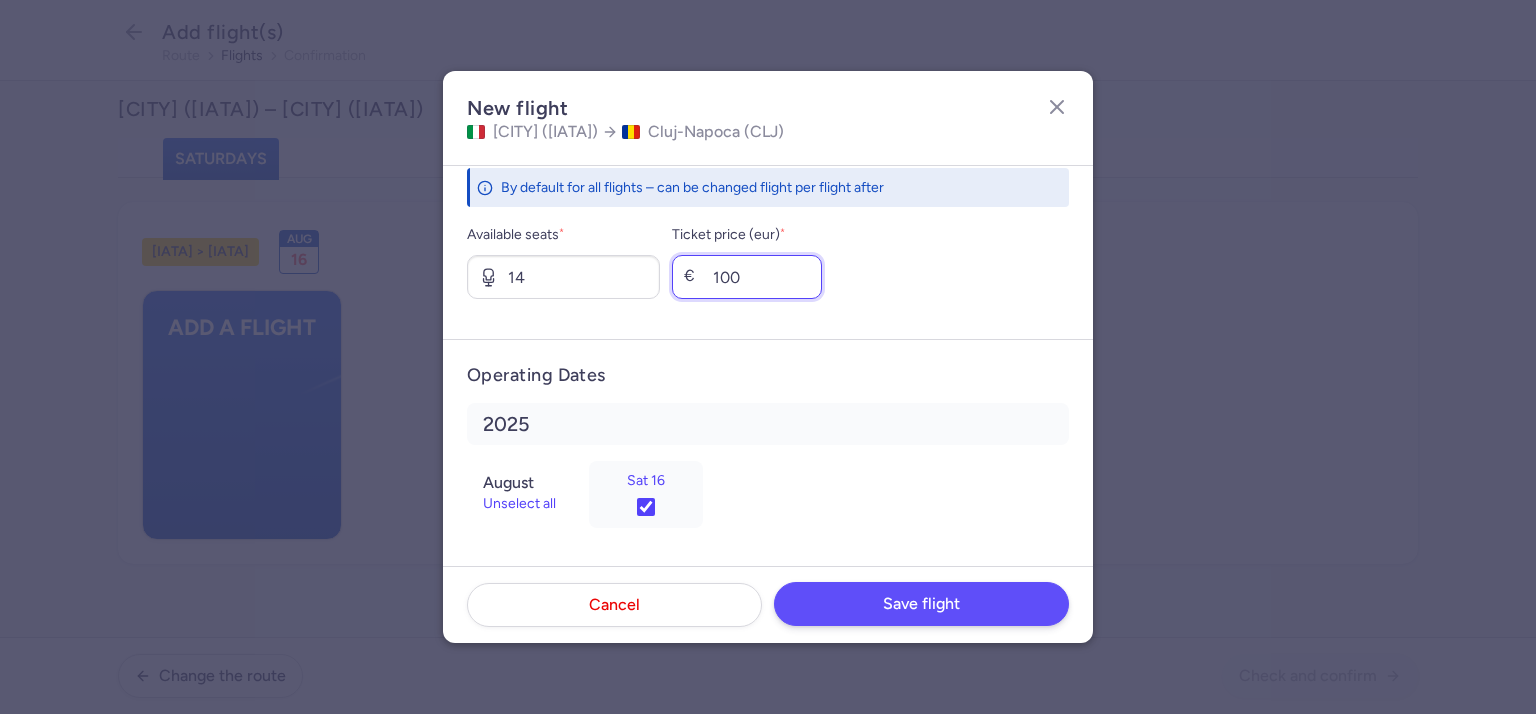 type on "100" 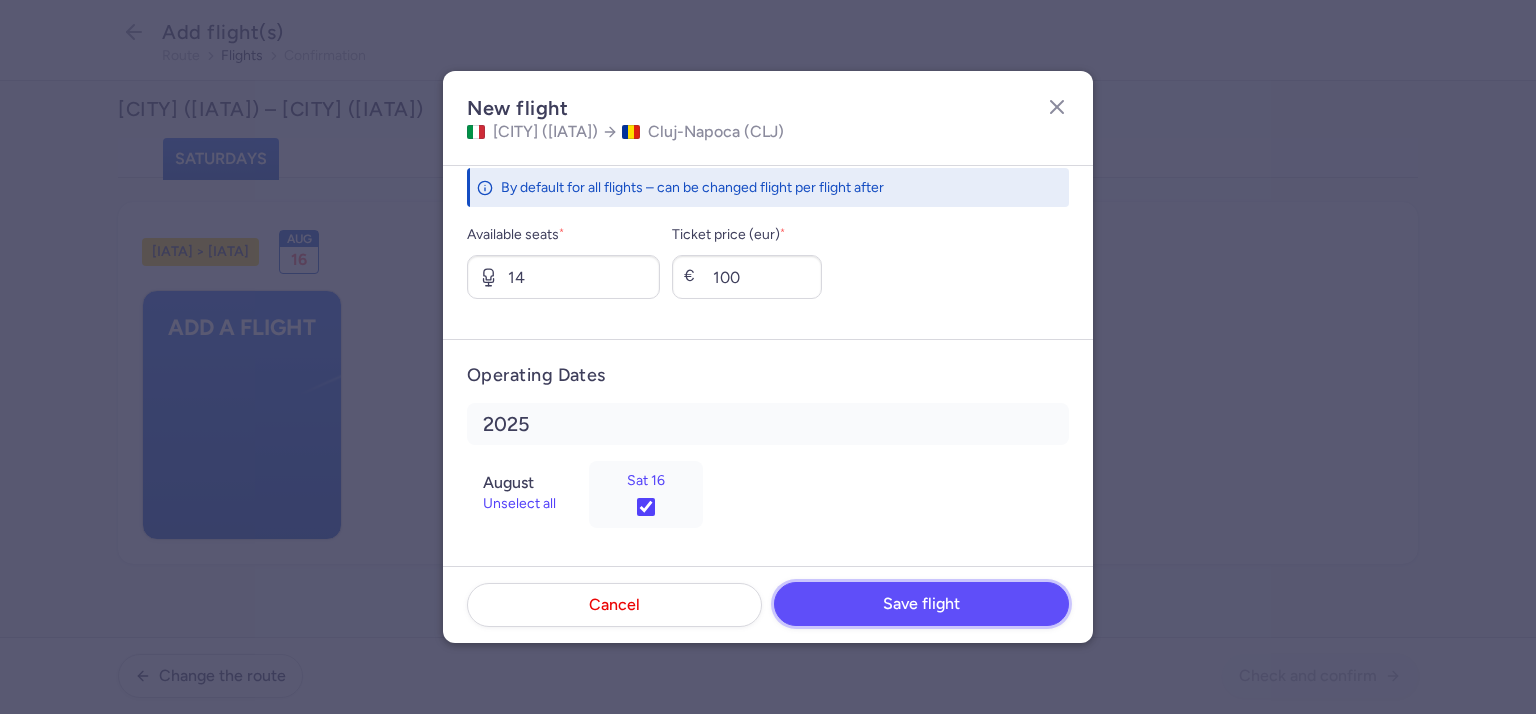 click on "Save flight" at bounding box center (921, 604) 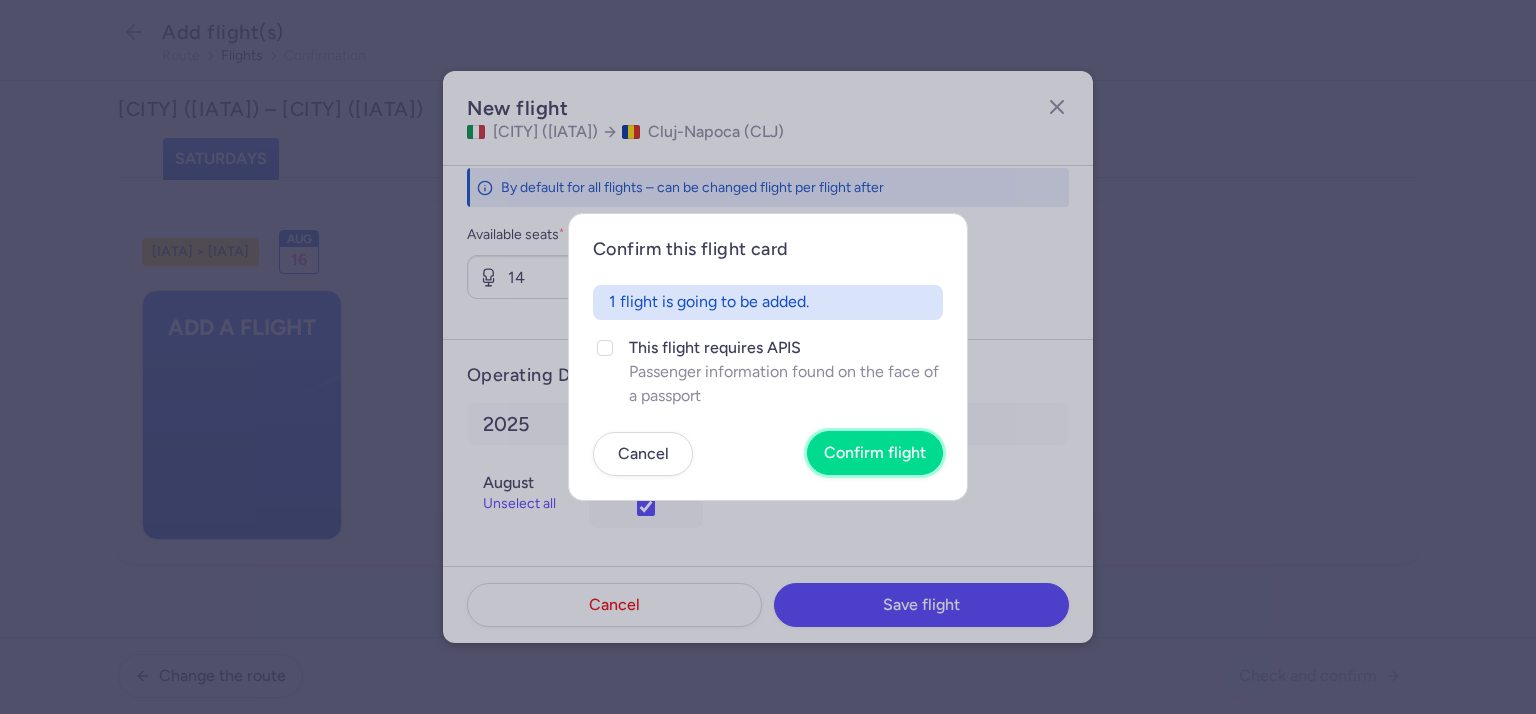click on "Confirm flight" at bounding box center (875, 453) 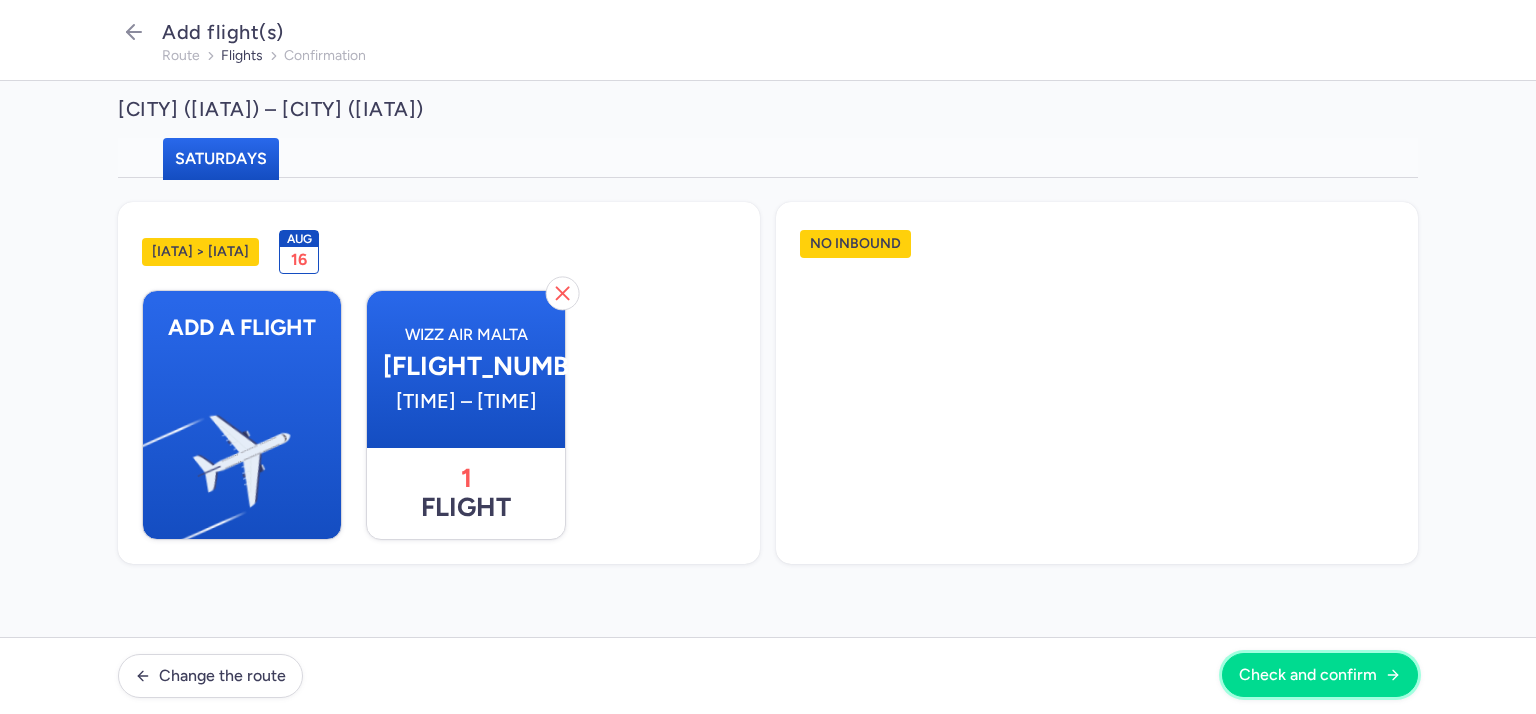 drag, startPoint x: 1293, startPoint y: 664, endPoint x: 1284, endPoint y: 670, distance: 10.816654 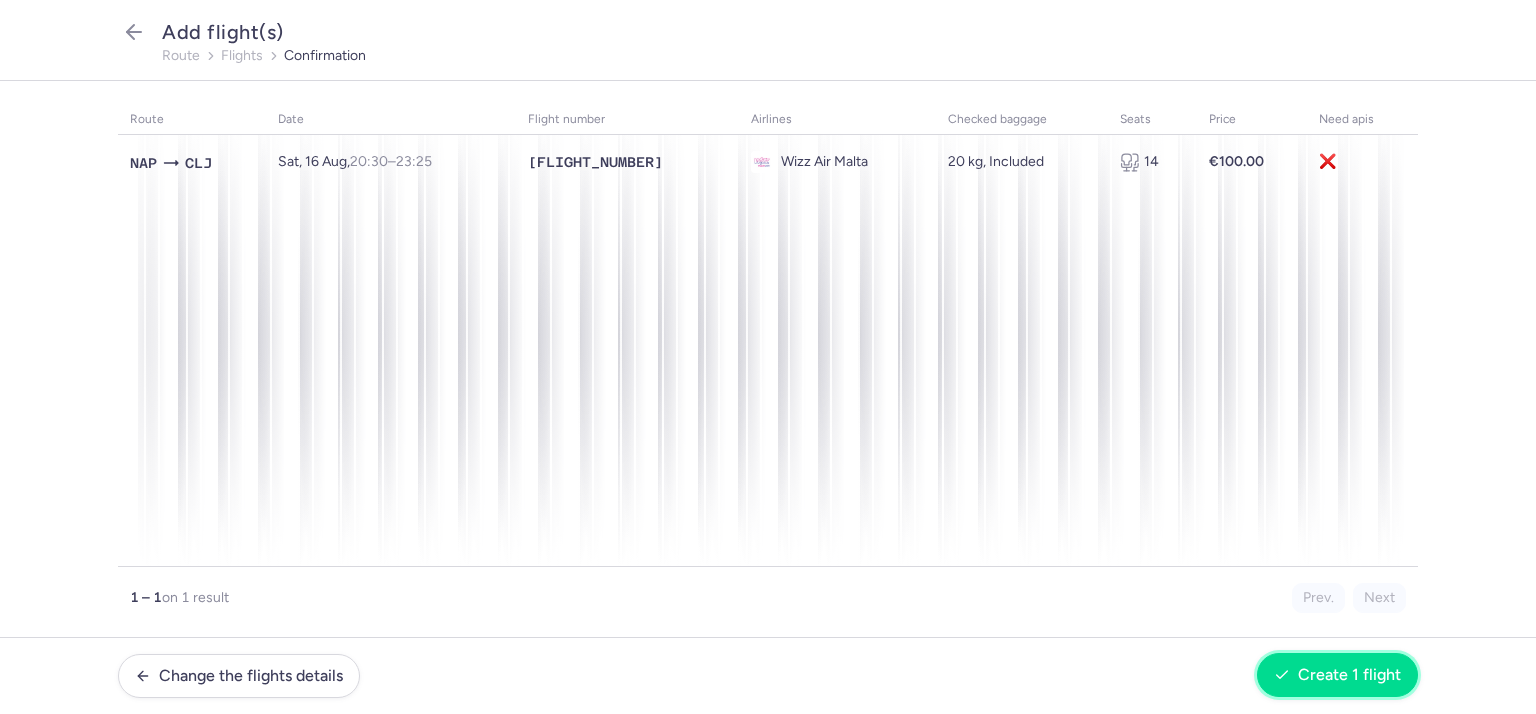 click on "Create 1 flight" at bounding box center (1349, 675) 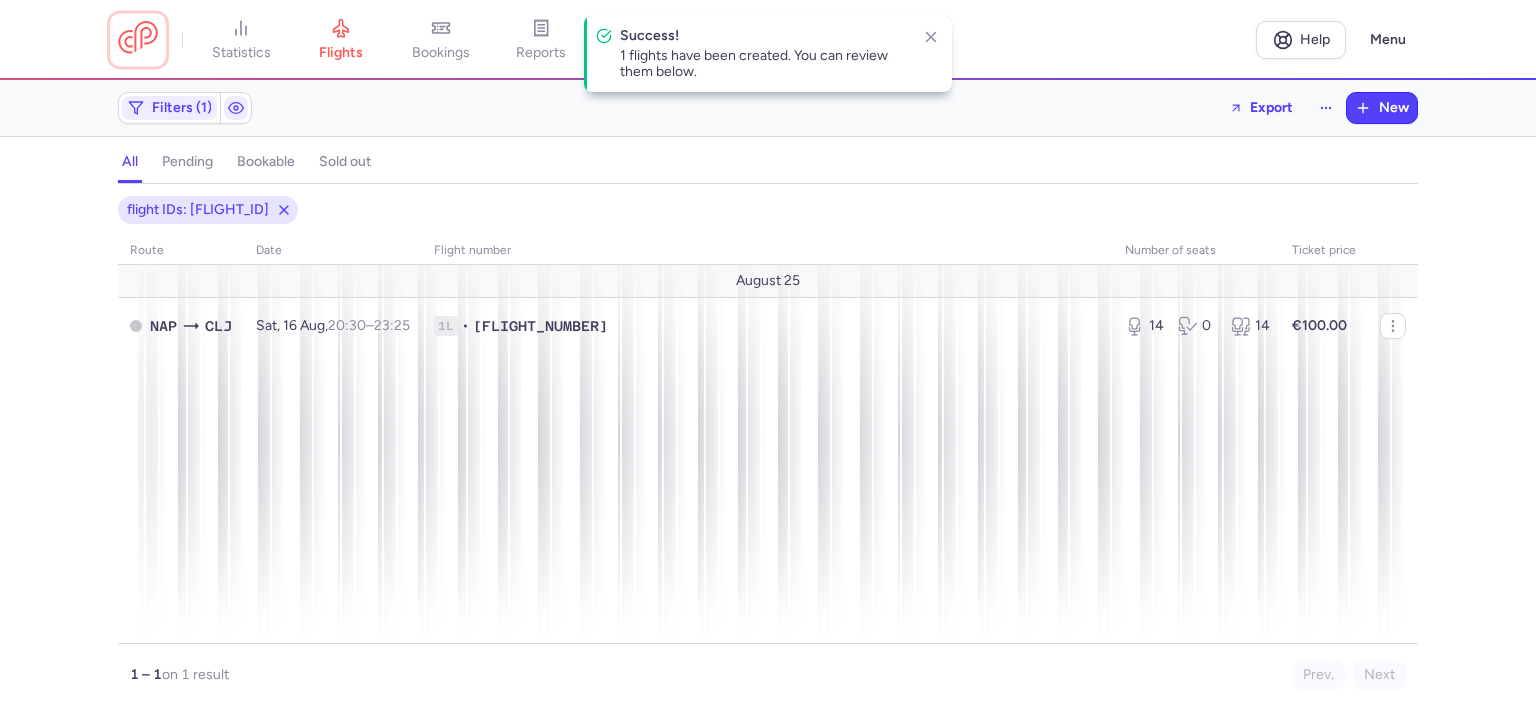 click at bounding box center (138, 39) 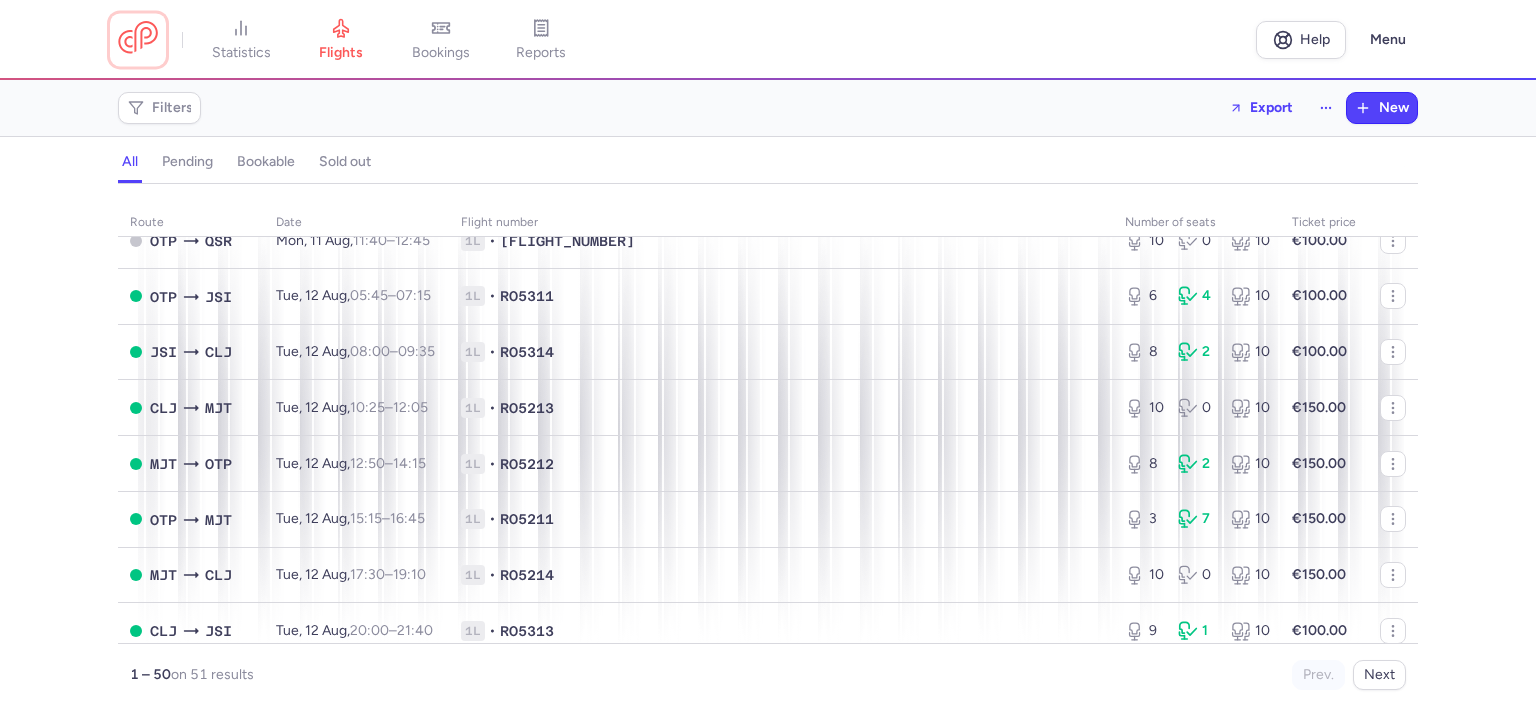 scroll, scrollTop: 0, scrollLeft: 0, axis: both 